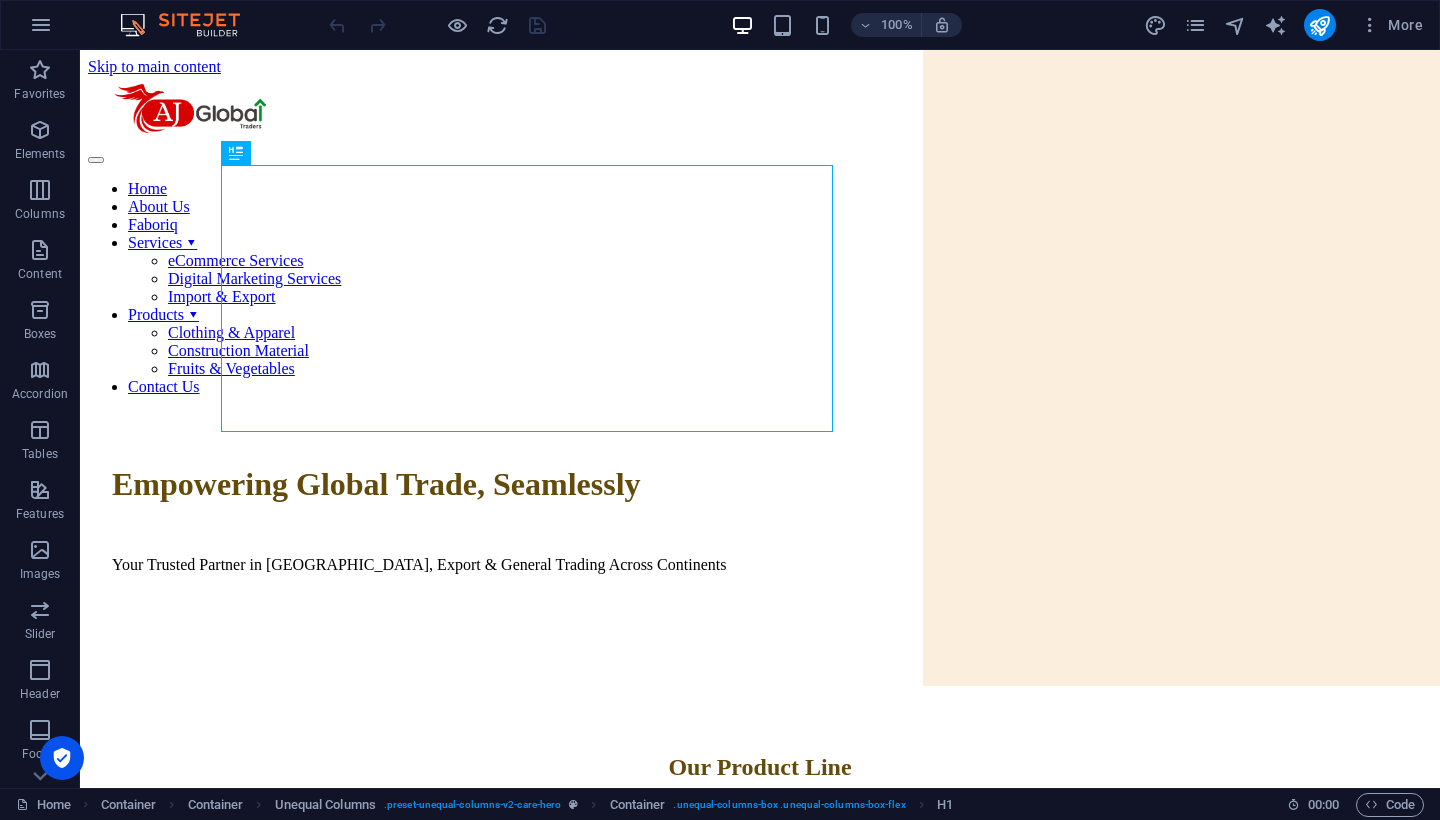scroll, scrollTop: 0, scrollLeft: 0, axis: both 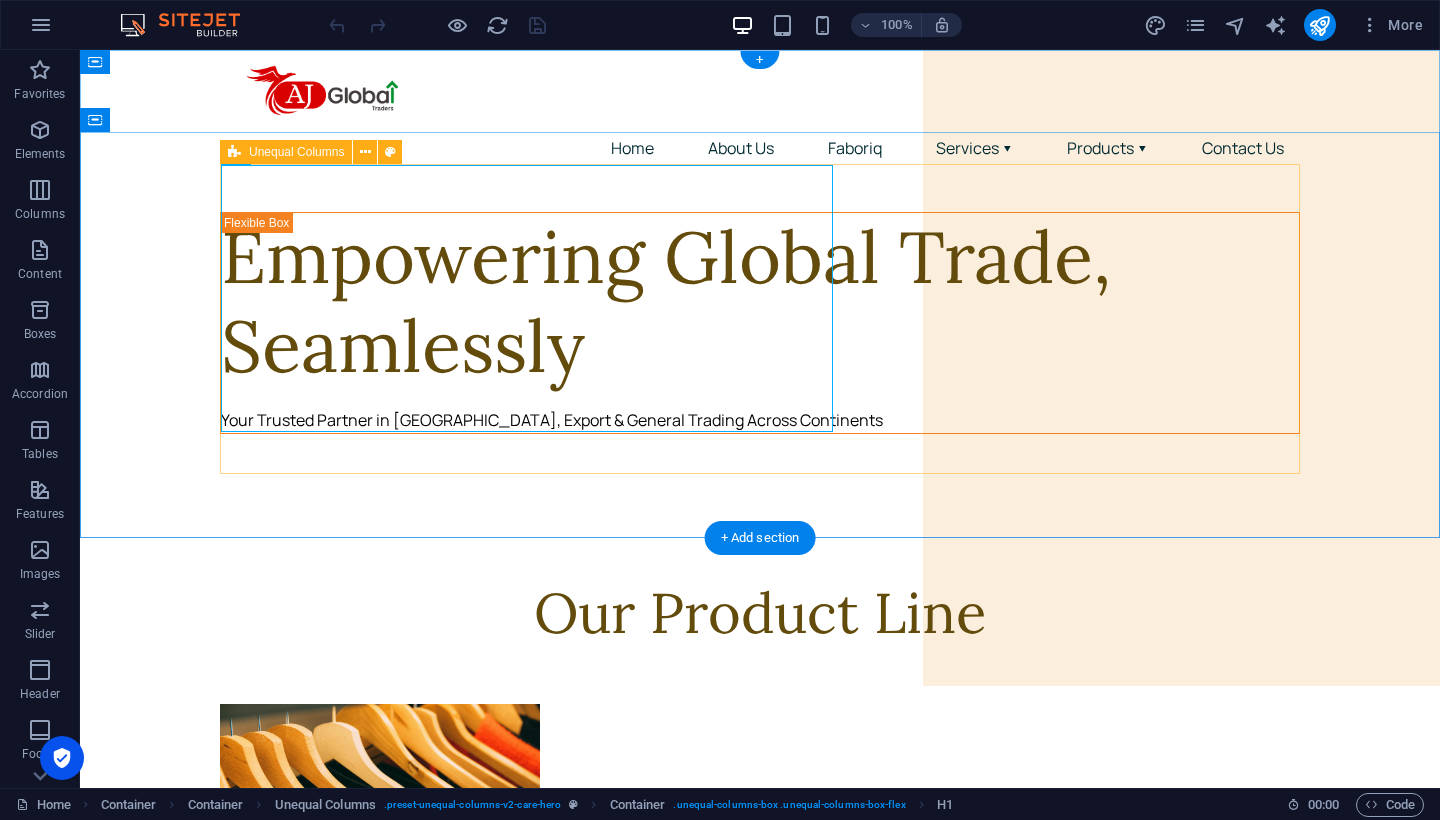 click on "Empowering Global Trade, Seamlessly Your Trusted Partner in [GEOGRAPHIC_DATA], Export & General Trading Across Continents" at bounding box center [760, 323] 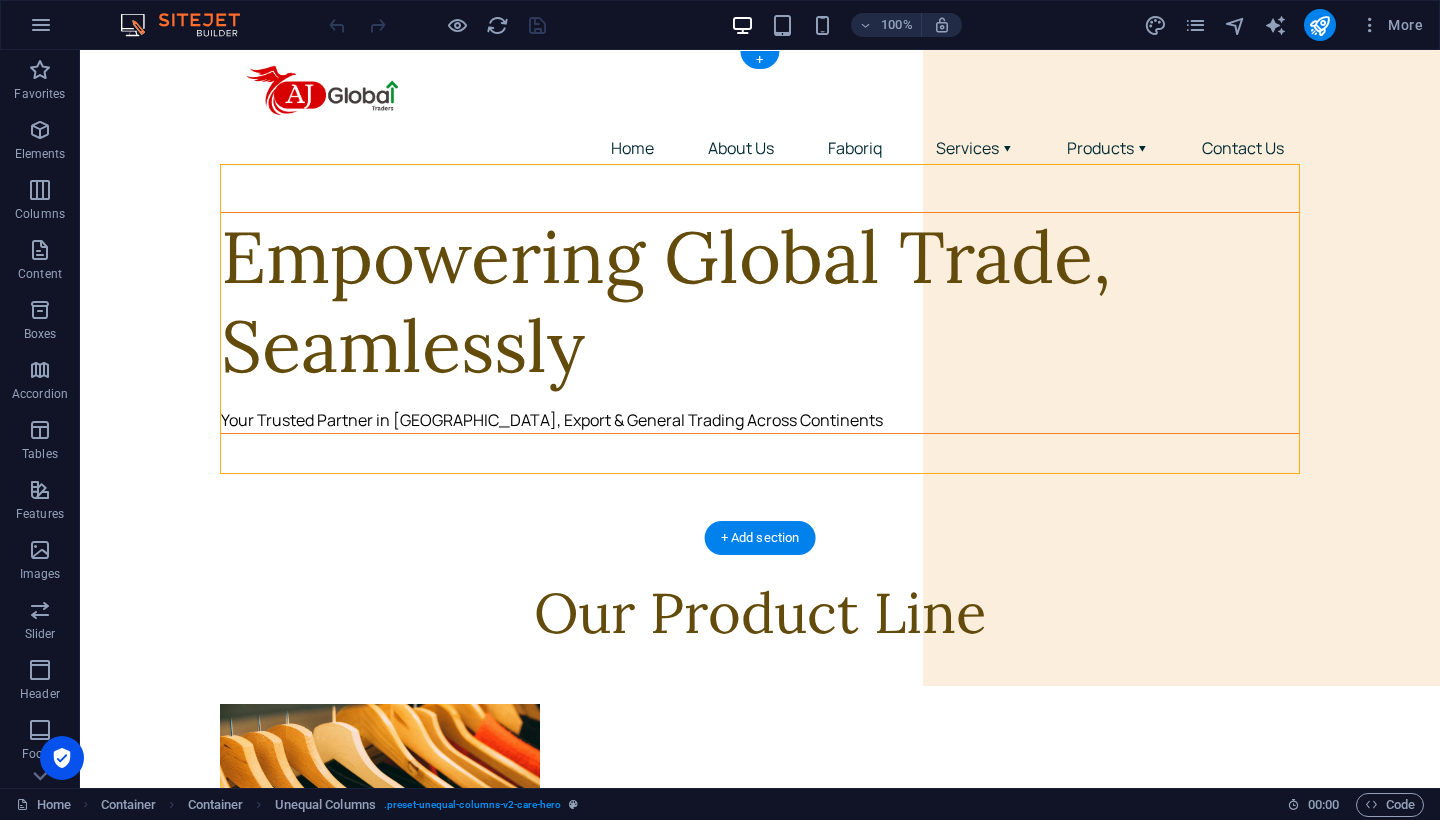 click on "Empowering Global Trade, Seamlessly" at bounding box center [760, 302] 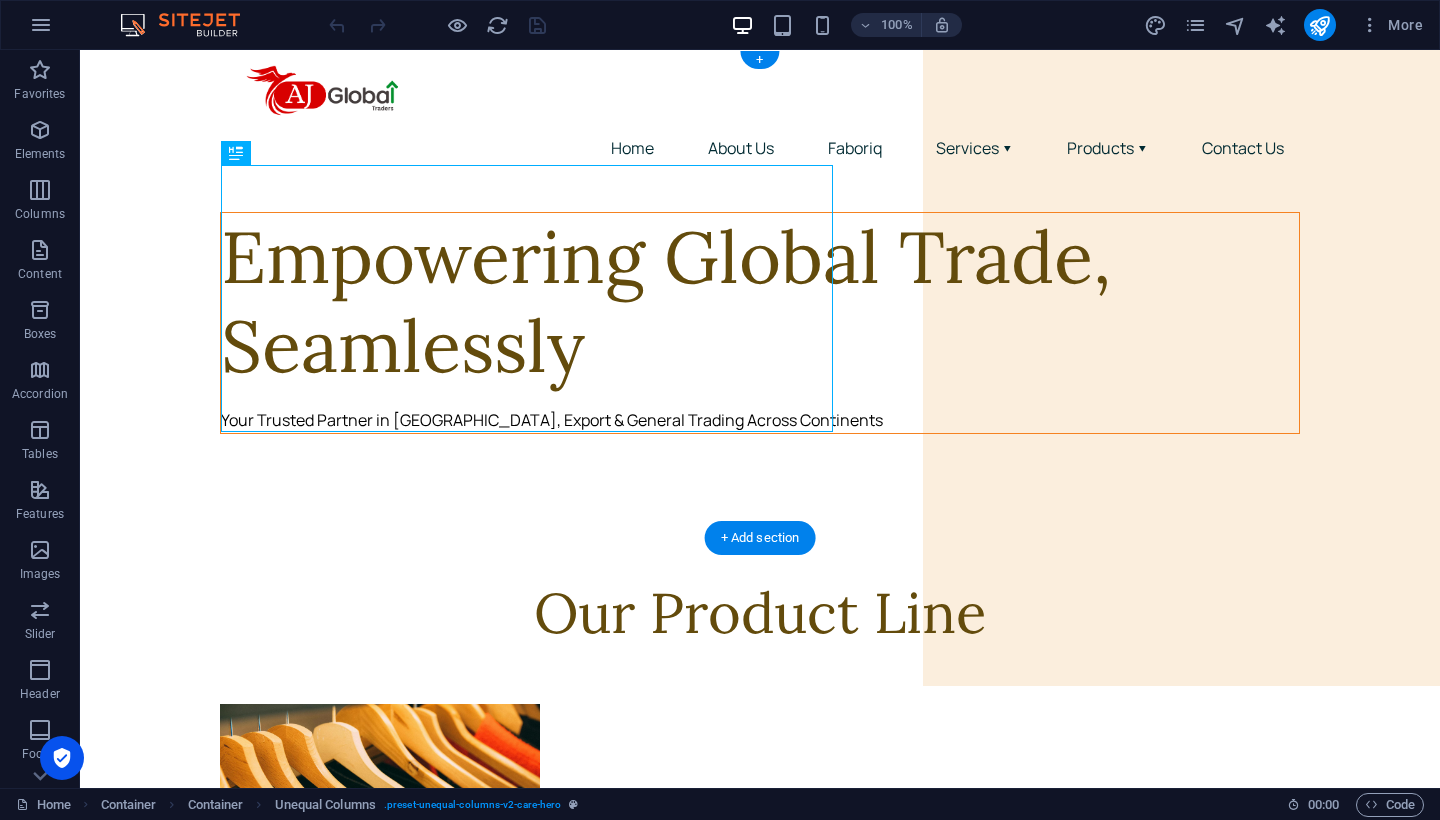 click on "Empowering Global Trade, Seamlessly" at bounding box center (760, 302) 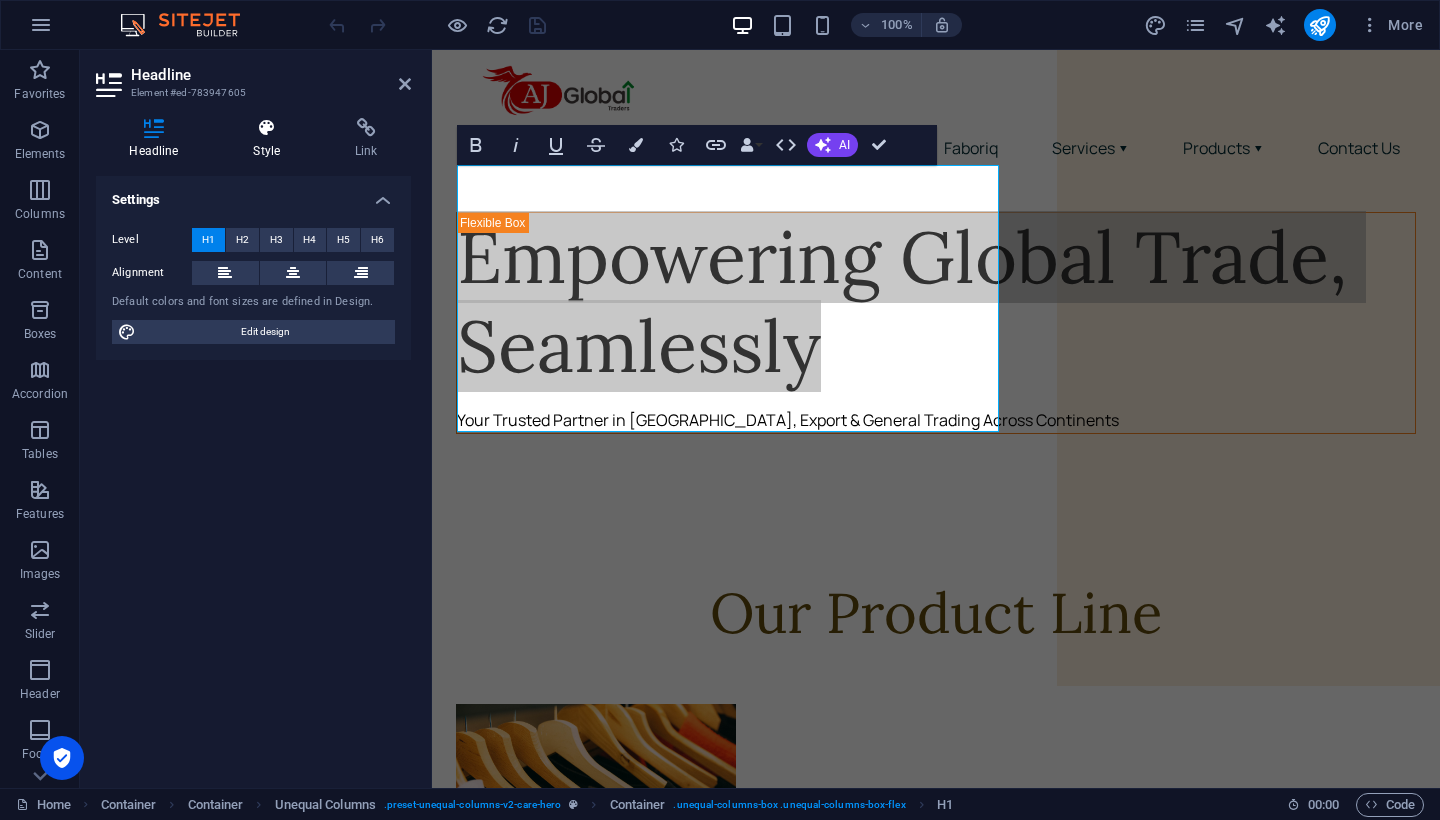 click on "Style" at bounding box center (271, 139) 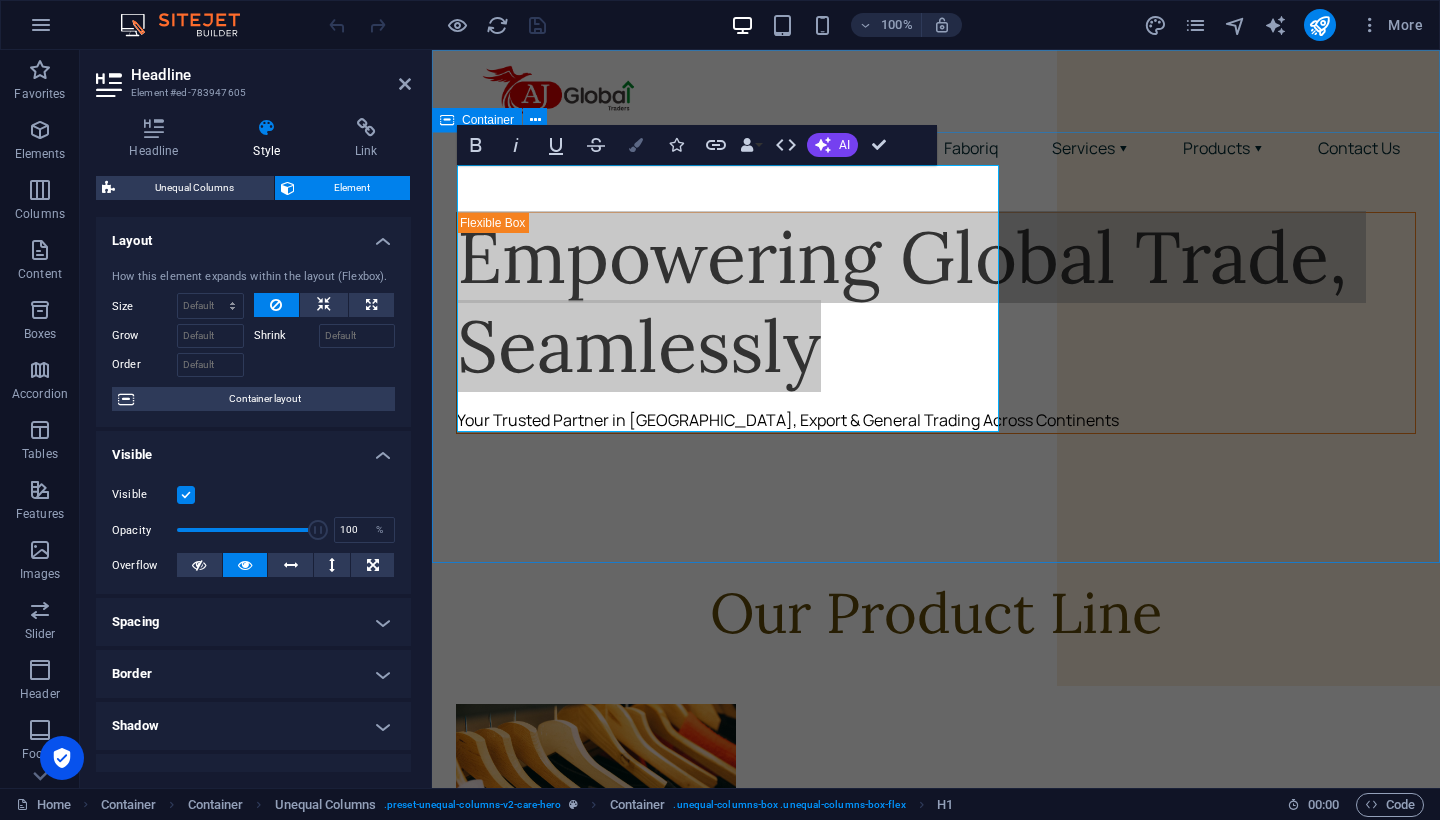 click at bounding box center [636, 145] 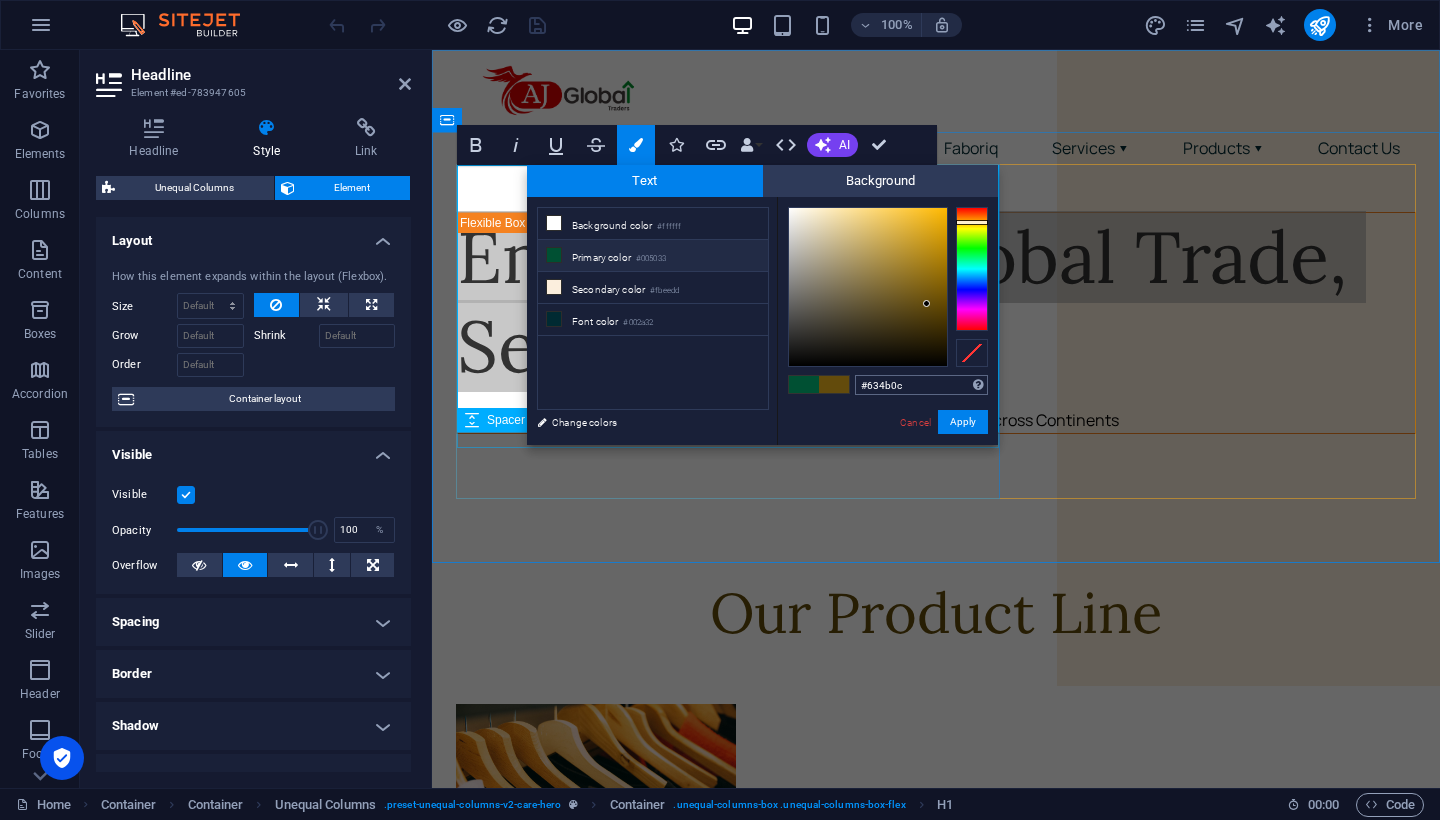 drag, startPoint x: 924, startPoint y: 384, endPoint x: 862, endPoint y: 377, distance: 62.39391 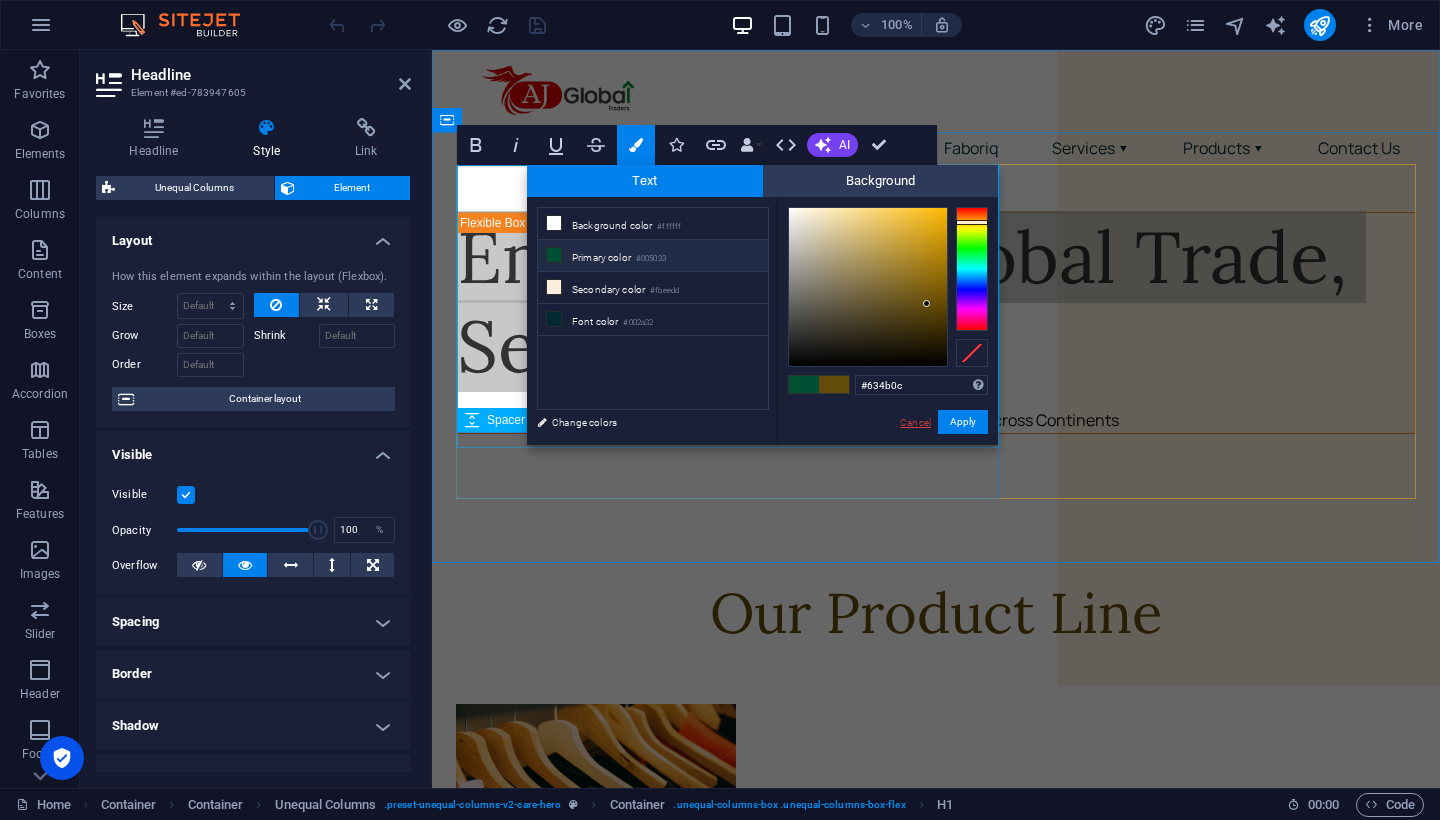 click on "Cancel" at bounding box center [915, 422] 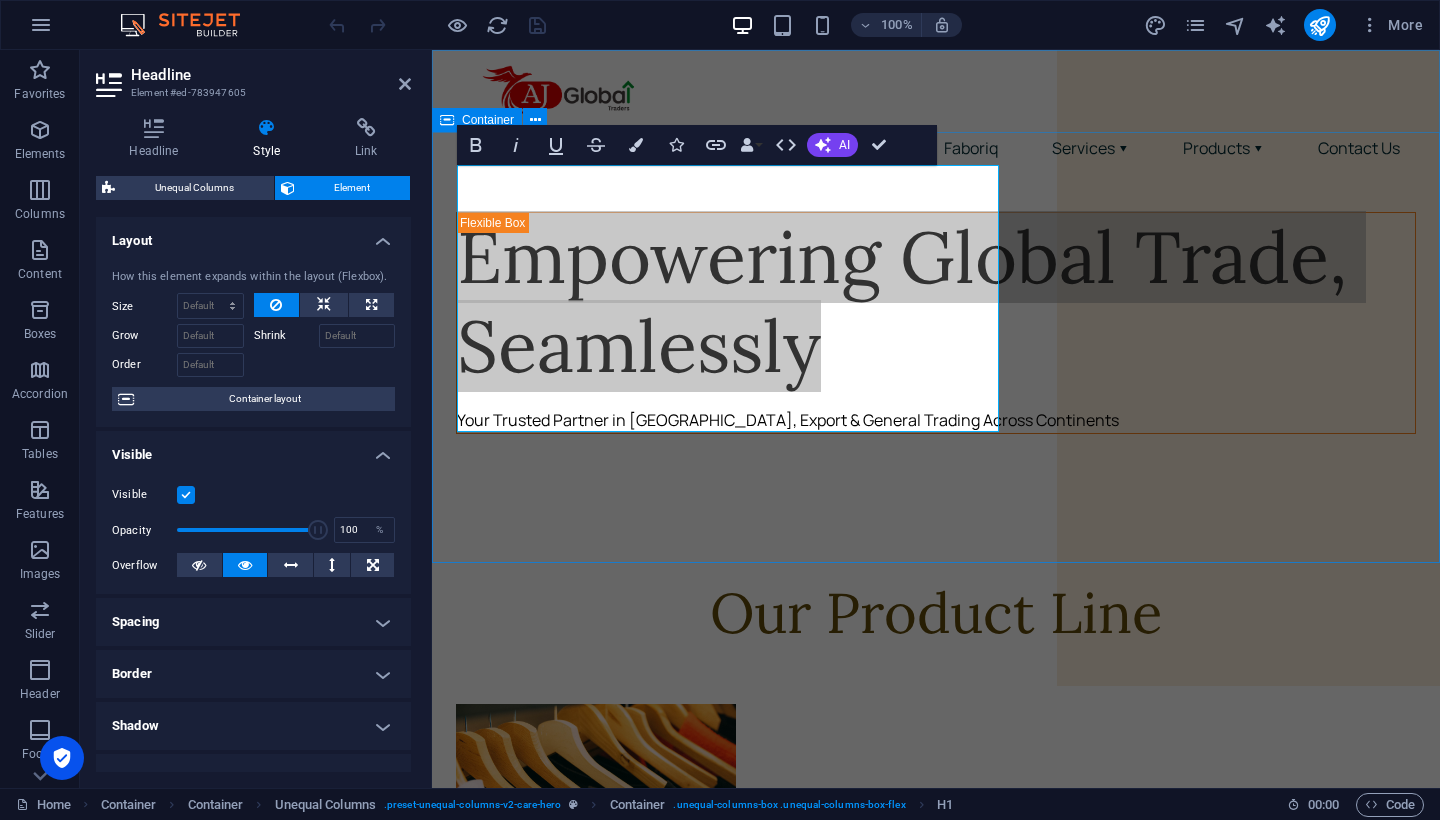 click on "Empowering Global Trade, Seamlessly Your Trusted Partner in [GEOGRAPHIC_DATA], Export & General Trading Across Continents" at bounding box center [936, 339] 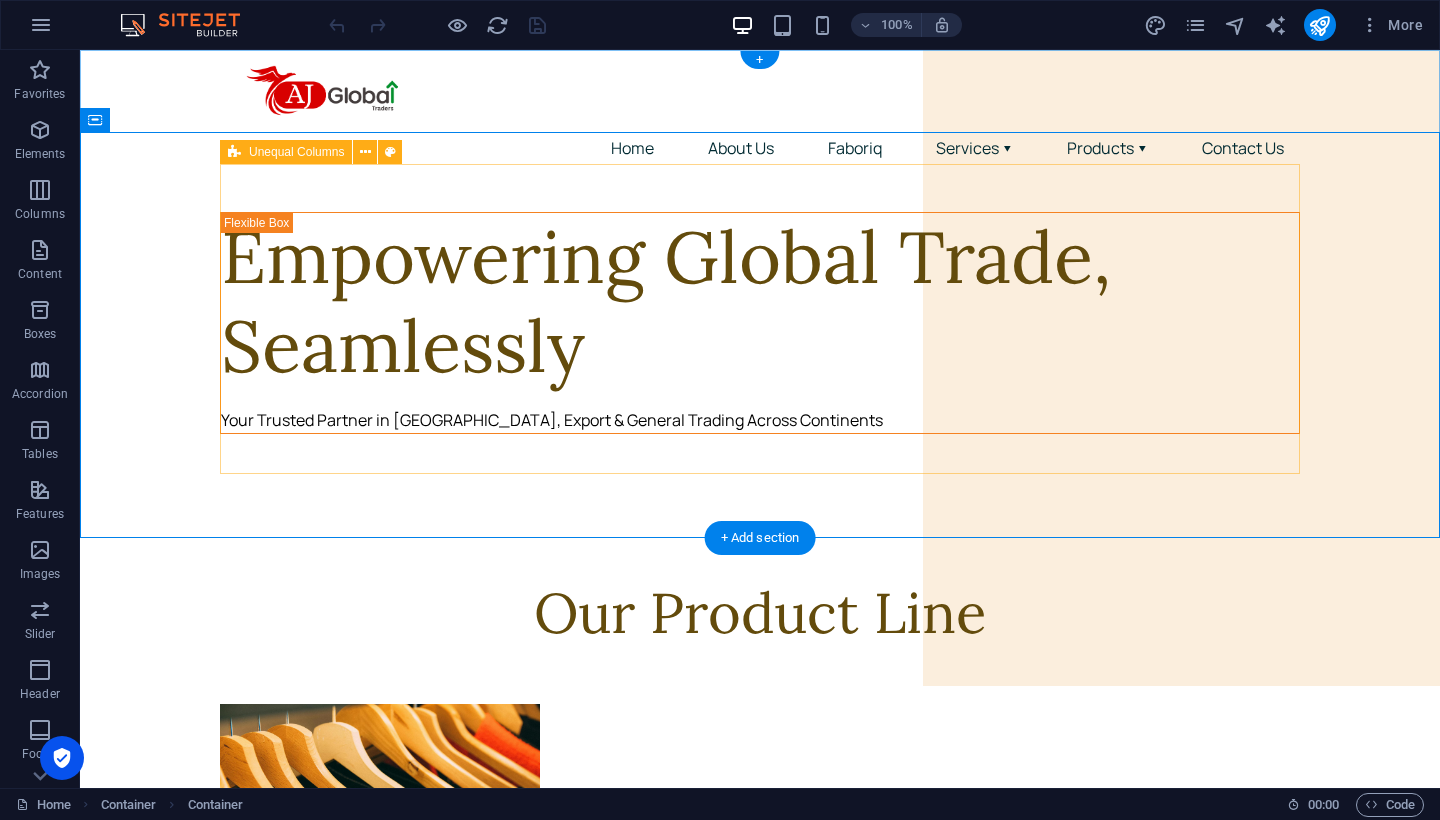 click on "Empowering Global Trade, Seamlessly Your Trusted Partner in [GEOGRAPHIC_DATA], Export & General Trading Across Continents" at bounding box center (760, 323) 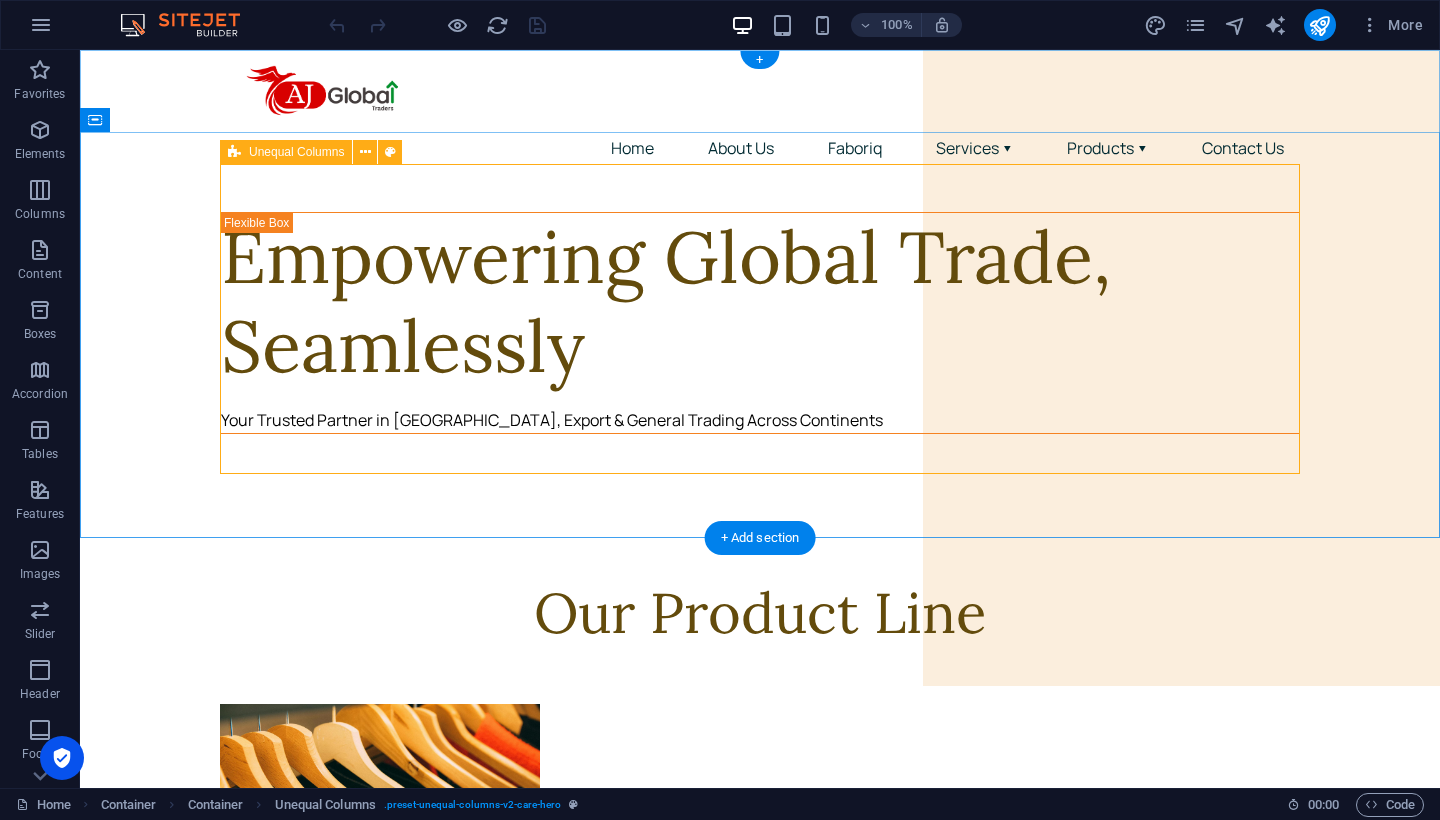 click on "Empowering Global Trade, Seamlessly Your Trusted Partner in [GEOGRAPHIC_DATA], Export & General Trading Across Continents" at bounding box center [760, 323] 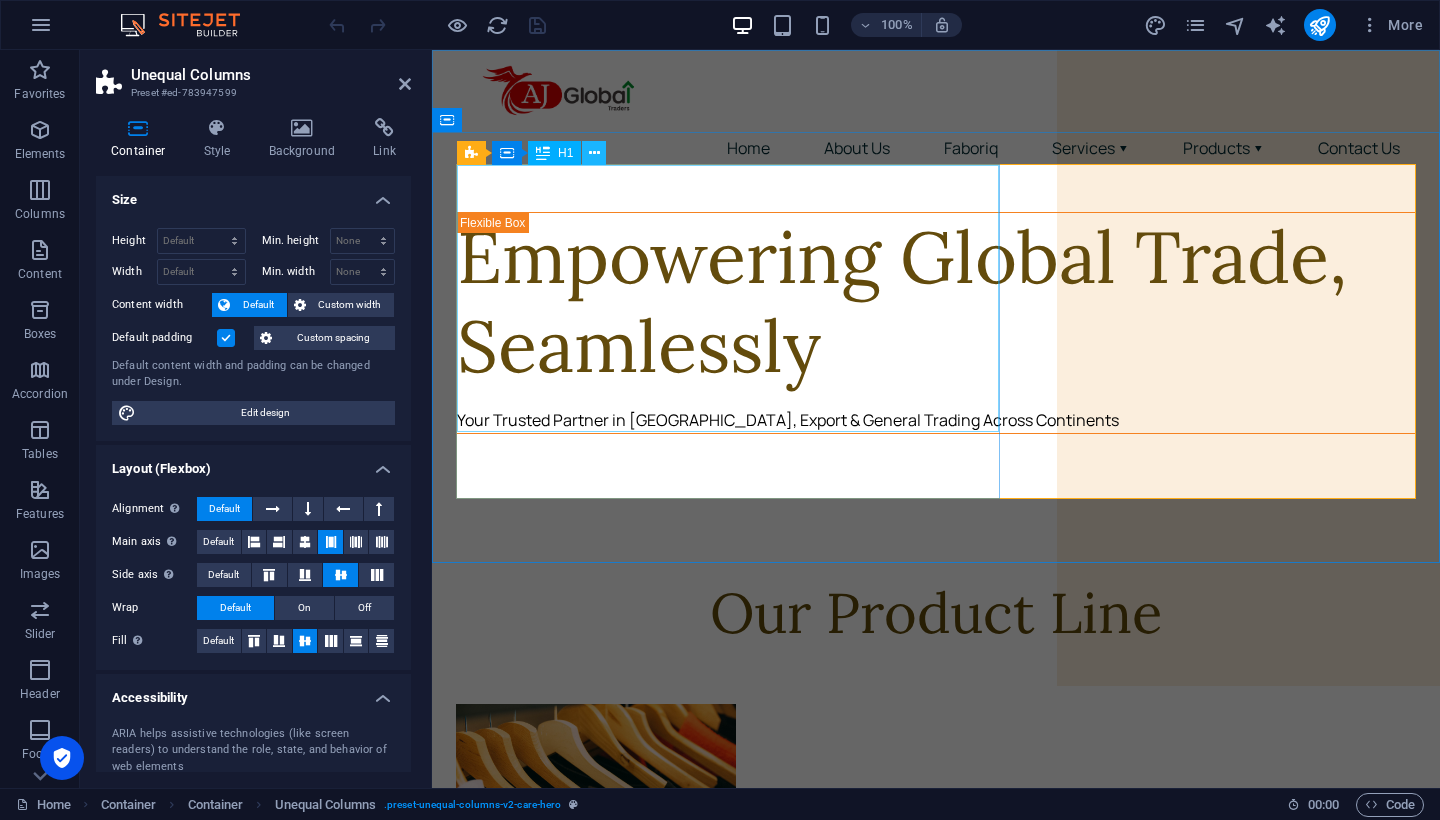 click at bounding box center (594, 153) 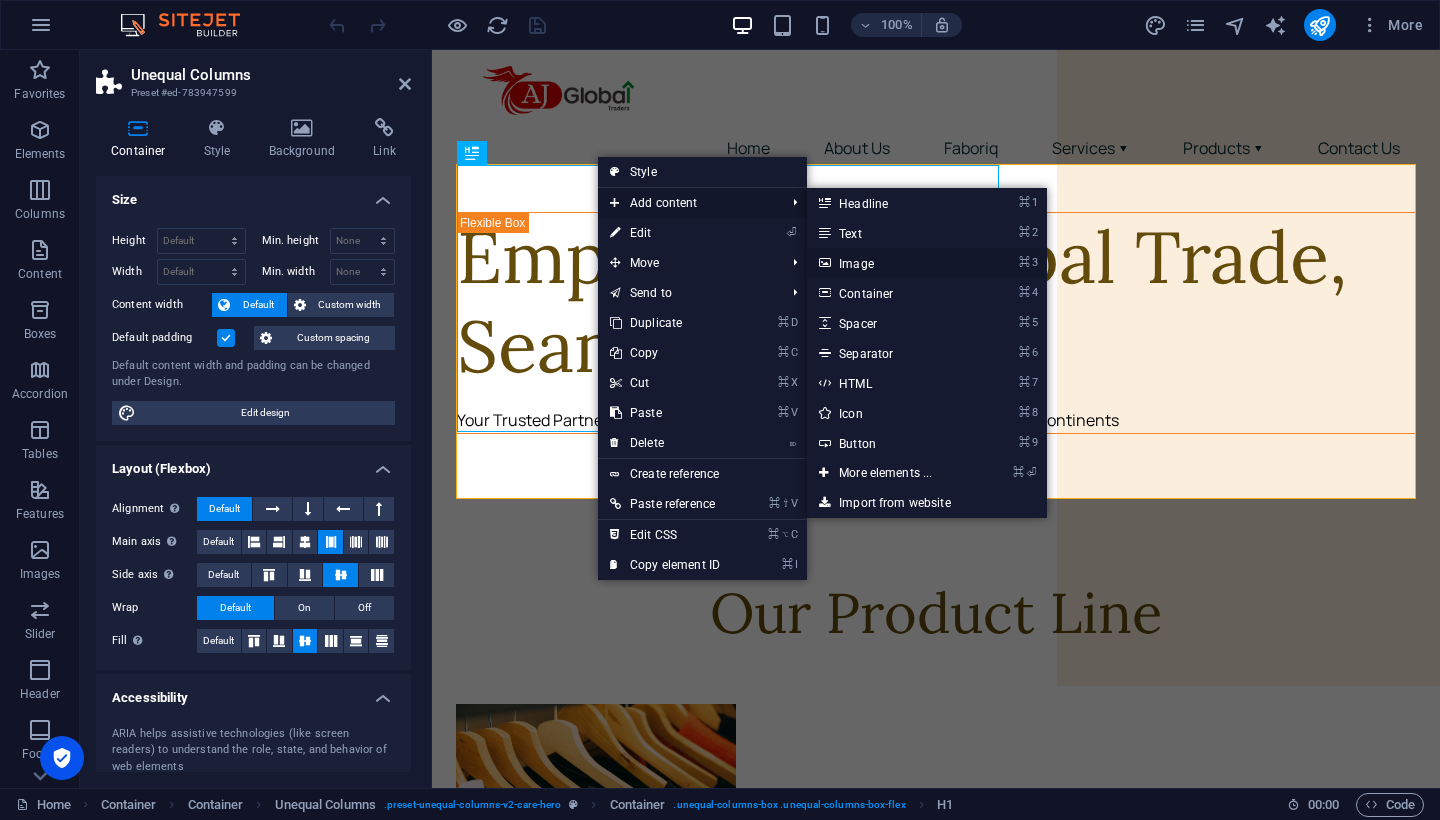 click on "⌘ 3  Image" at bounding box center (889, 263) 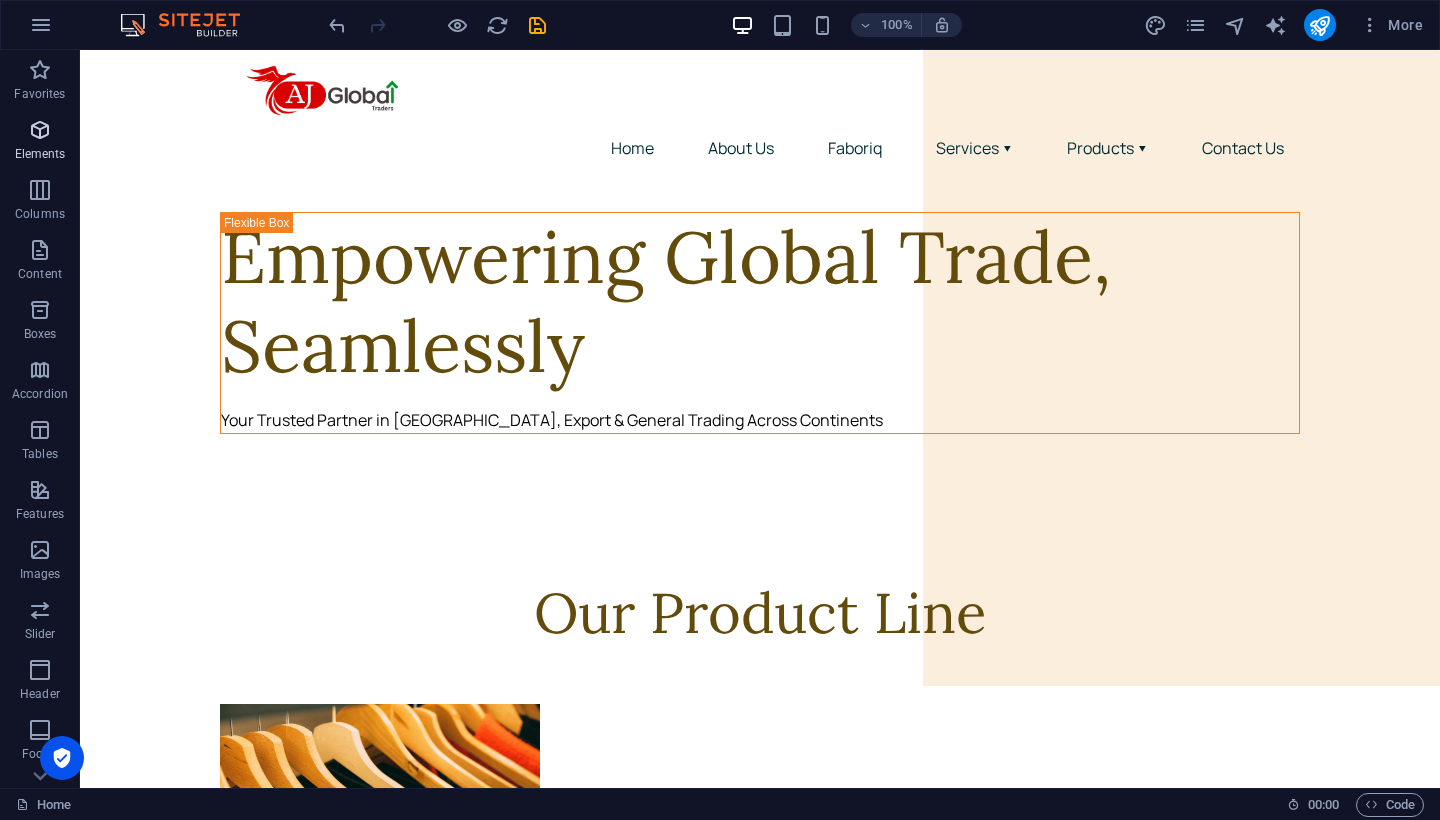 click on "Elements" at bounding box center (40, 154) 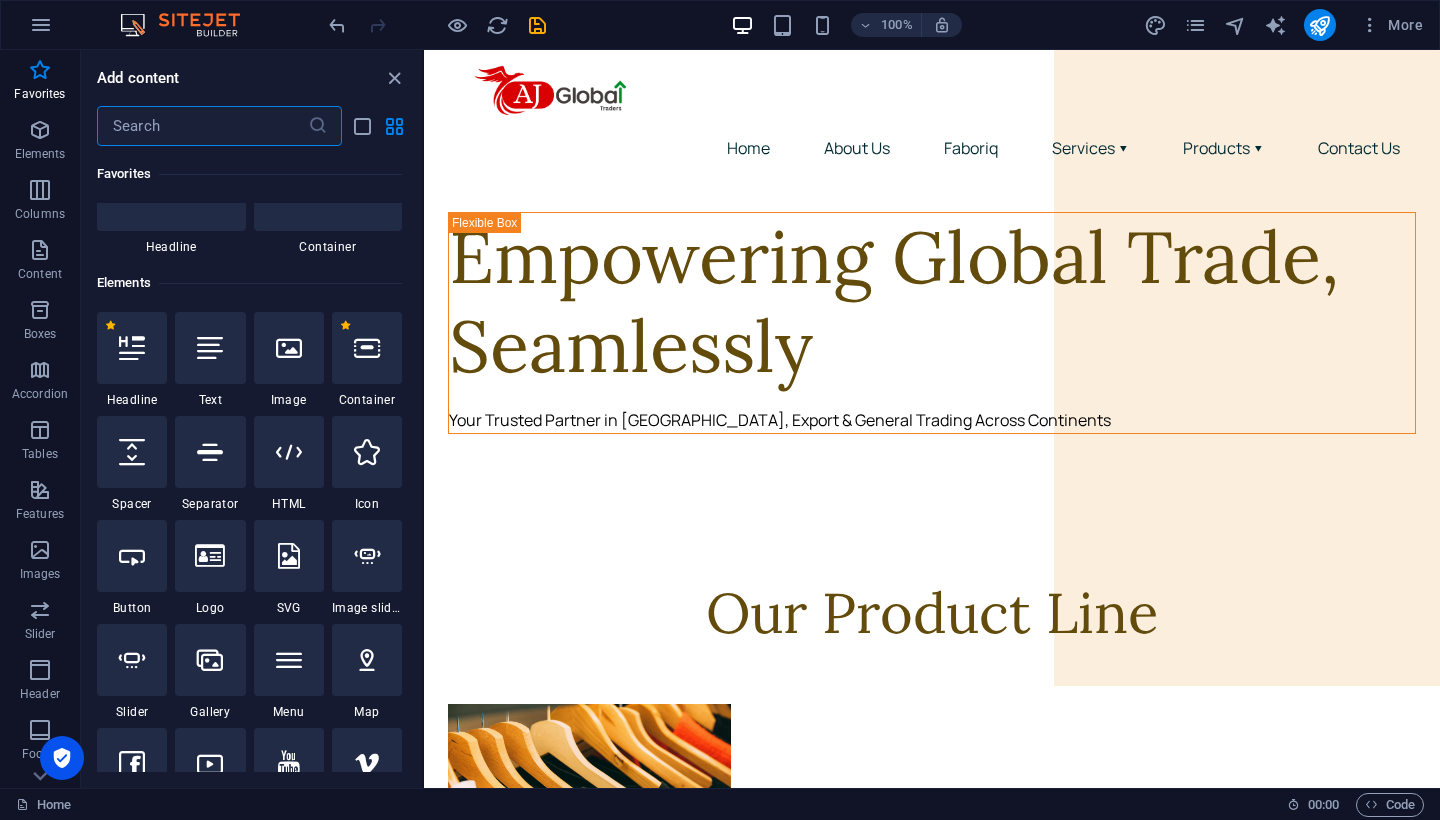 scroll, scrollTop: 106, scrollLeft: 0, axis: vertical 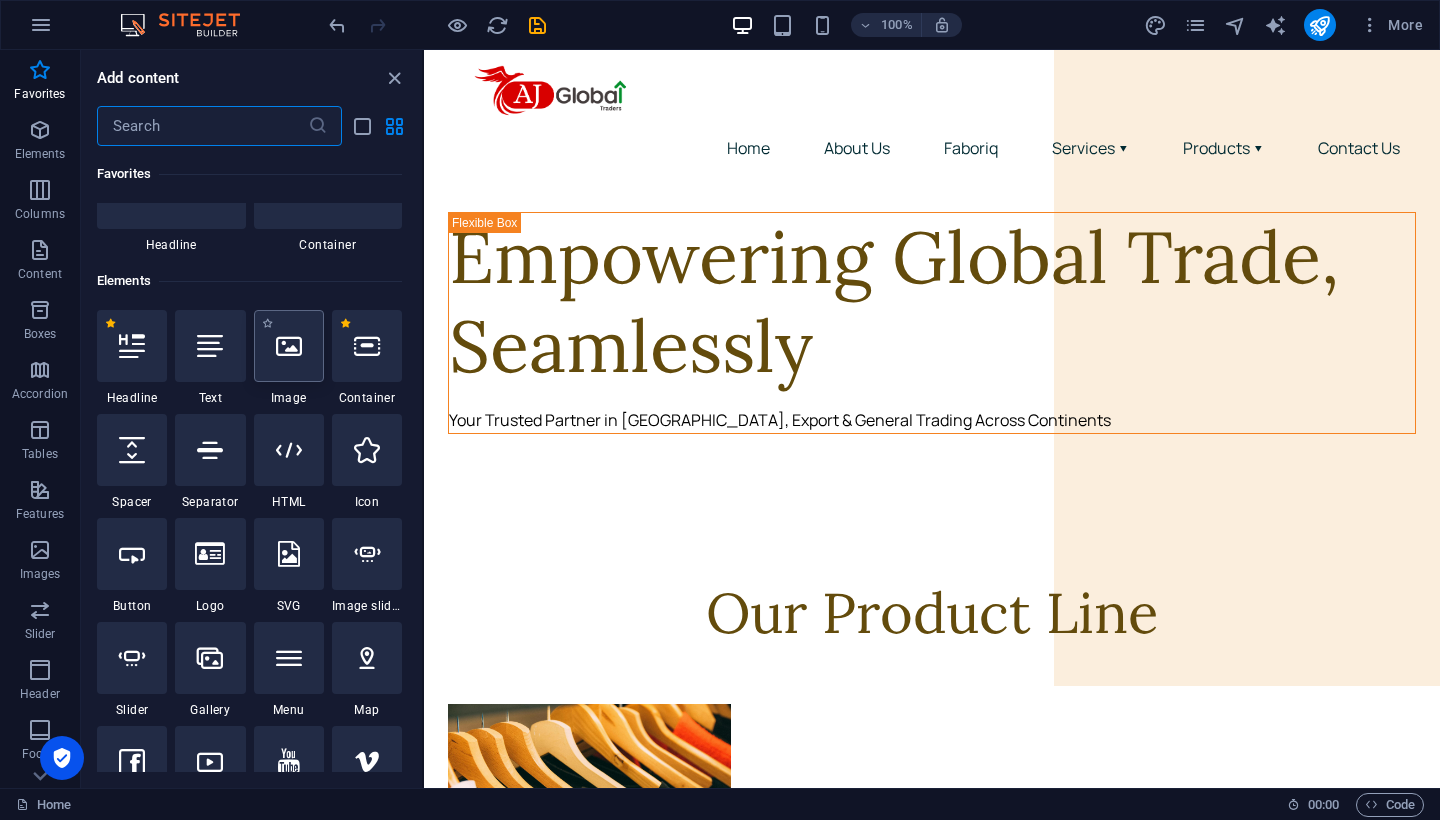 click at bounding box center (289, 346) 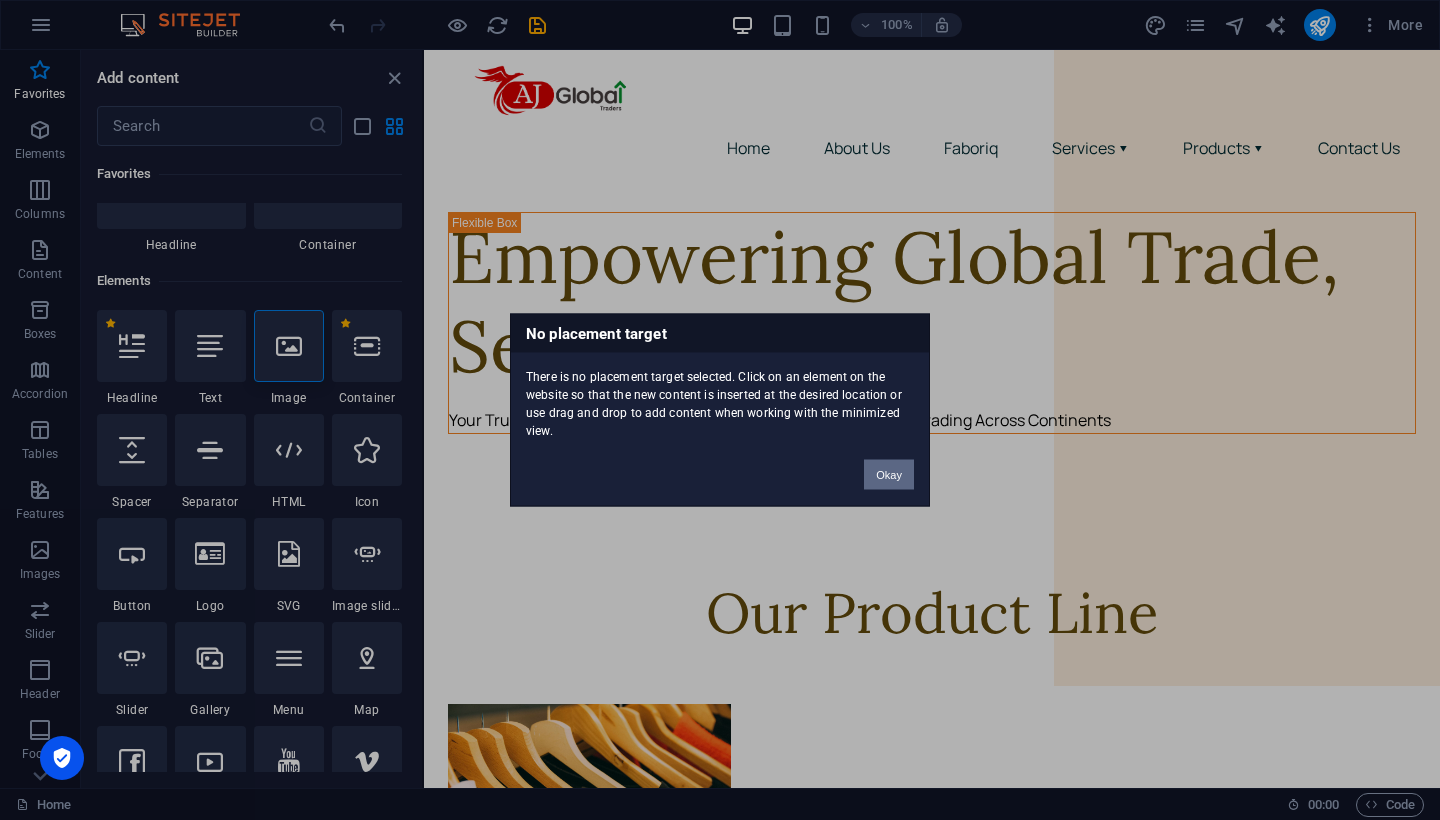 click on "Okay" at bounding box center [889, 475] 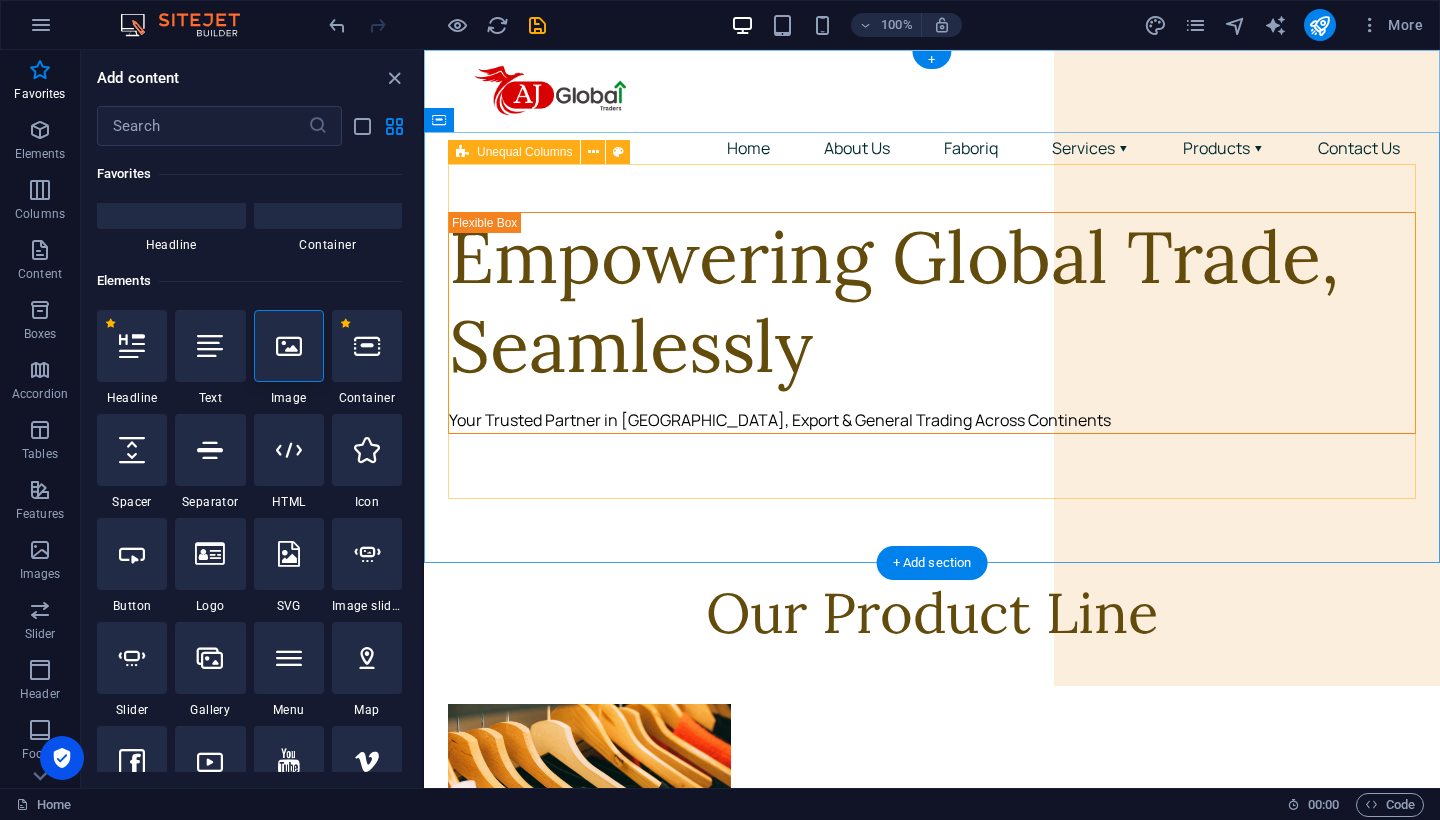 click on "Empowering Global Trade, Seamlessly Your Trusted Partner in [GEOGRAPHIC_DATA], Export & General Trading Across Continents" at bounding box center [932, 323] 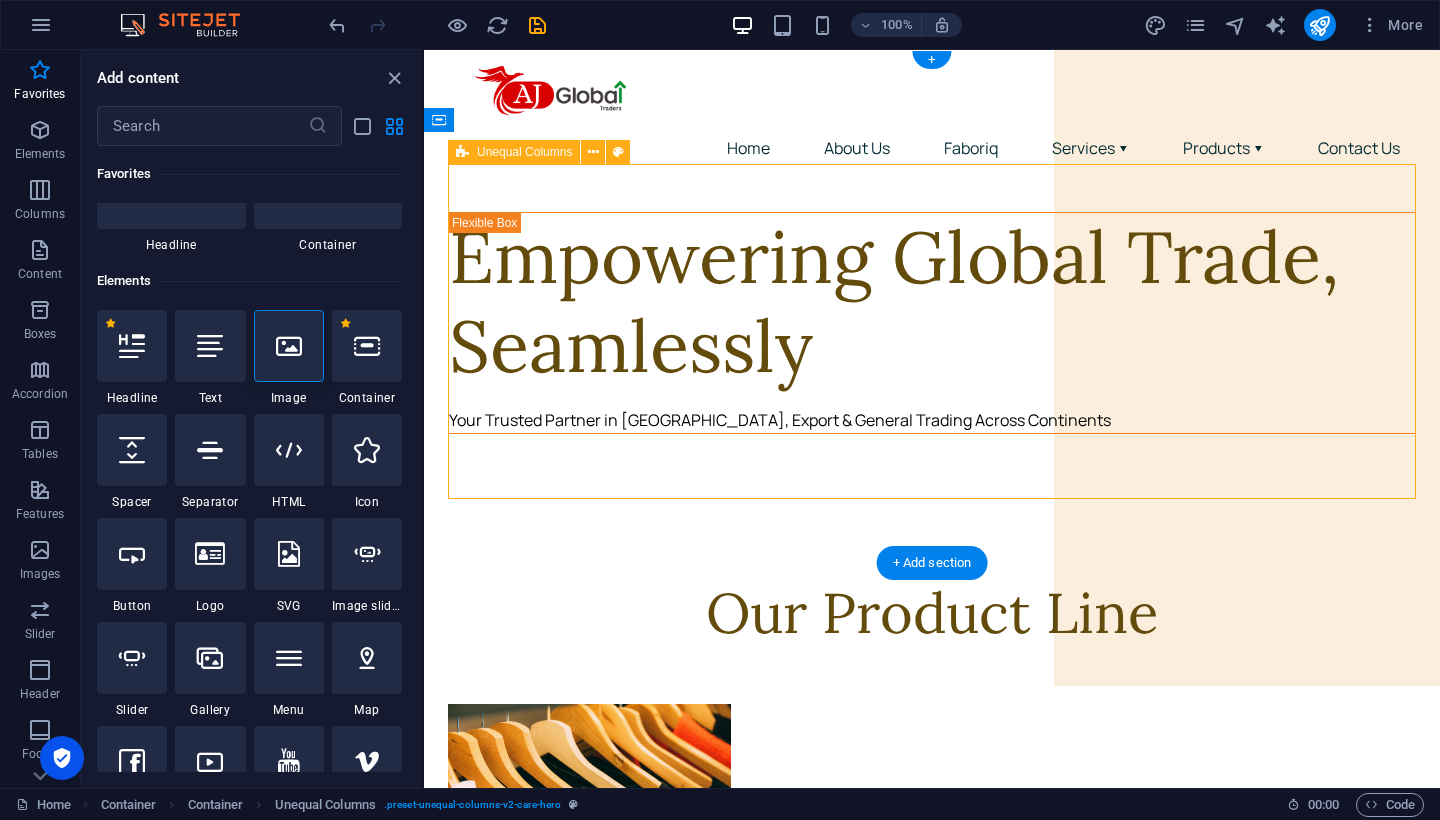 click on "Empowering Global Trade, Seamlessly Your Trusted Partner in [GEOGRAPHIC_DATA], Export & General Trading Across Continents" at bounding box center [932, 323] 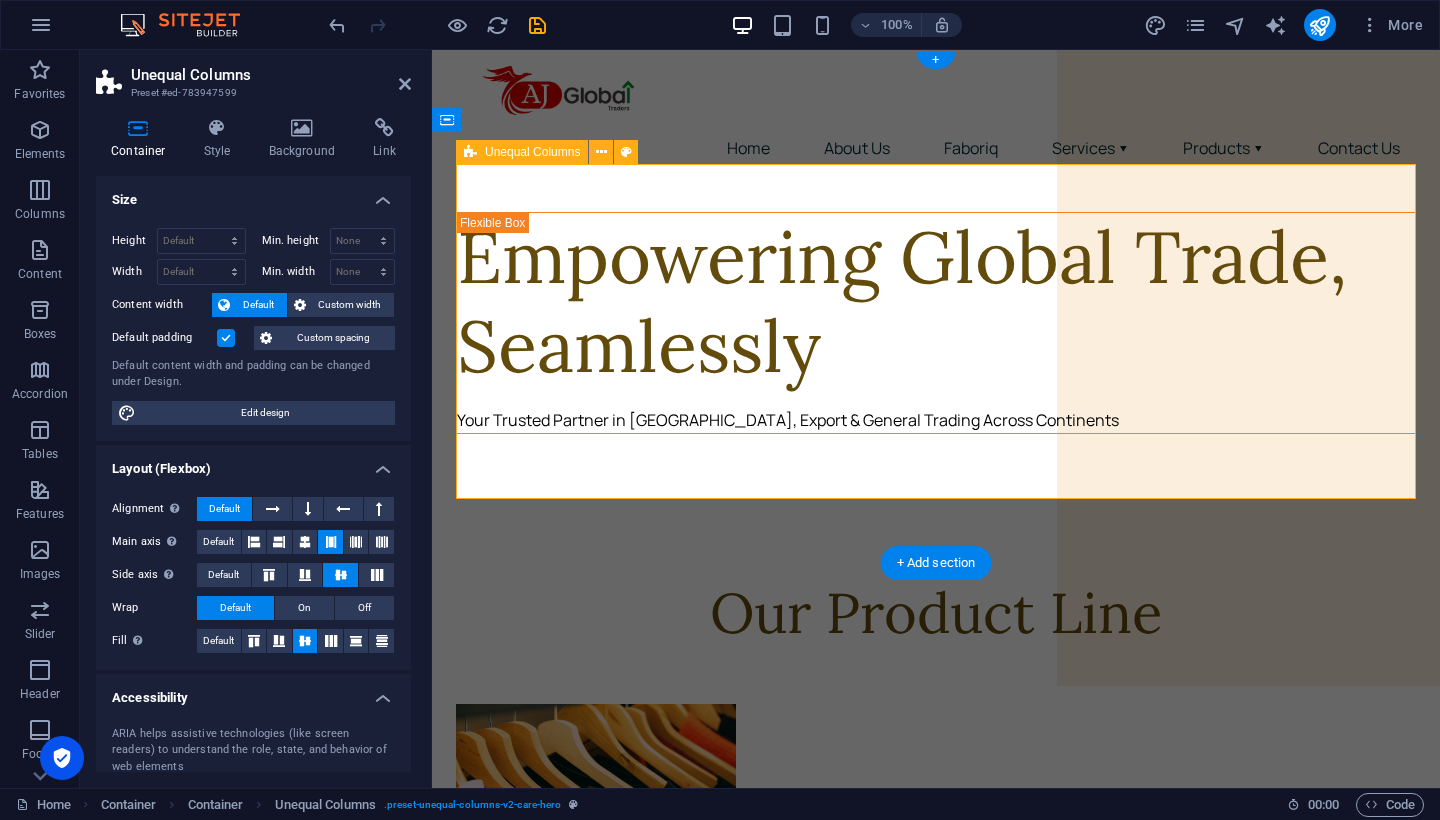 click on "Empowering Global Trade, Seamlessly Your Trusted Partner in [GEOGRAPHIC_DATA], Export & General Trading Across Continents" at bounding box center (936, 323) 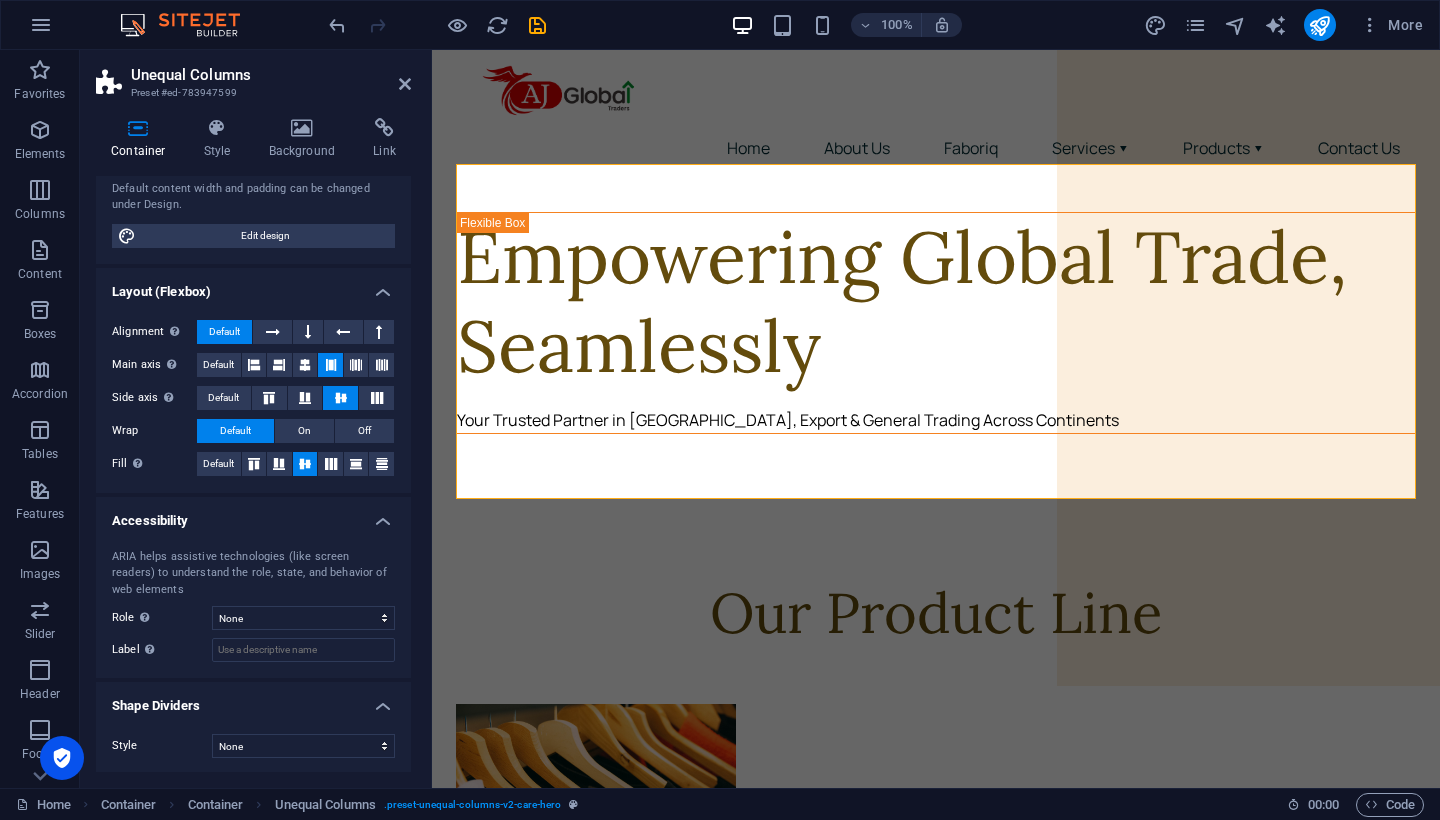 scroll, scrollTop: 176, scrollLeft: 0, axis: vertical 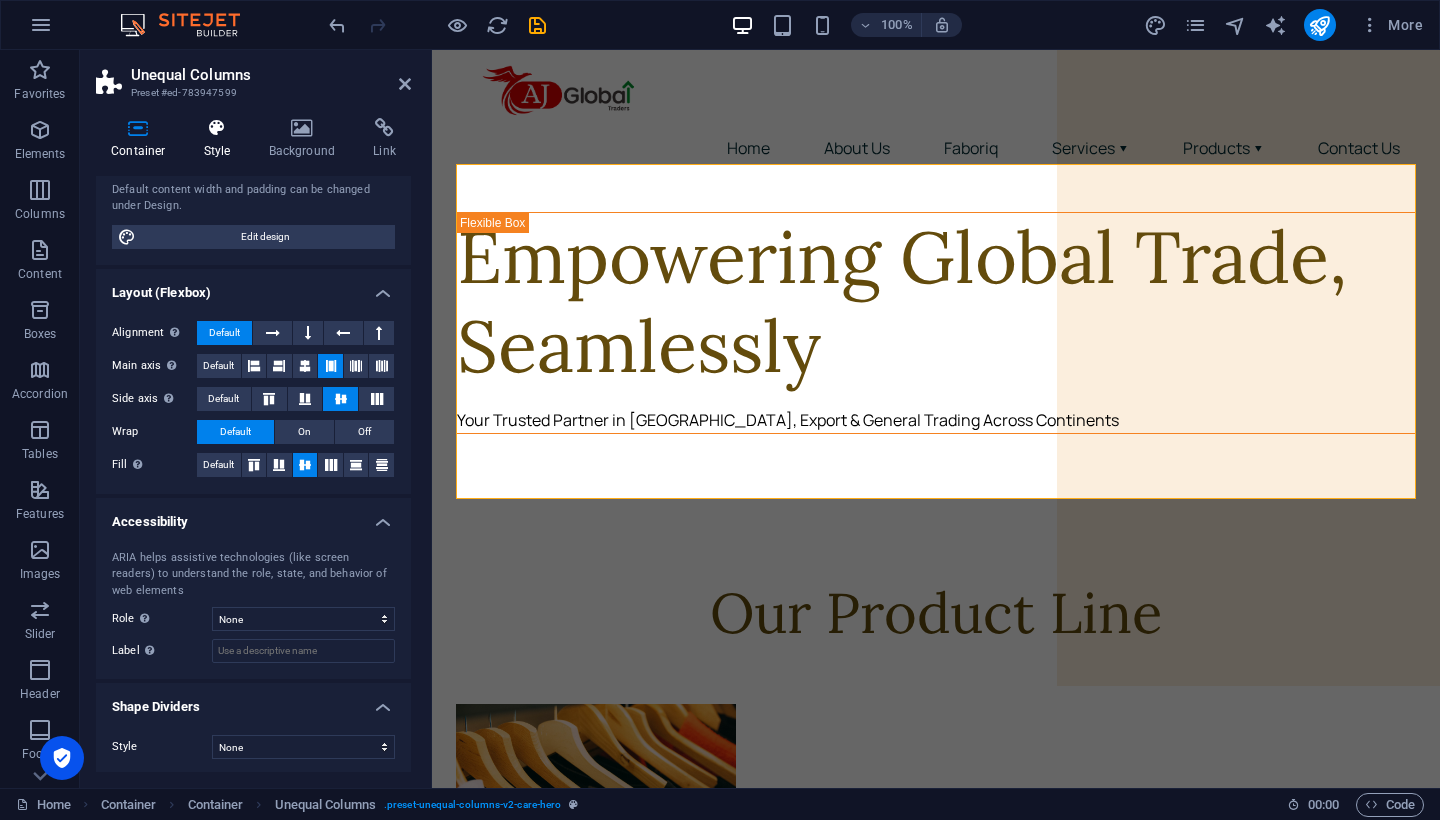 click on "Style" at bounding box center [221, 139] 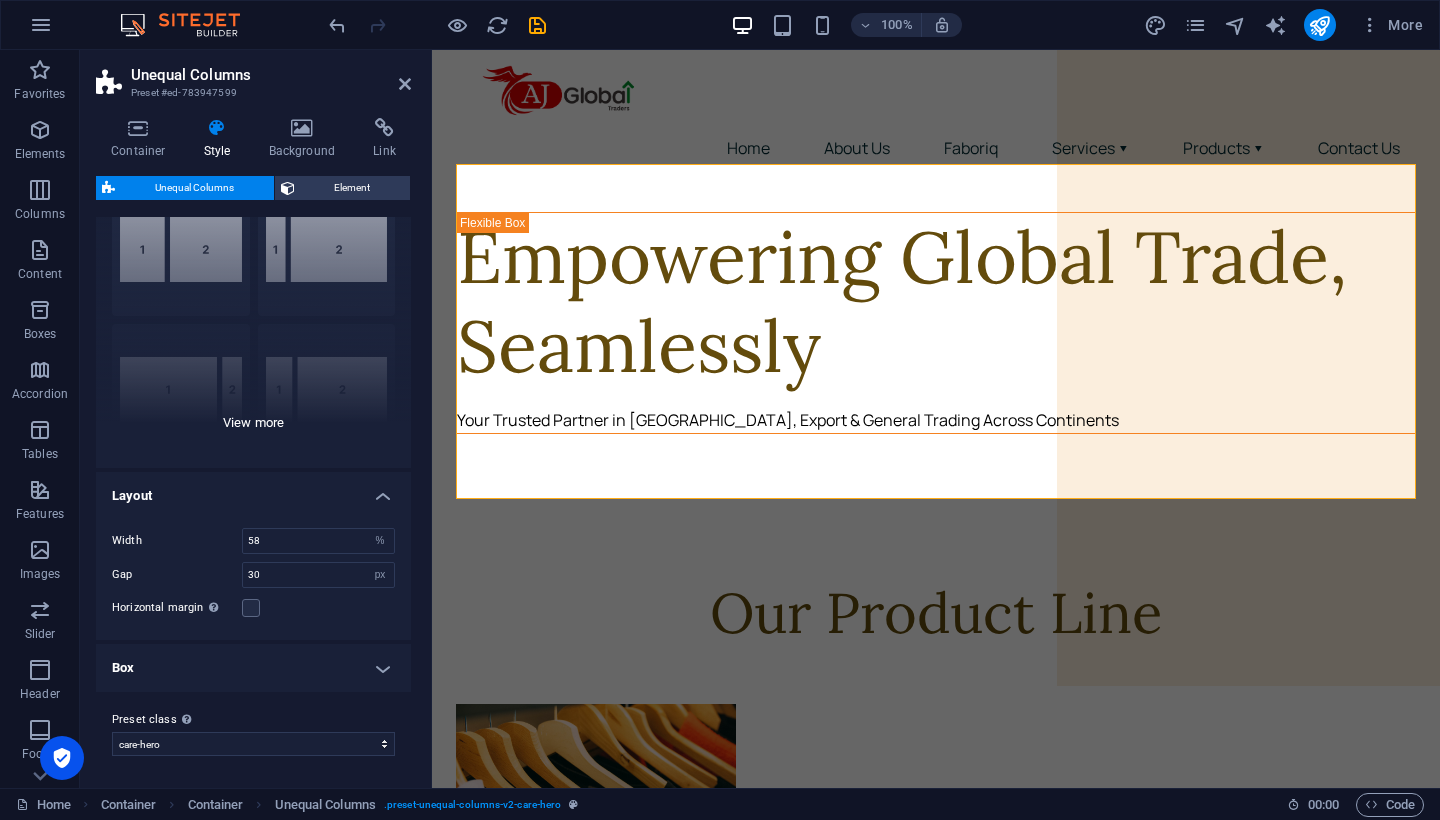 scroll, scrollTop: 84, scrollLeft: 0, axis: vertical 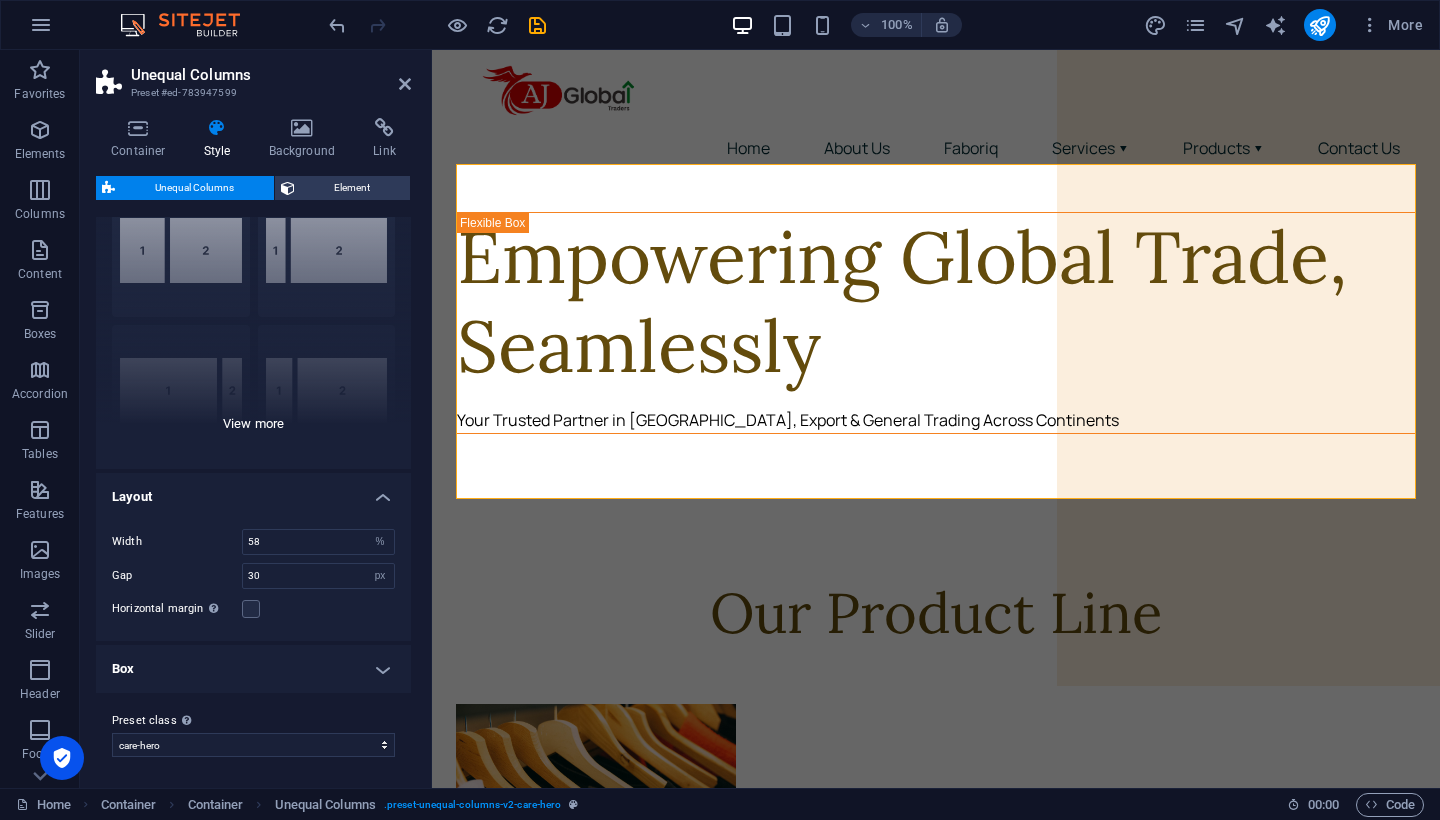 click on "[PHONE_NUMBER] [PHONE_NUMBER] 70-30 Default" at bounding box center [253, 319] 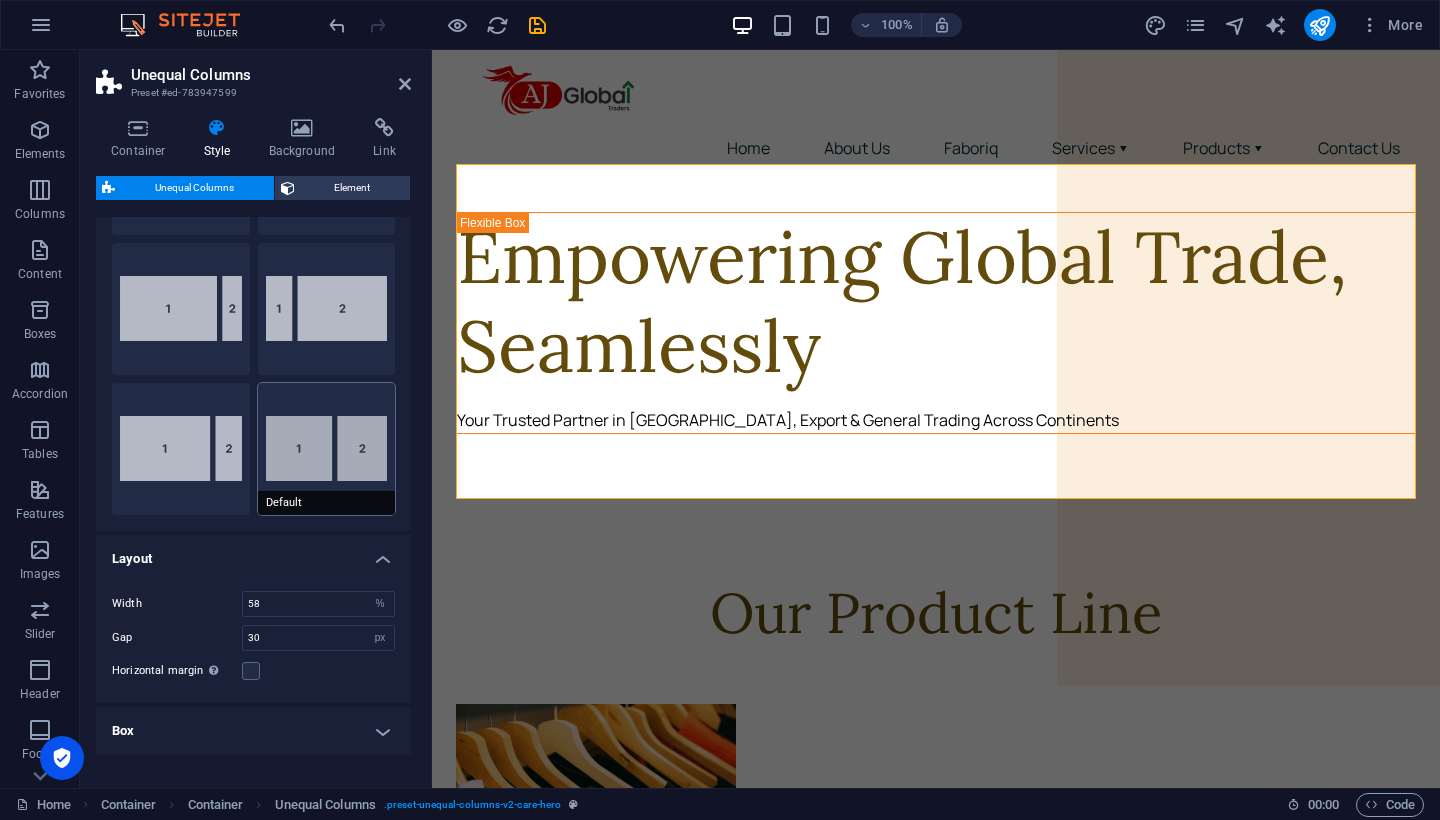 scroll, scrollTop: 173, scrollLeft: 0, axis: vertical 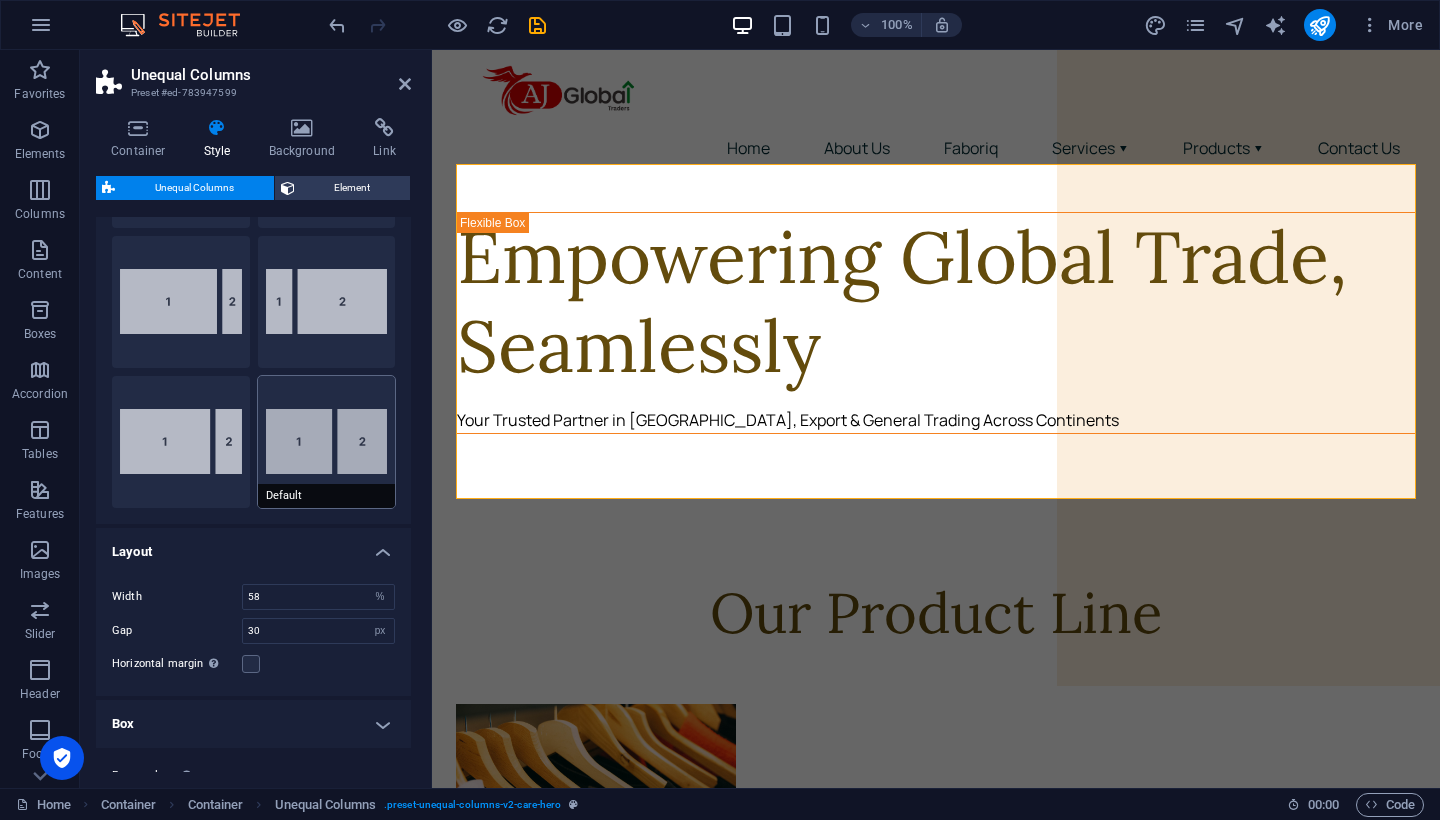 click on "Default" at bounding box center (327, 442) 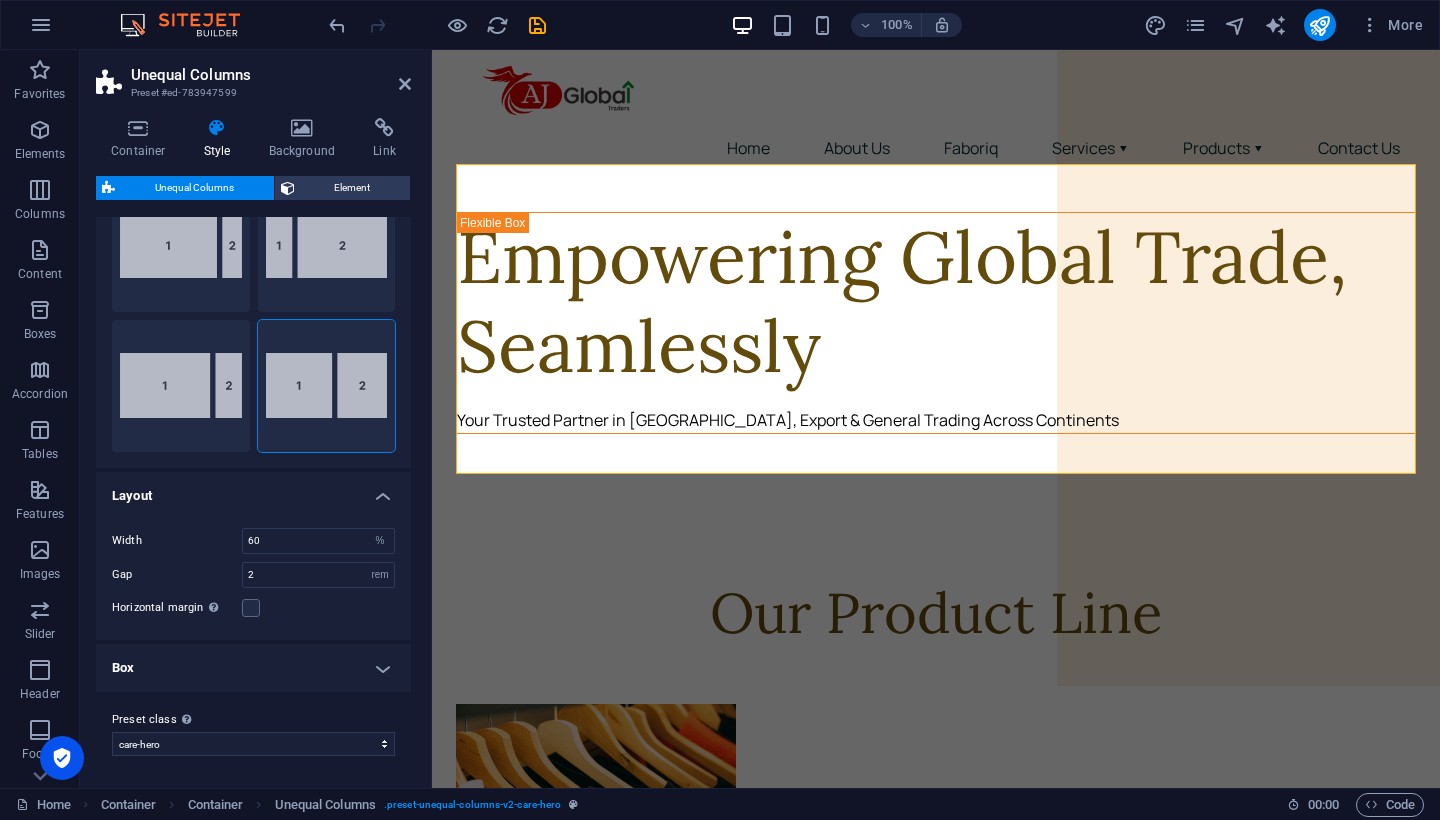 scroll, scrollTop: 228, scrollLeft: 0, axis: vertical 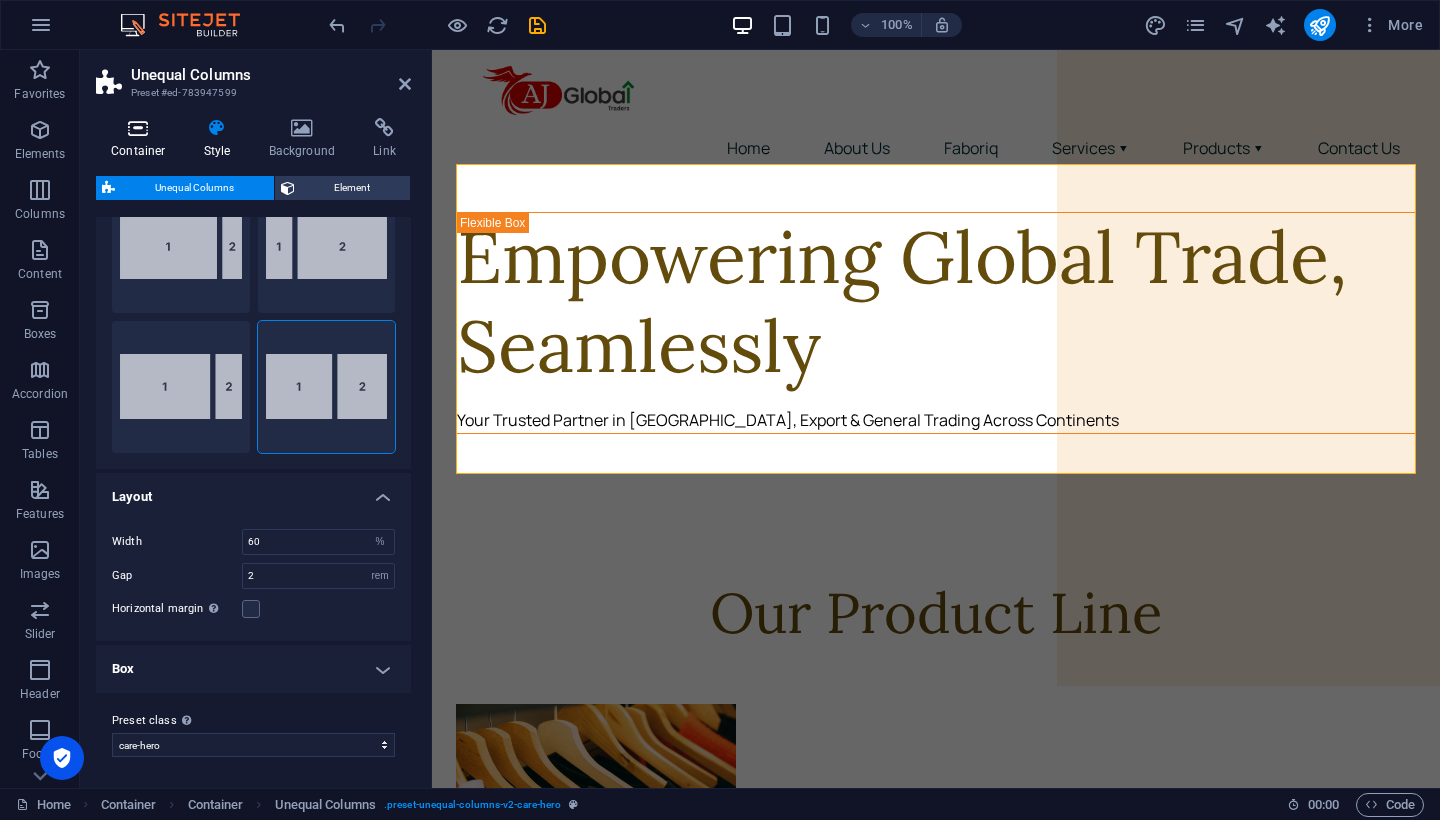 click on "Container" at bounding box center [142, 139] 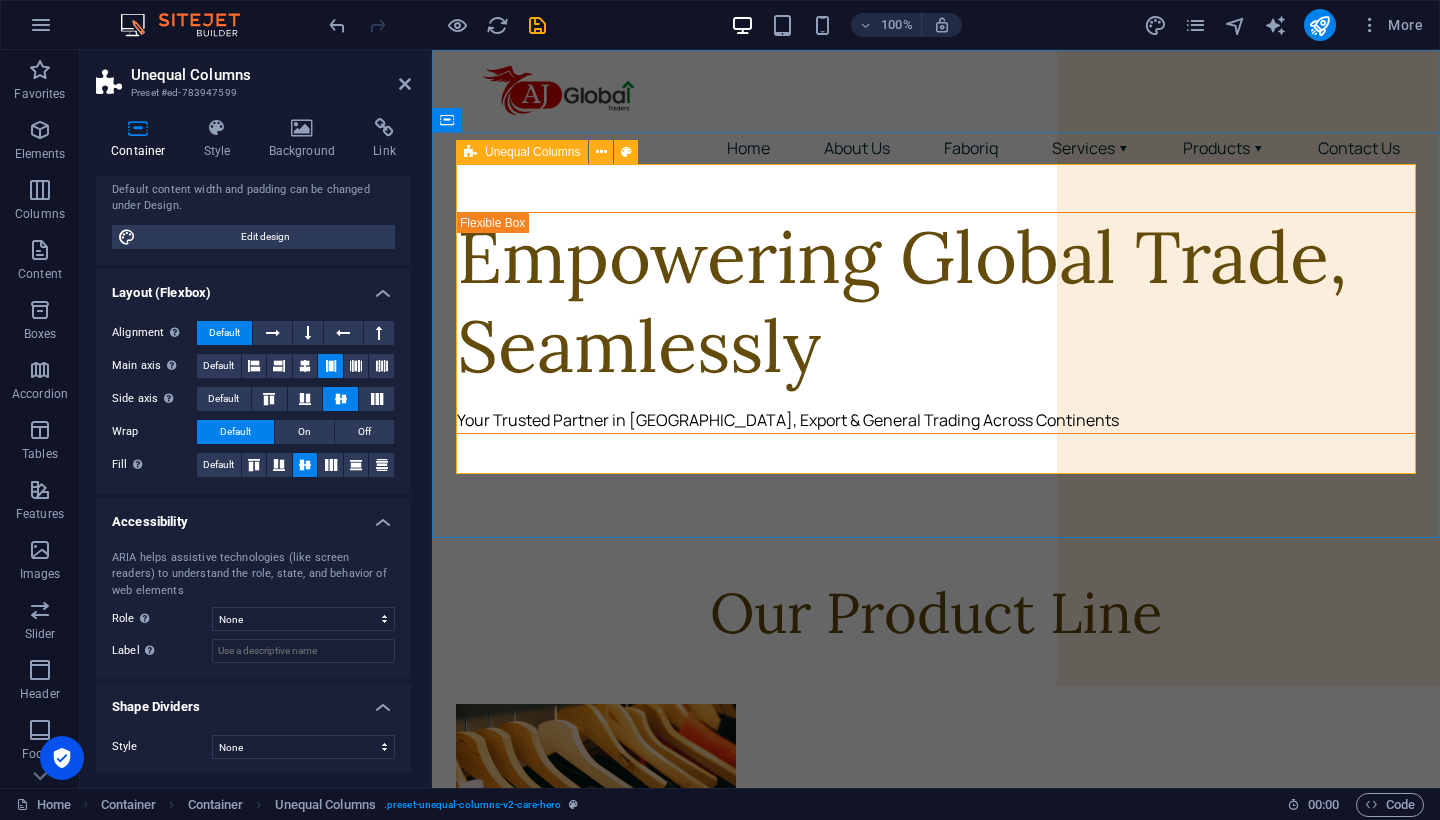 click on "Empowering Global Trade, Seamlessly Your Trusted Partner in [GEOGRAPHIC_DATA], Export & General Trading Across Continents" at bounding box center [936, 323] 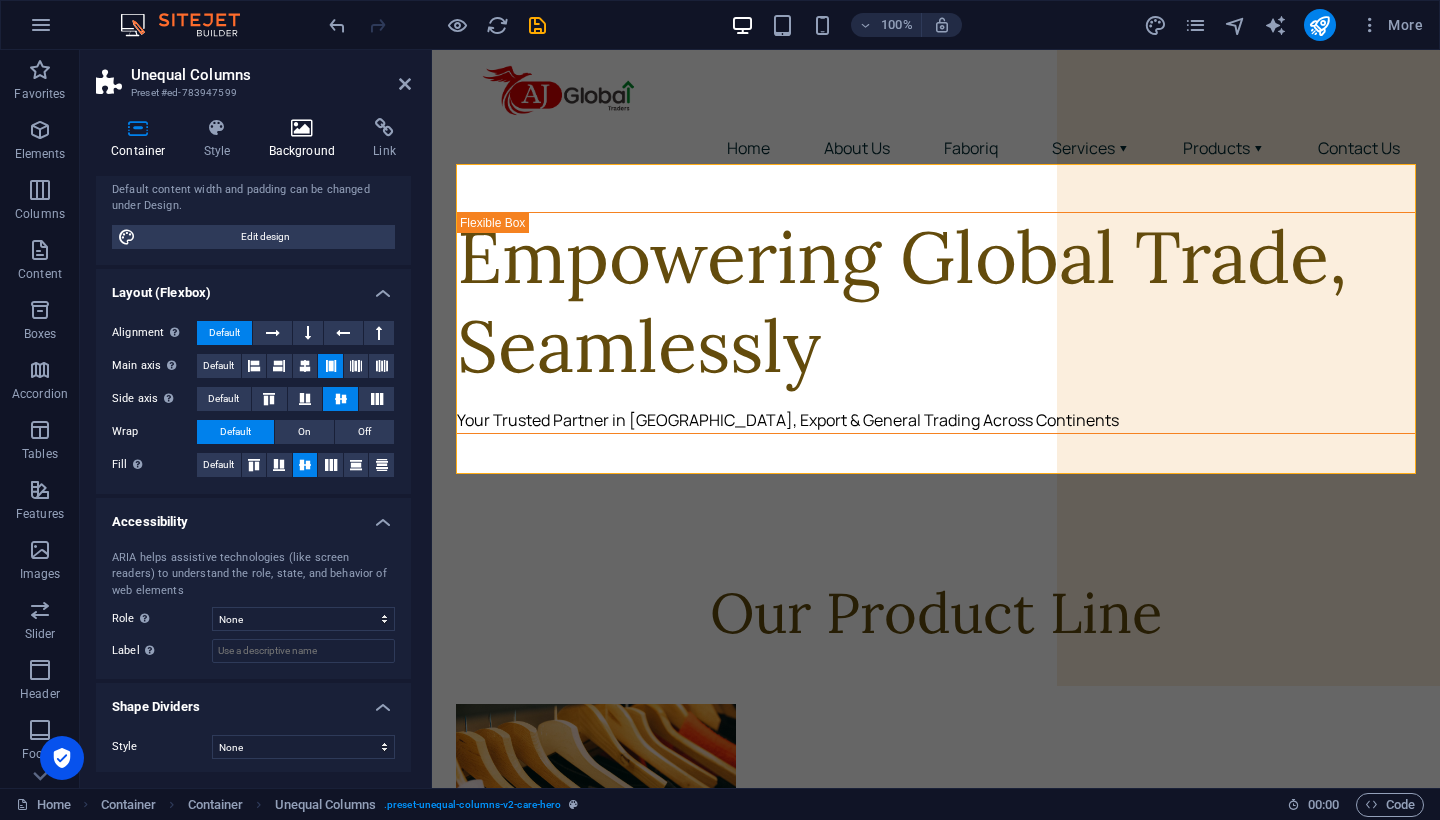 click on "Background" at bounding box center (306, 139) 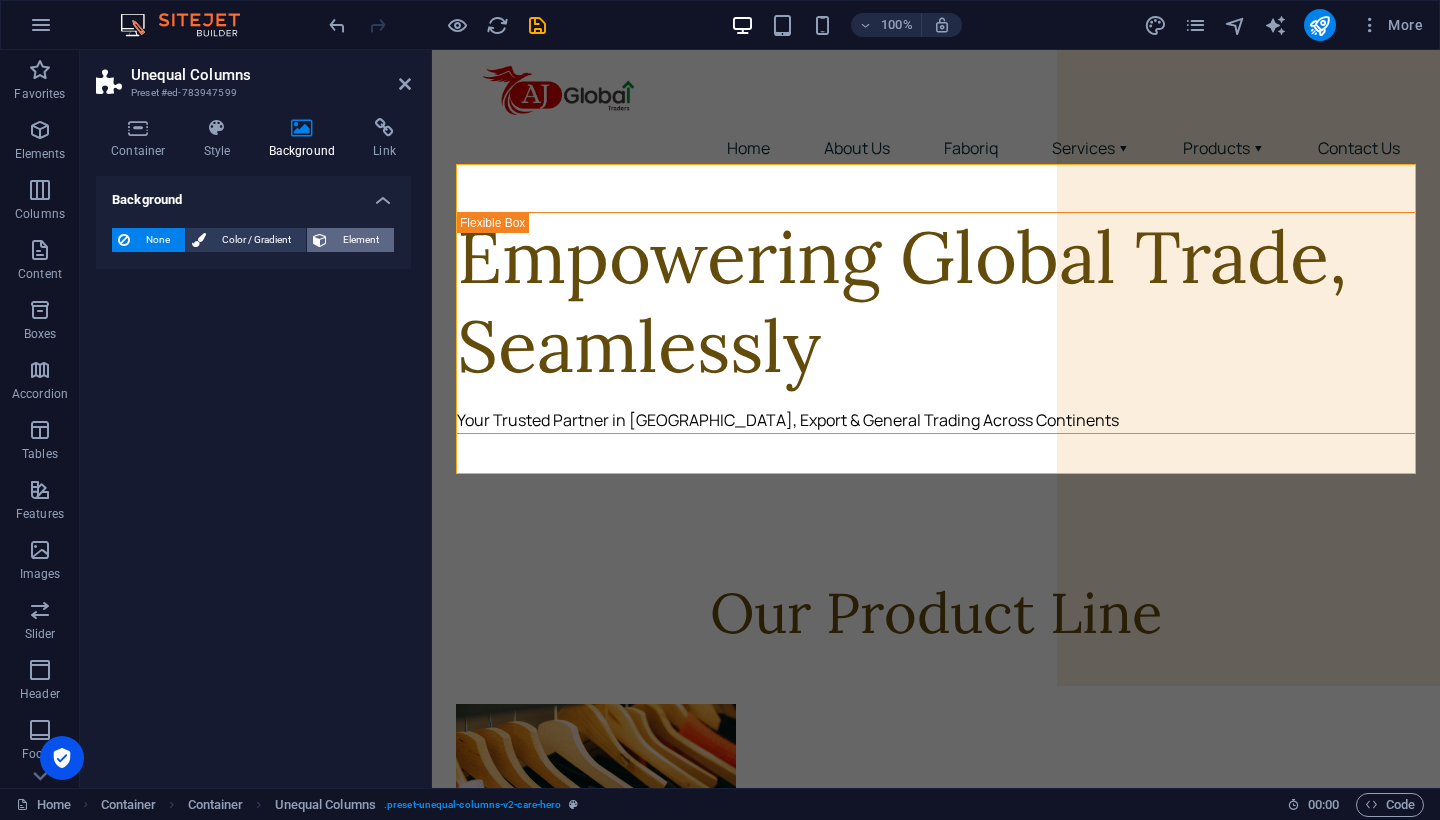 click on "Element" at bounding box center [360, 240] 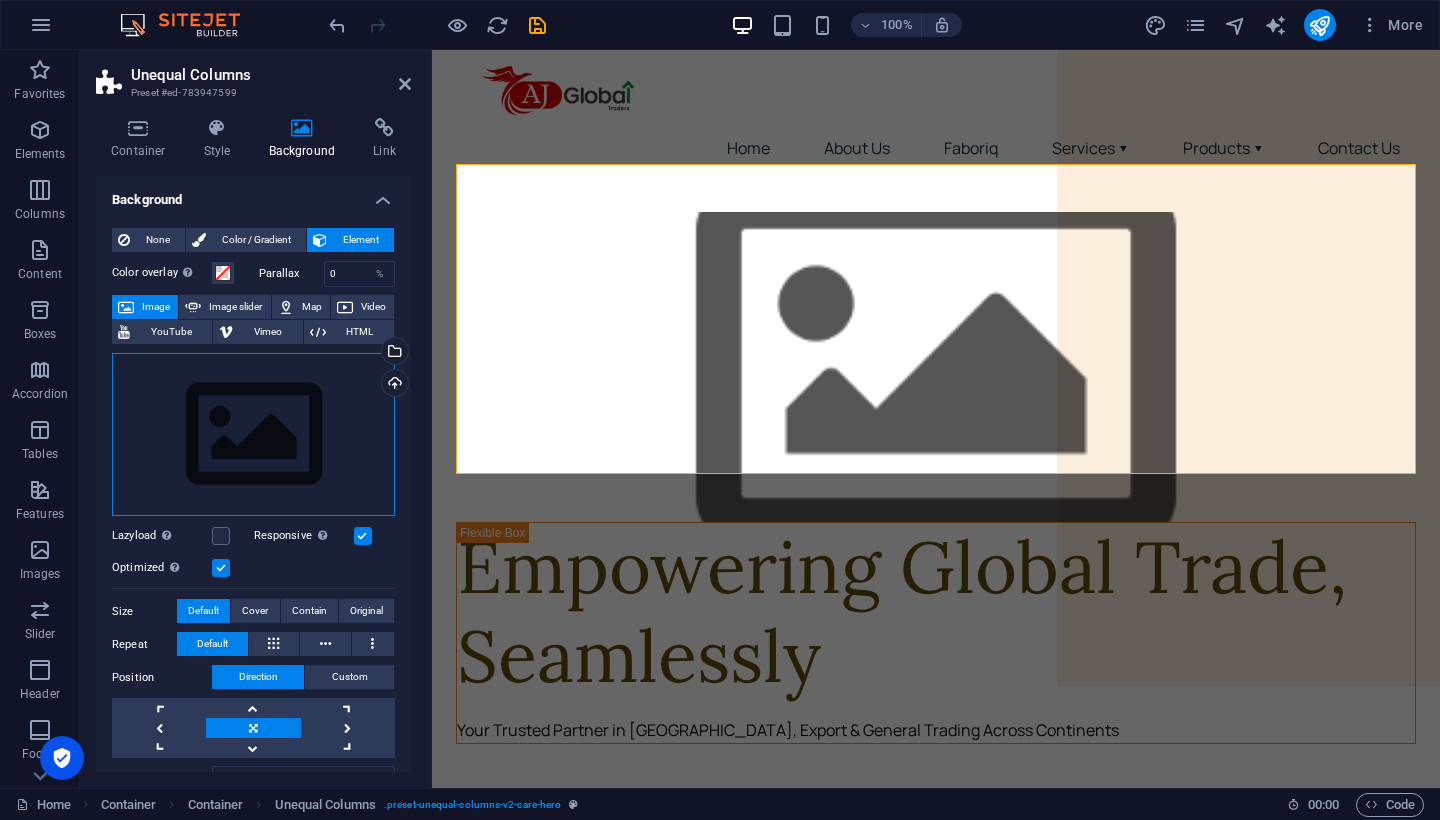 click on "Drag files here, click to choose files or select files from Files or our free stock photos & videos" at bounding box center [253, 435] 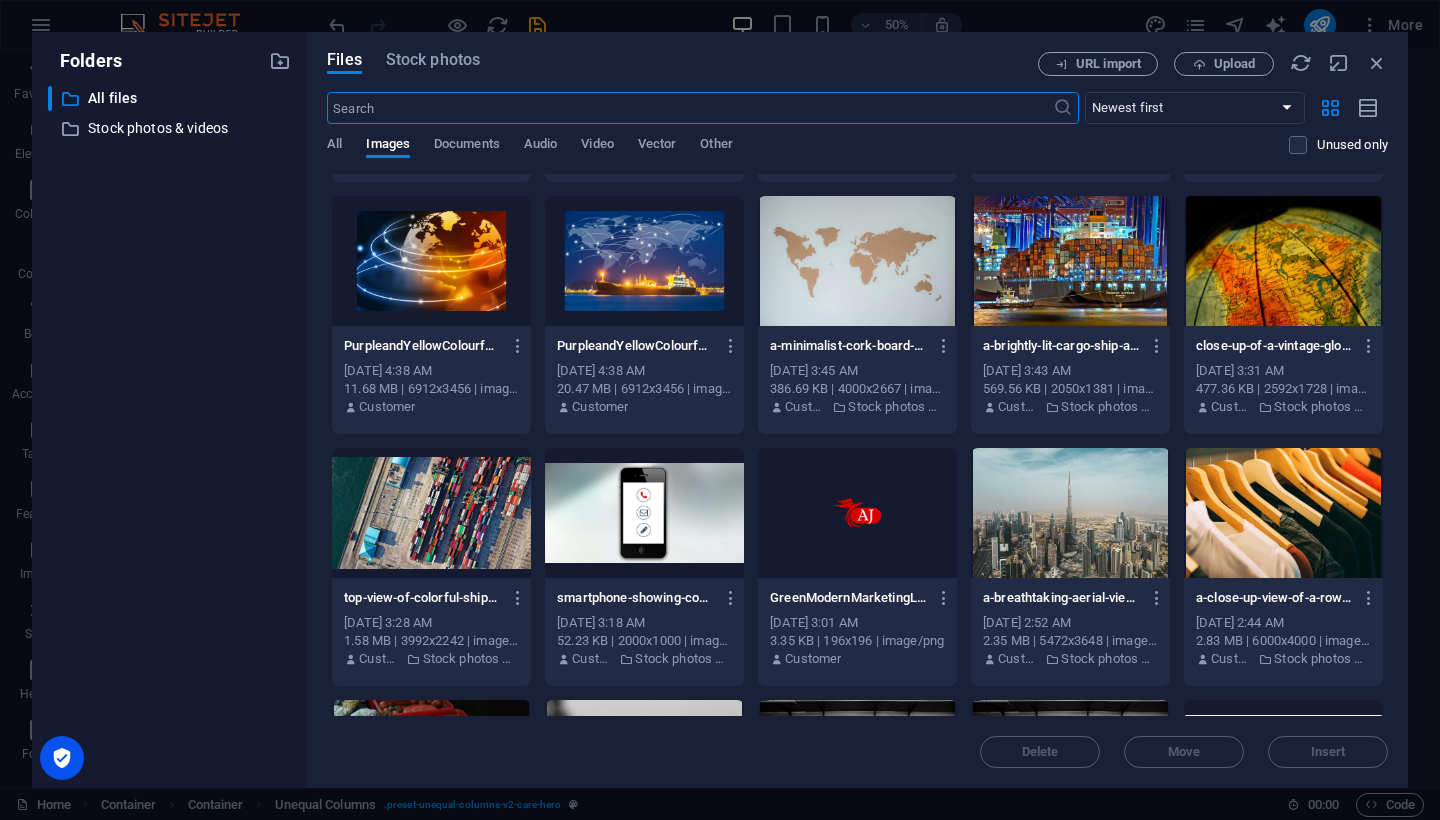scroll, scrollTop: 988, scrollLeft: 0, axis: vertical 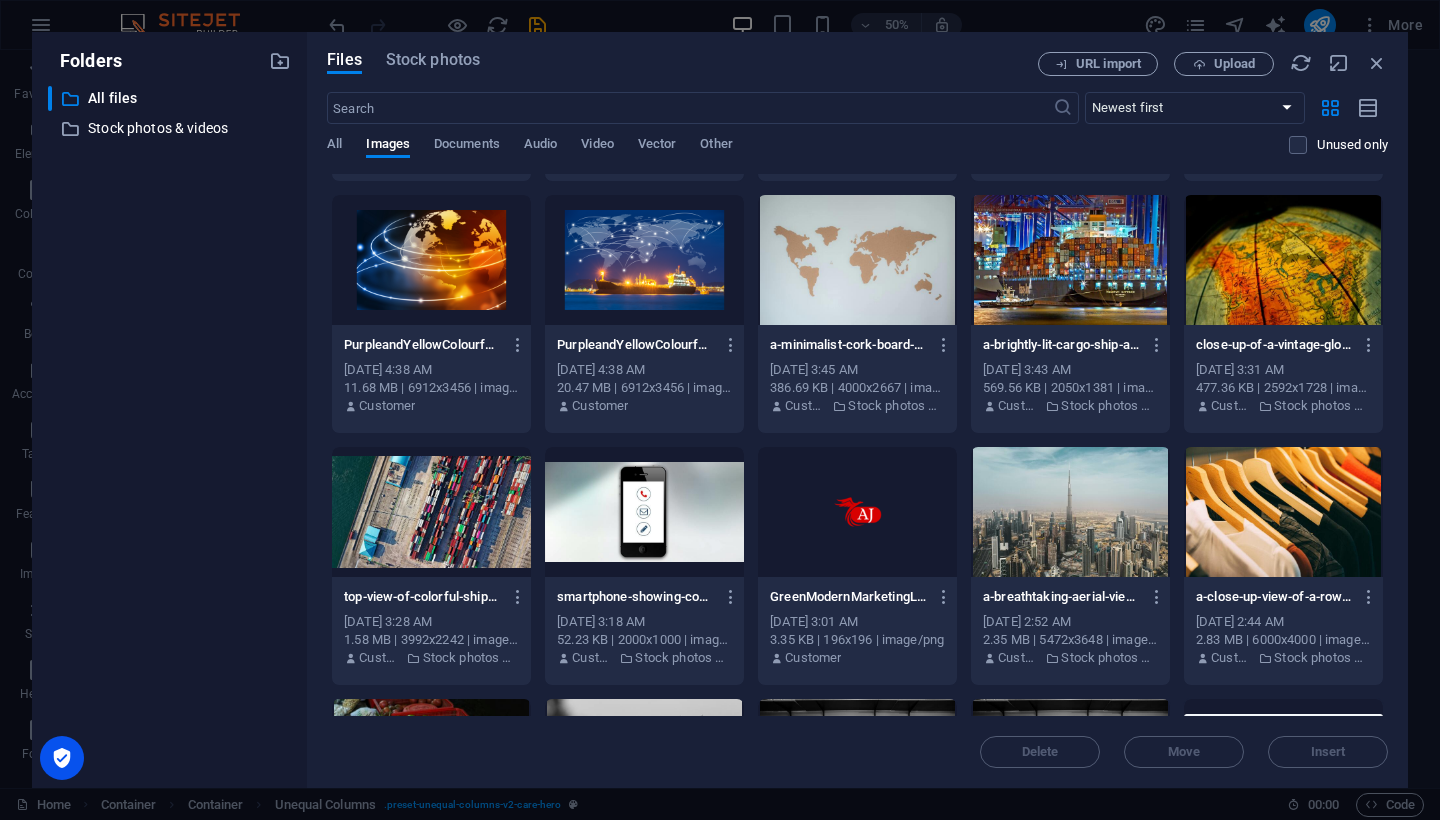 click at bounding box center [857, 260] 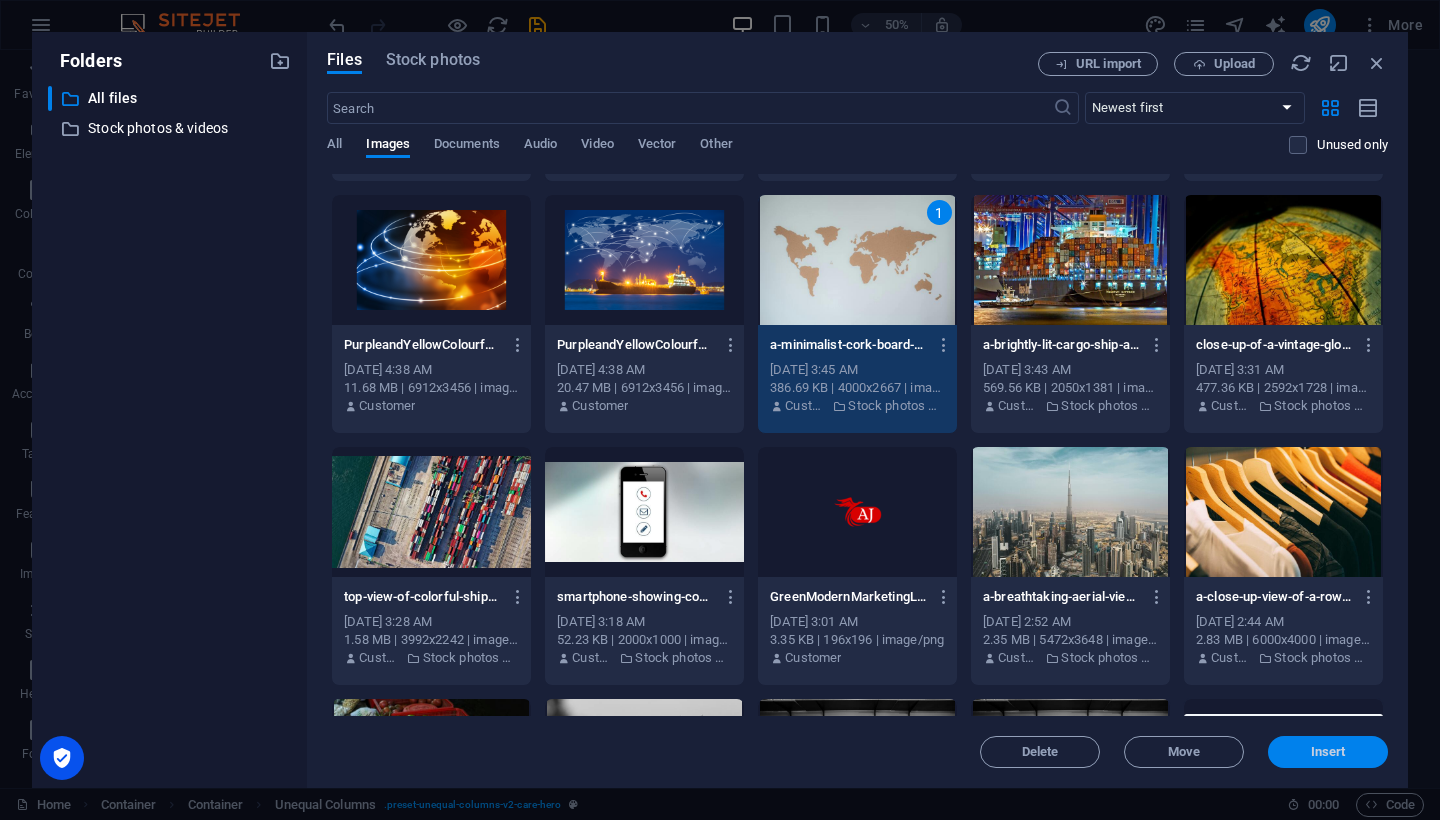 click on "Insert" at bounding box center (1328, 752) 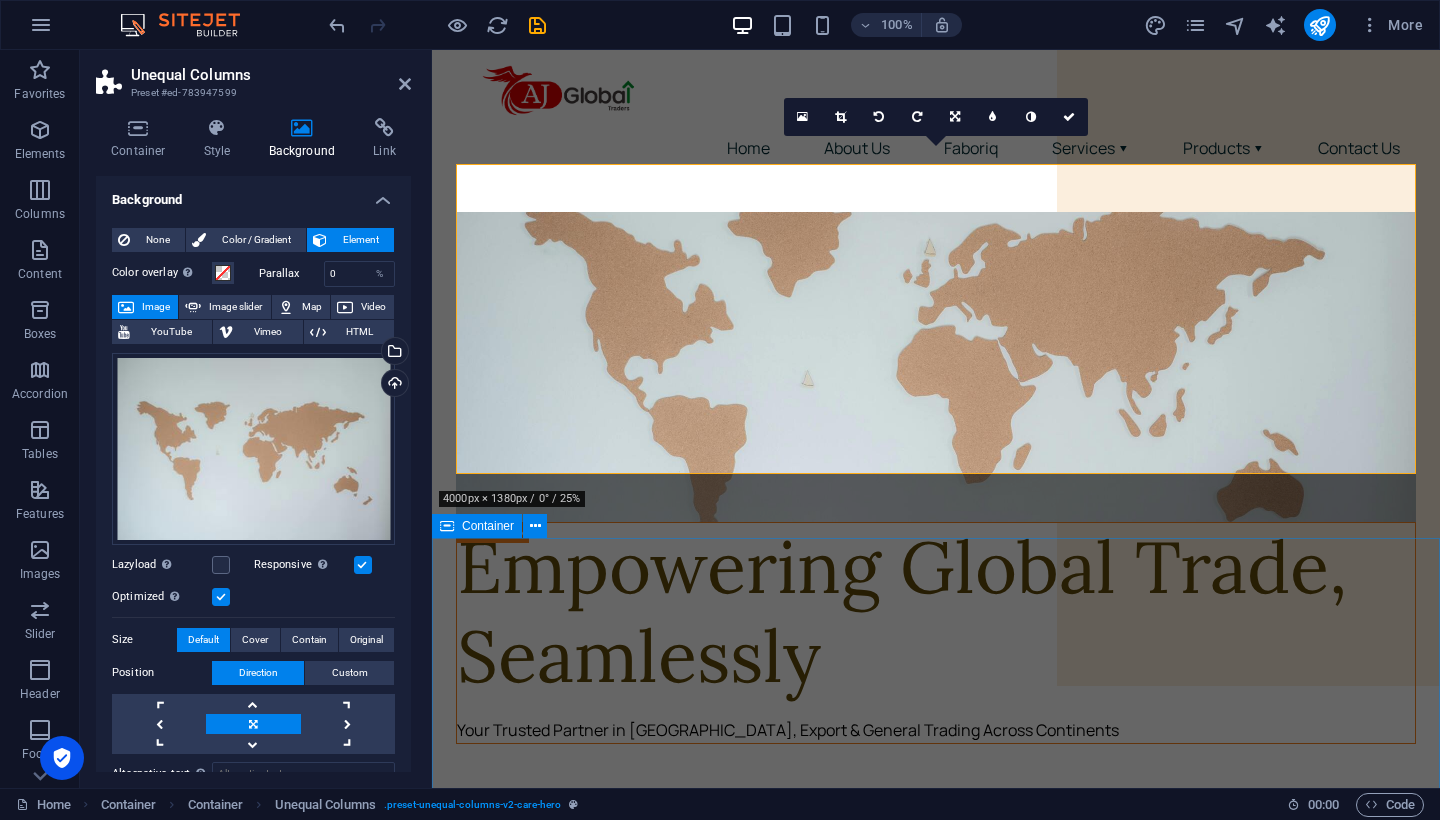 click on "Our Product Line Clothing We deal in the sourcing and distribution of a wide variety of clothing and apparel. From everyday wear to fashion-forward pieces, we partner with trusted manufacturers to deliver quality garments for retailers, wholesalers, and e-commerce platforms. Read More      Construction Material We source and supply high-quality construction materials from both local and international manufacturers. Our offerings include a wide range of building materials to support infrastructure, real estate, and industrial projects with reliable and timely delivery. Read More      Fruits & Vegetables We specialize in sourcing fresh fruits and vegetables globally and locally. With a strong supply chain and quality control process, we ensure the timely distribution of premium-grade produce to meet wholesale and retail demands. Read More      Learn More Clothing From   casual wear to fashion apparel   textile manufacturers, export houses, and fashion labels   to deliver garments that blend   ." at bounding box center (936, 3128) 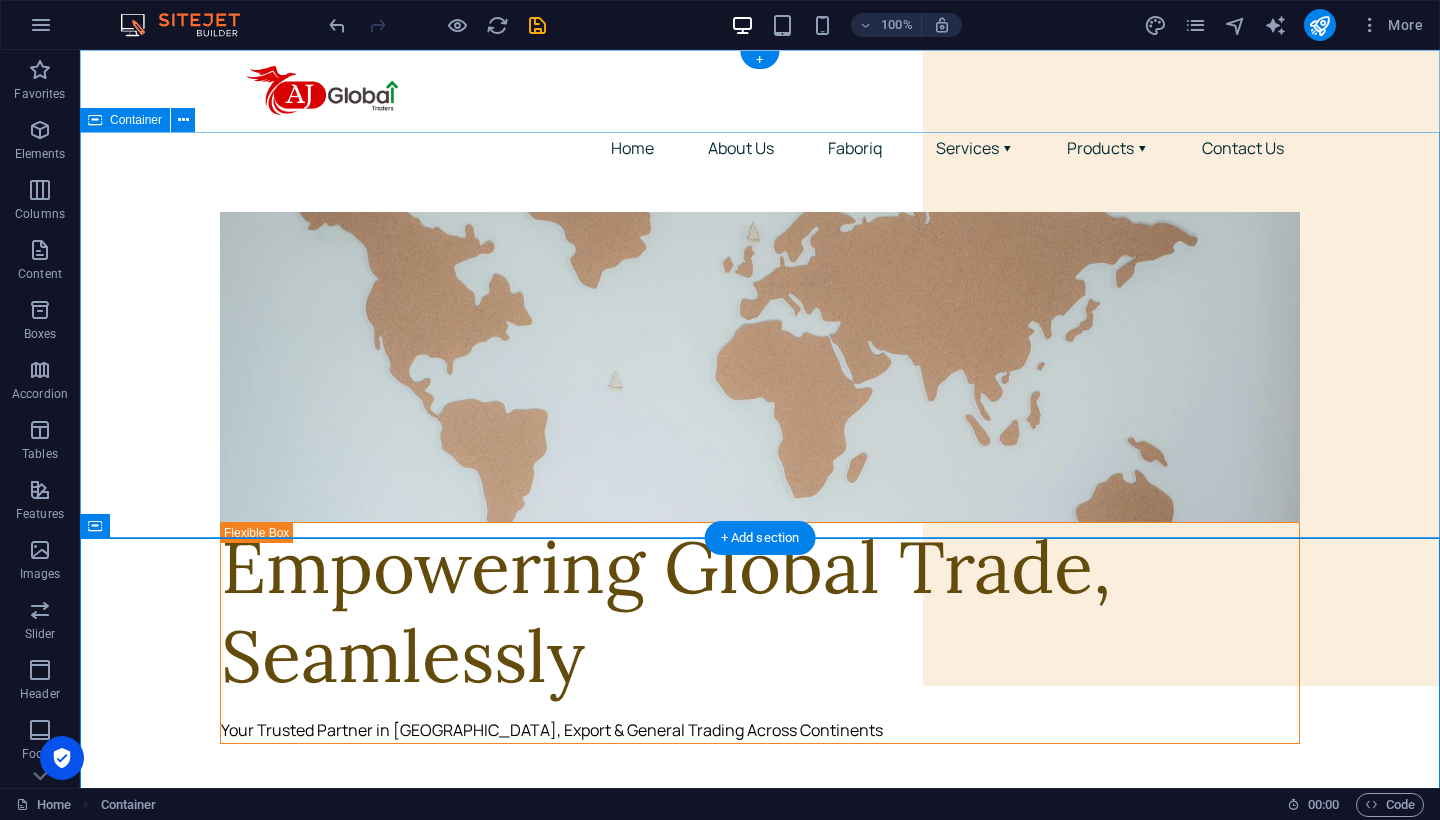 click on "Empowering Global Trade, Seamlessly Your Trusted Partner in [GEOGRAPHIC_DATA], Export & General Trading Across Continents" at bounding box center [760, 494] 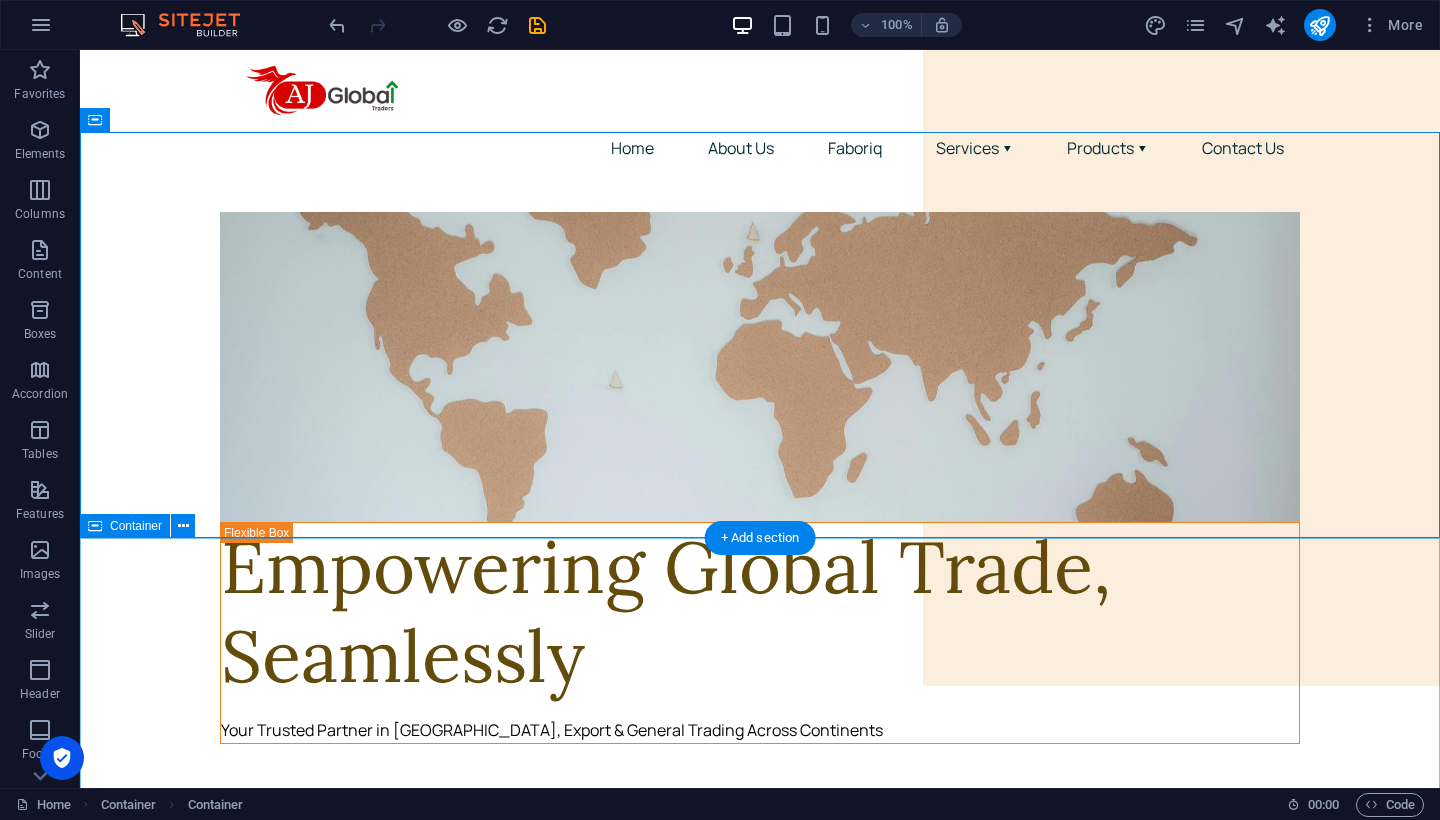 click on "Our Product Line Clothing We deal in the sourcing and distribution of a wide variety of clothing and apparel. From everyday wear to fashion-forward pieces, we partner with trusted manufacturers to deliver quality garments for retailers, wholesalers, and e-commerce platforms. Read More      Construction Material We source and supply high-quality construction materials from both local and international manufacturers. Our offerings include a wide range of building materials to support infrastructure, real estate, and industrial projects with reliable and timely delivery. Read More      Fruits & Vegetables We specialize in sourcing fresh fruits and vegetables globally and locally. With a strong supply chain and quality control process, we ensure the timely distribution of premium-grade produce to meet wholesale and retail demands. Read More      Learn More Clothing From   casual wear to fashion apparel   textile manufacturers, export houses, and fashion labels   to deliver garments that blend   ." at bounding box center [760, 3130] 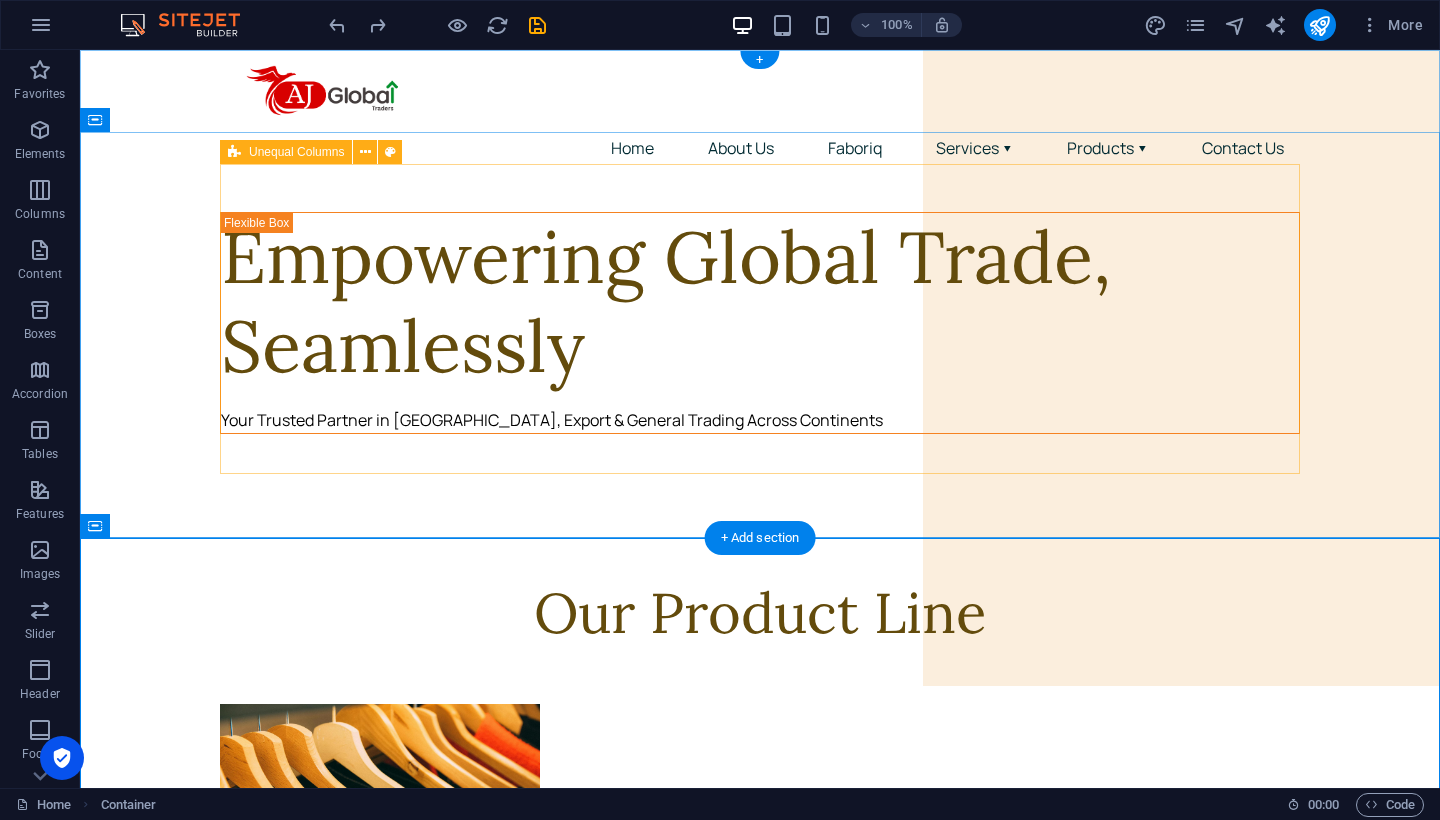 click on "Empowering Global Trade, Seamlessly Your Trusted Partner in [GEOGRAPHIC_DATA], Export & General Trading Across Continents" at bounding box center (760, 323) 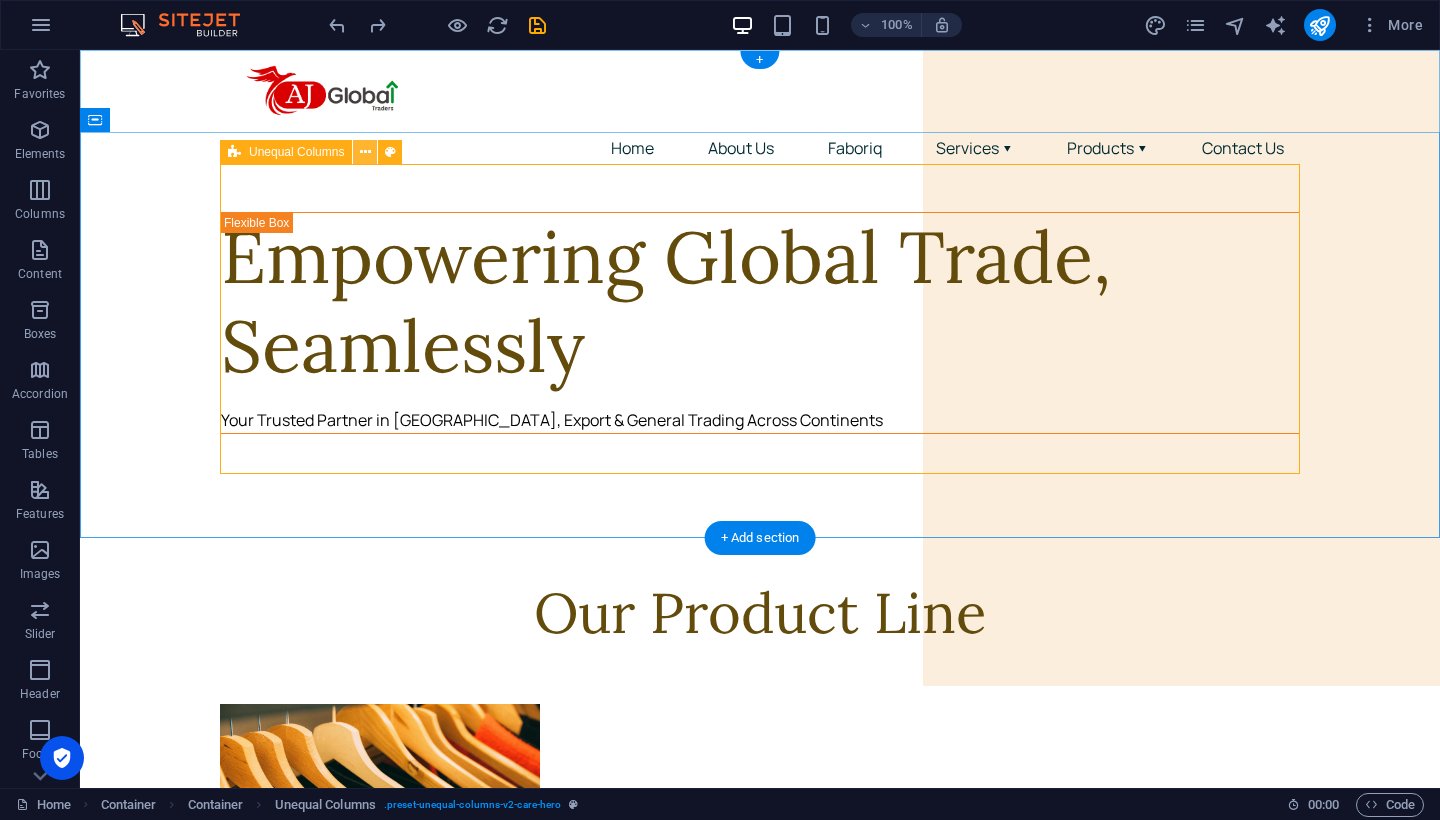 click at bounding box center [365, 152] 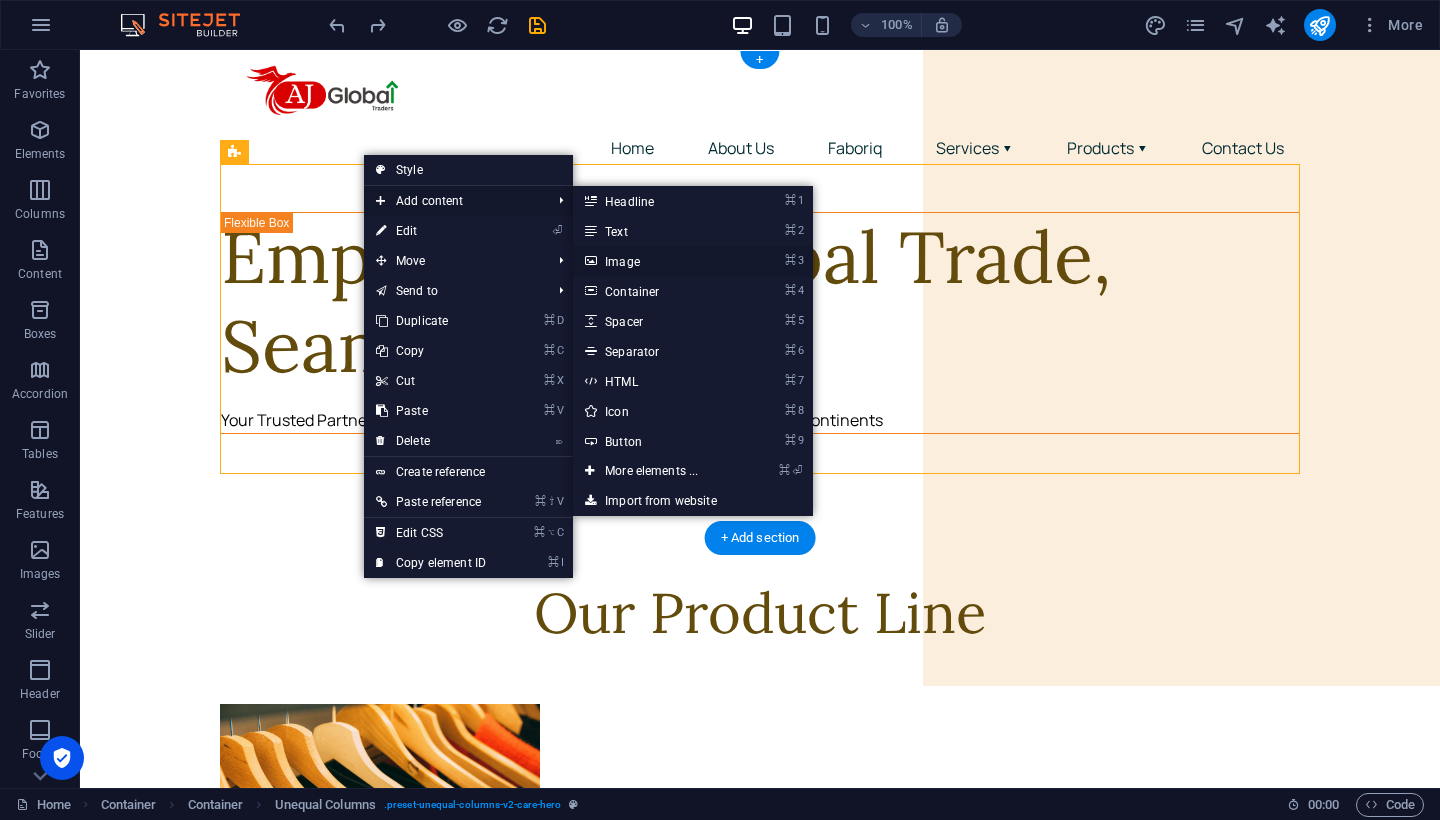 click on "⌘ 3  Image" at bounding box center (655, 261) 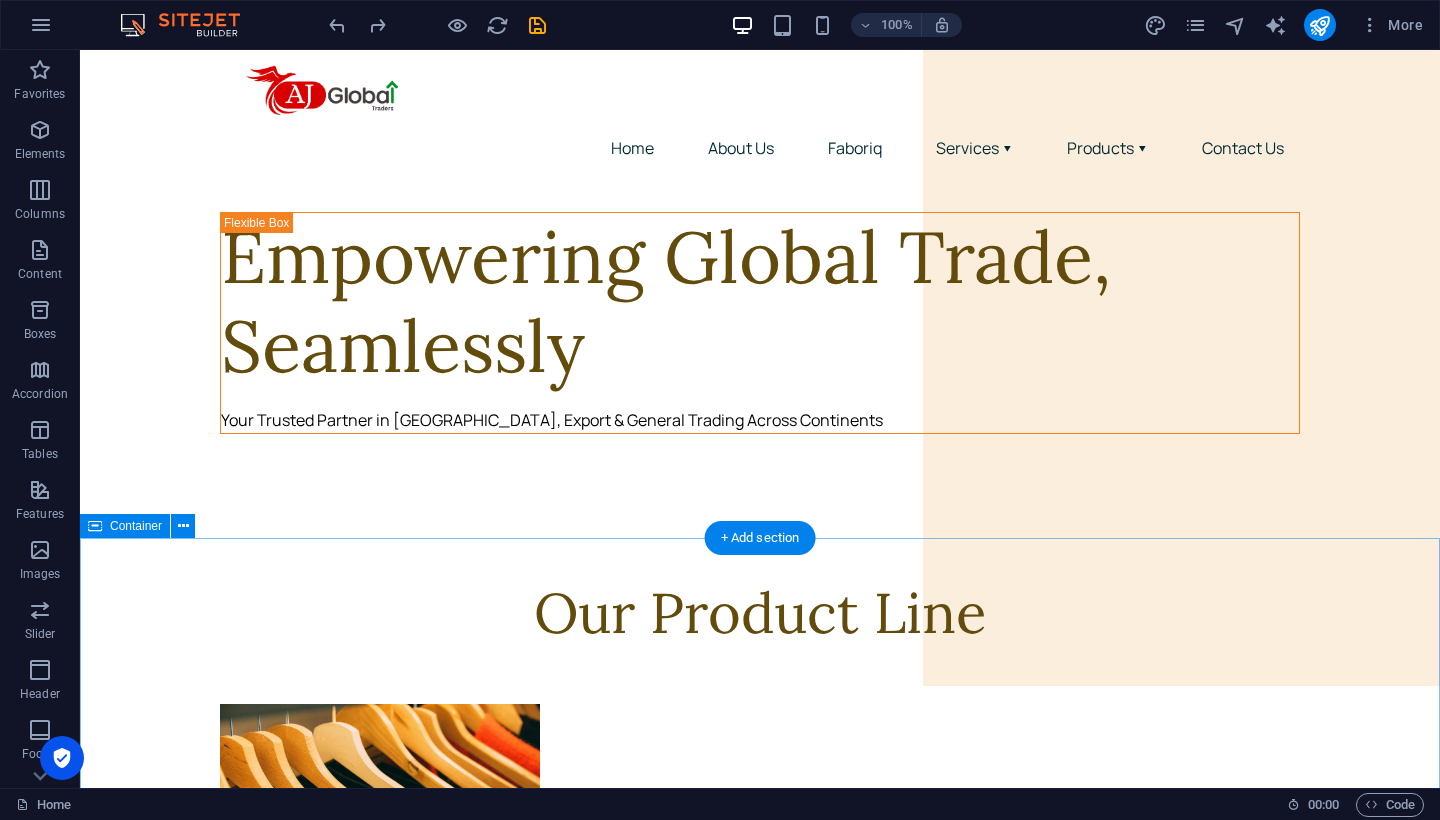 scroll, scrollTop: 0, scrollLeft: 0, axis: both 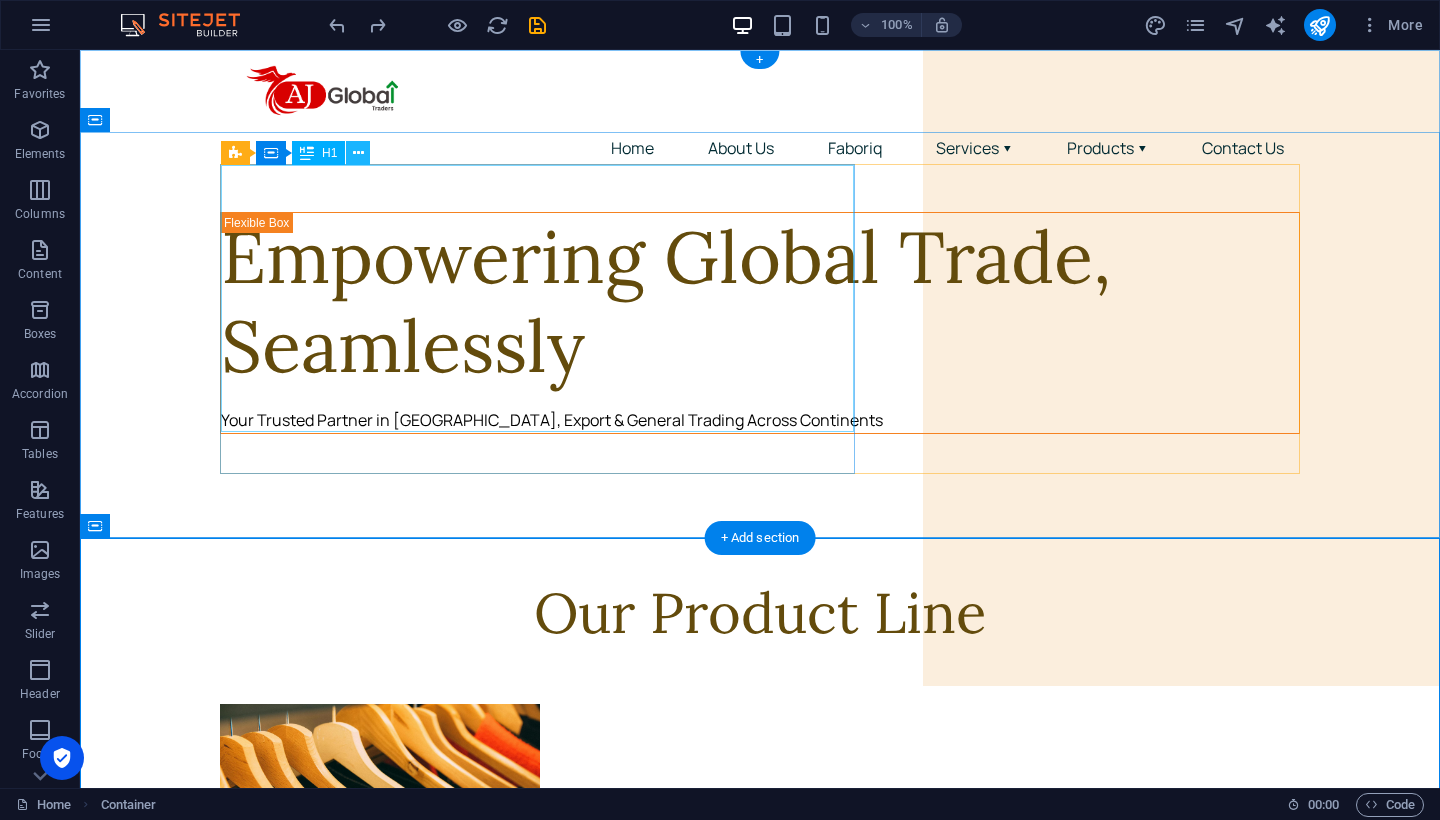 click at bounding box center (358, 153) 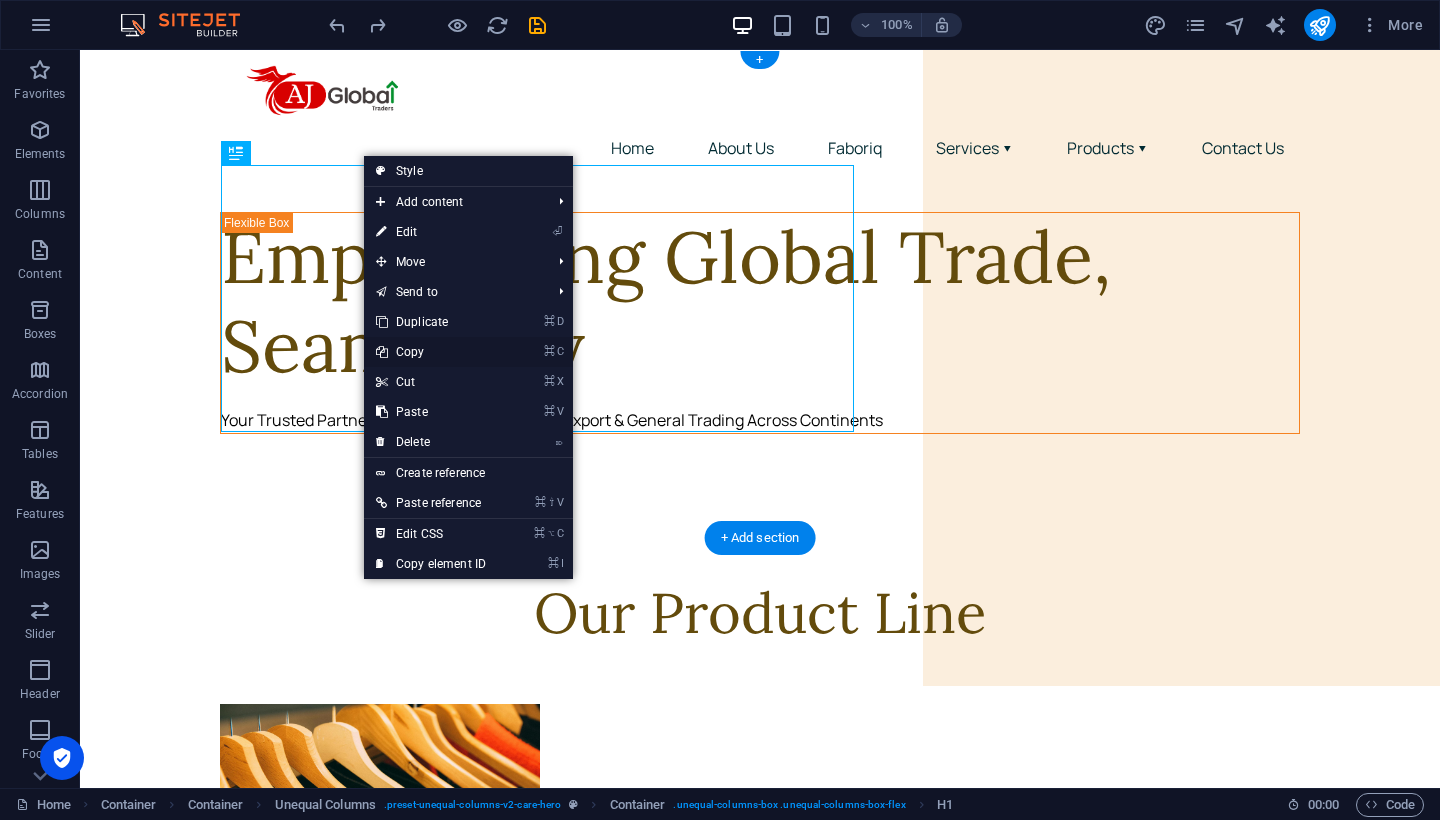 click on "⌘ C  Copy" at bounding box center [431, 352] 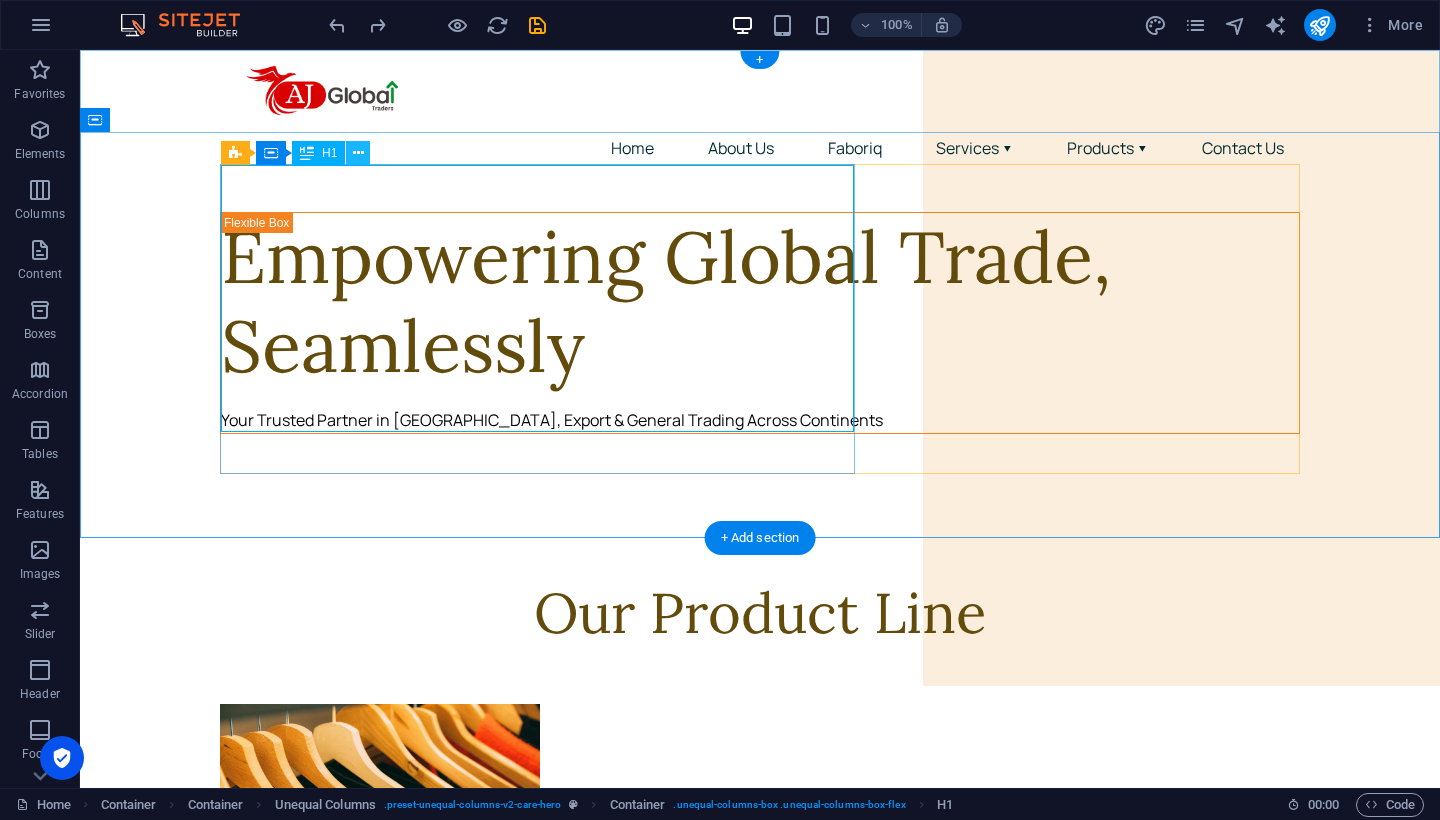 click at bounding box center (358, 153) 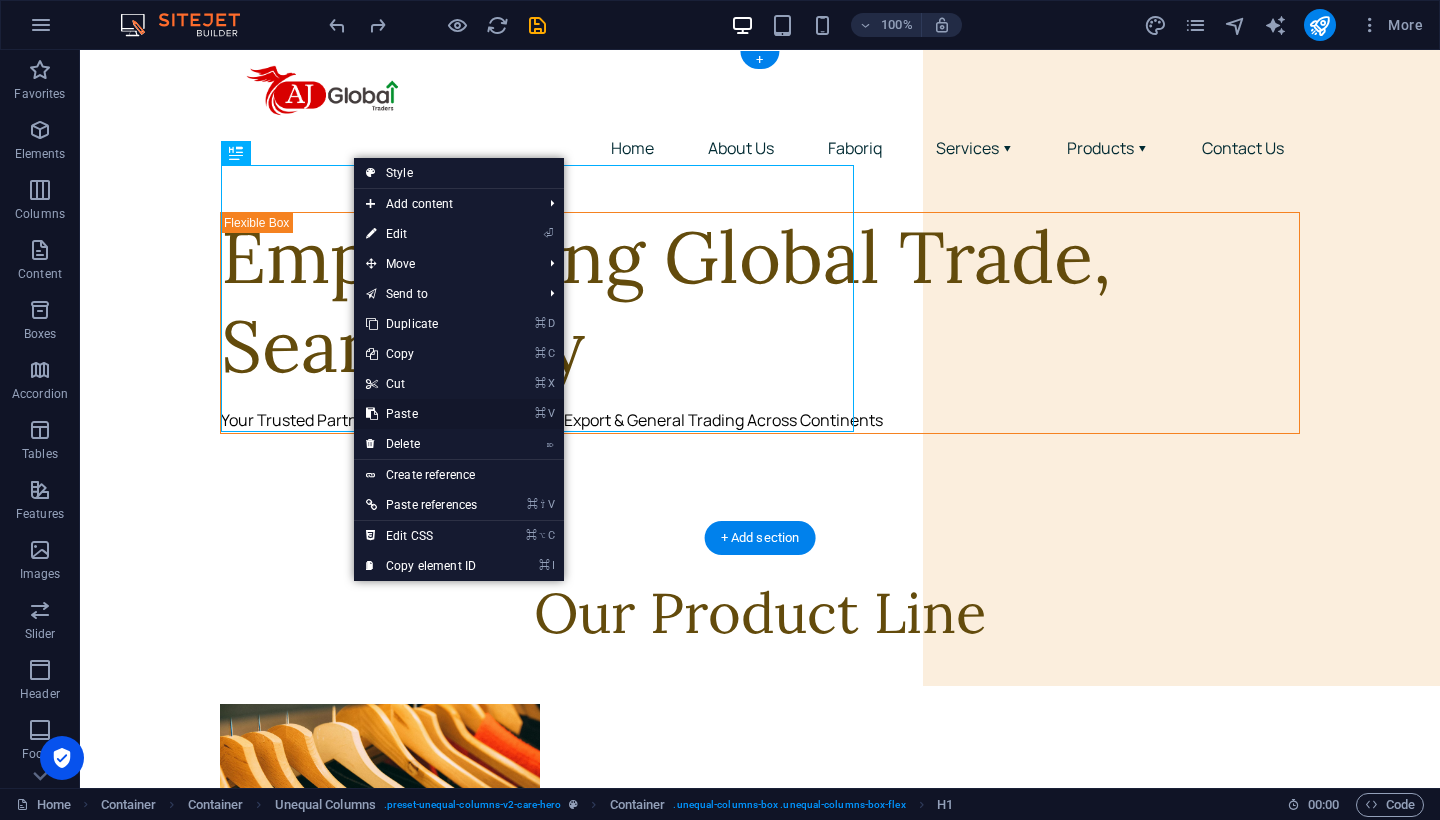 click on "⌘ V  Paste" at bounding box center [421, 414] 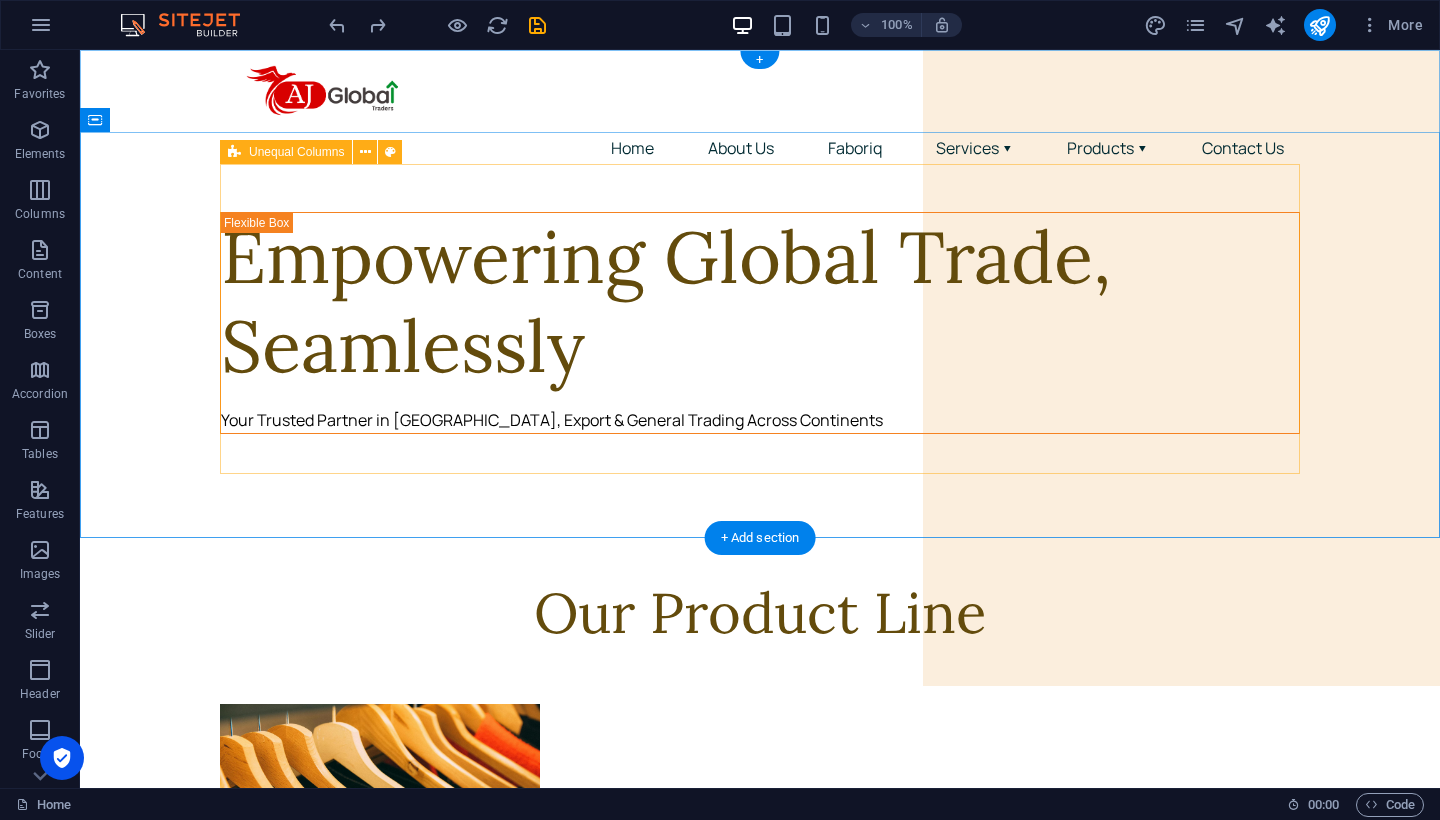 click on "Empowering Global Trade, Seamlessly Your Trusted Partner in [GEOGRAPHIC_DATA], Export & General Trading Across Continents" at bounding box center (760, 323) 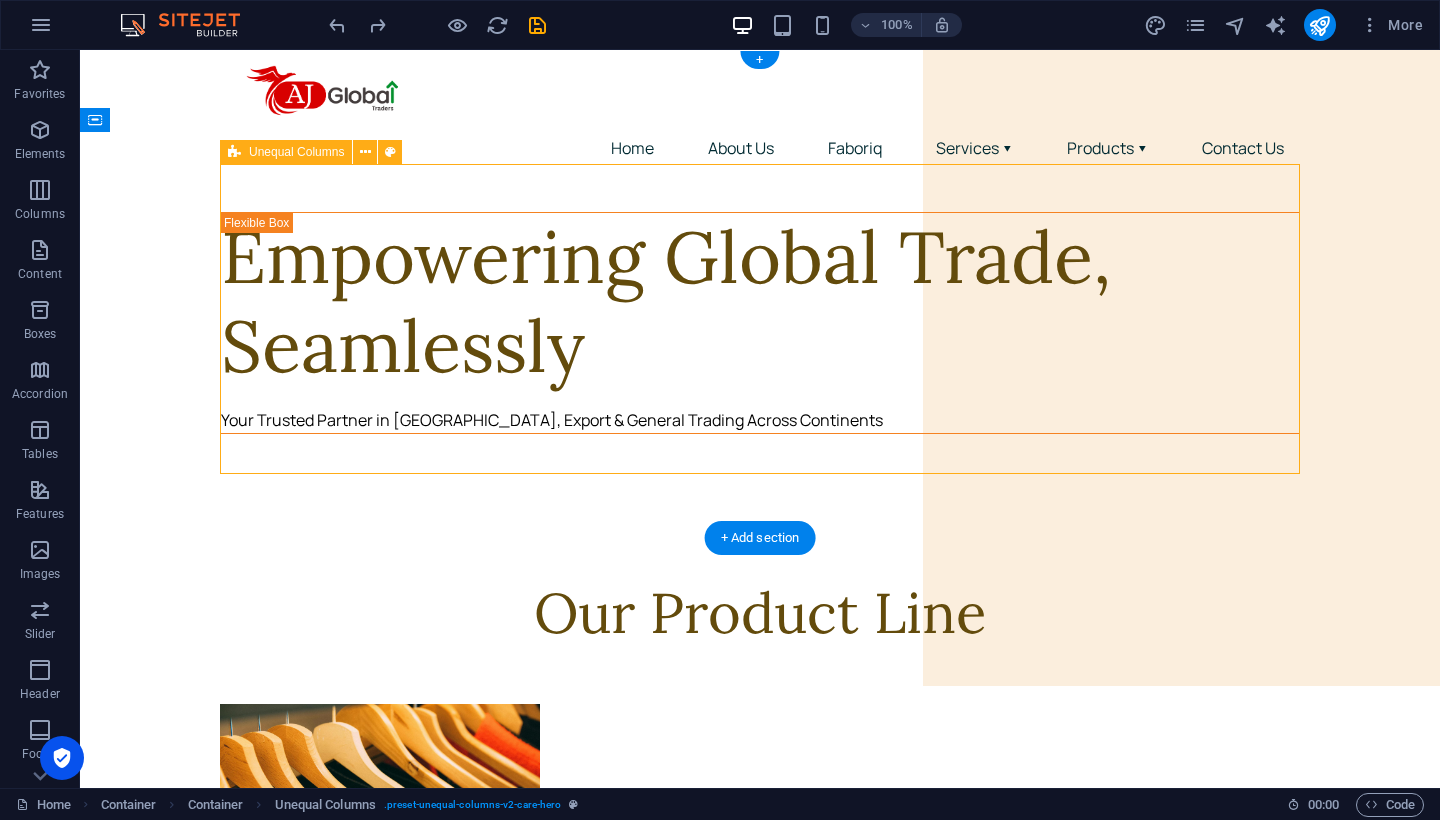 click on "Empowering Global Trade, Seamlessly Your Trusted Partner in [GEOGRAPHIC_DATA], Export & General Trading Across Continents" at bounding box center [760, 323] 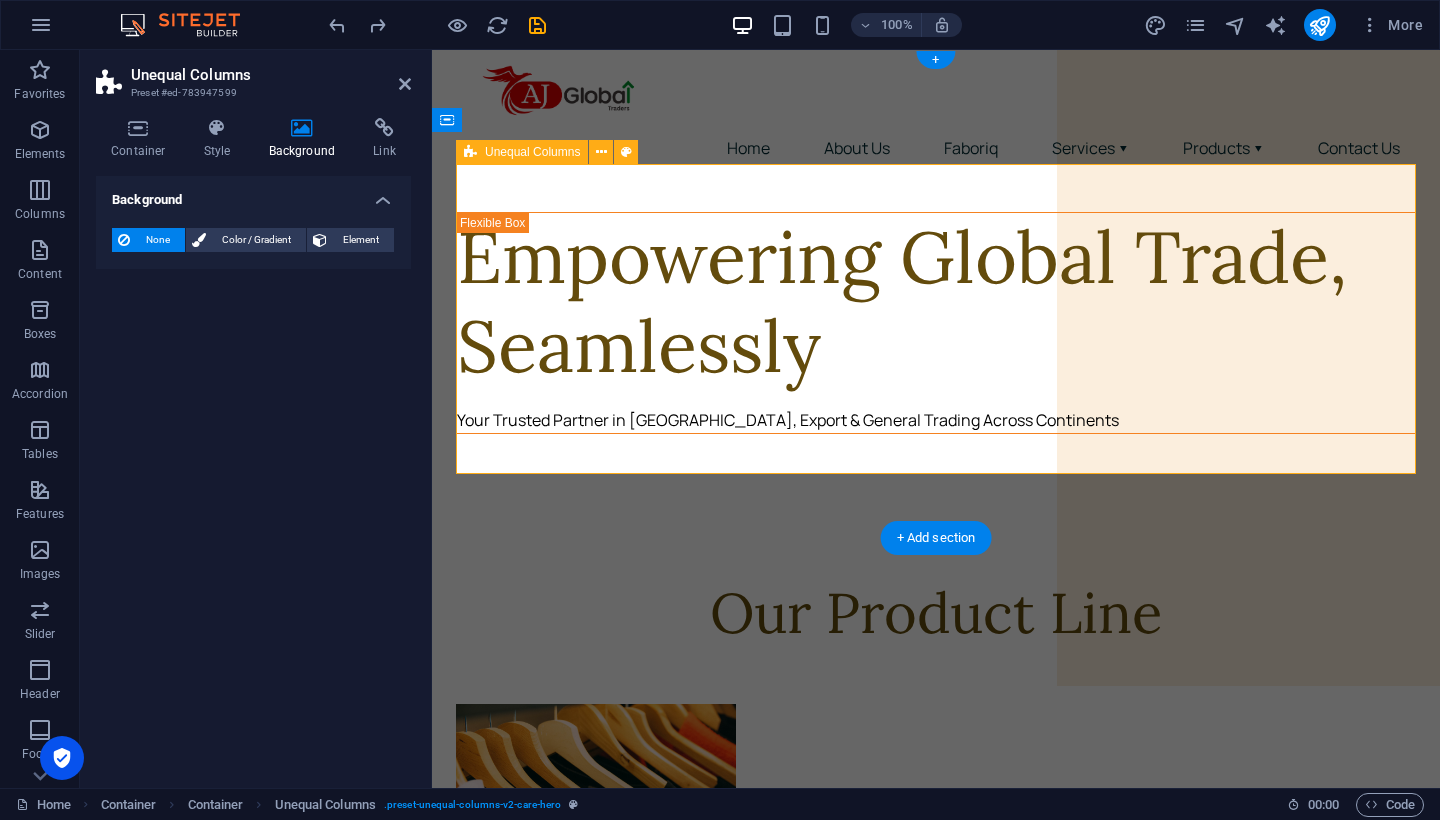 click on "Empowering Global Trade, Seamlessly Your Trusted Partner in [GEOGRAPHIC_DATA], Export & General Trading Across Continents" at bounding box center (936, 323) 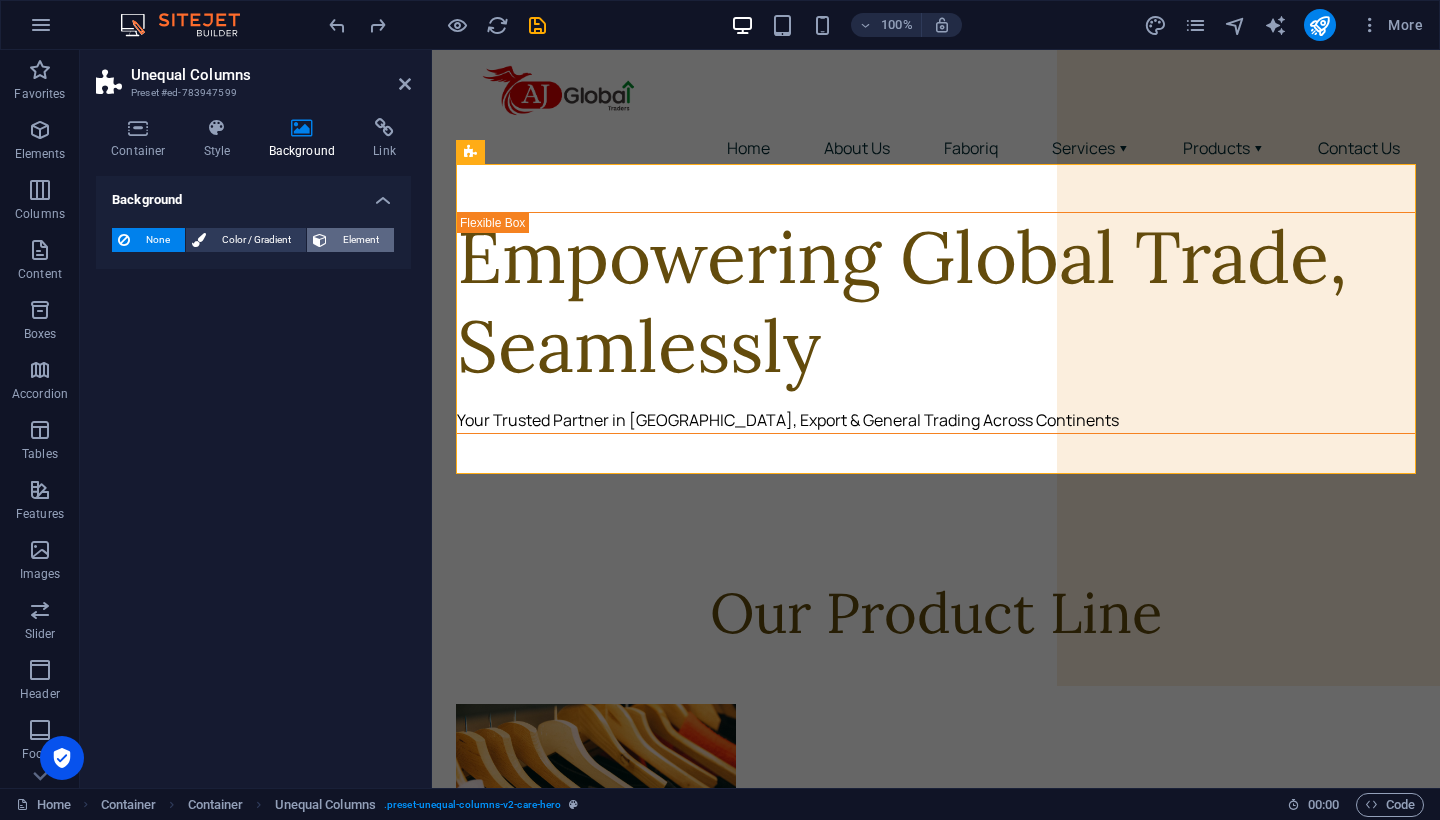 click on "Element" at bounding box center (360, 240) 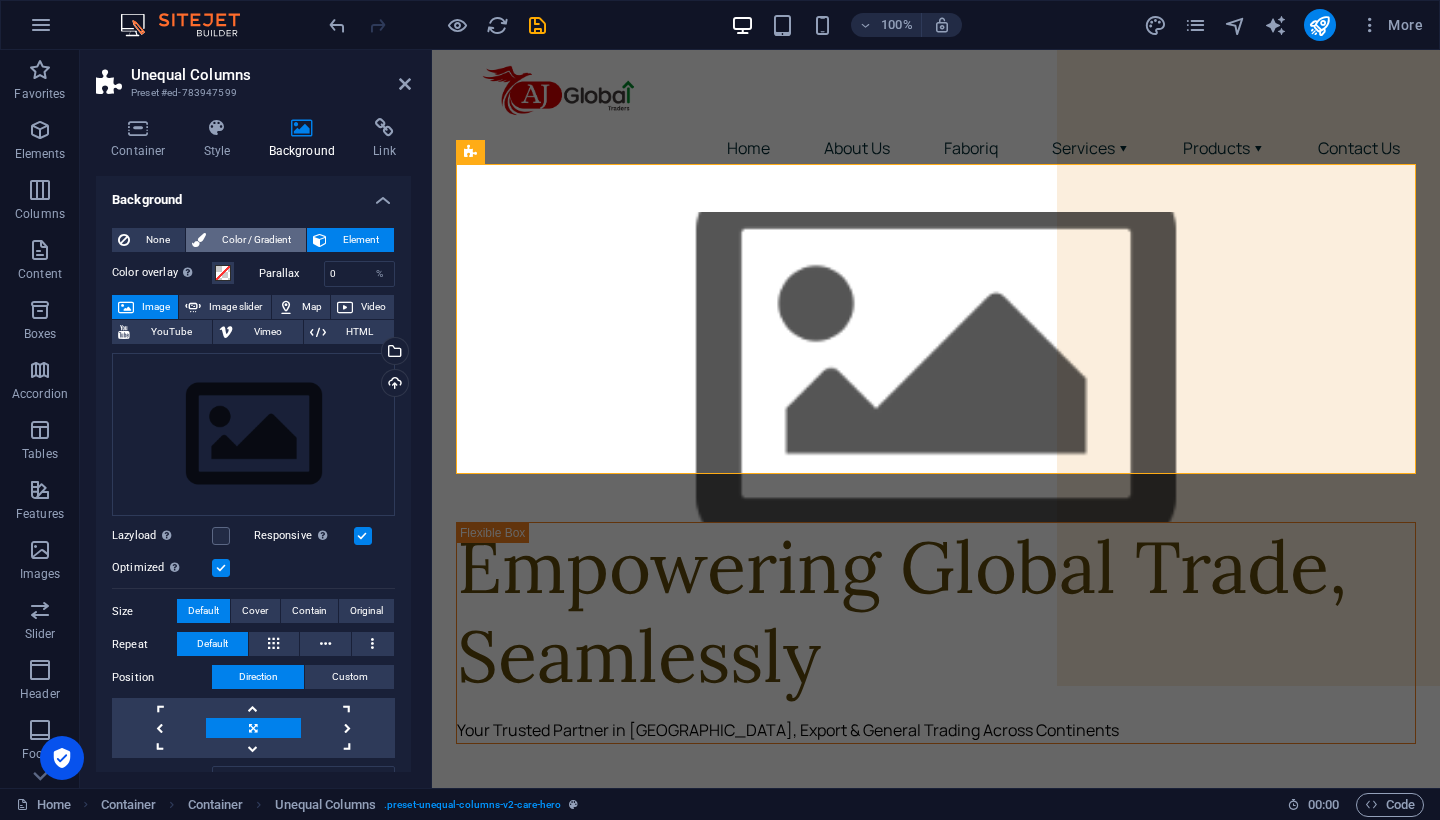 click on "Color / Gradient" at bounding box center [256, 240] 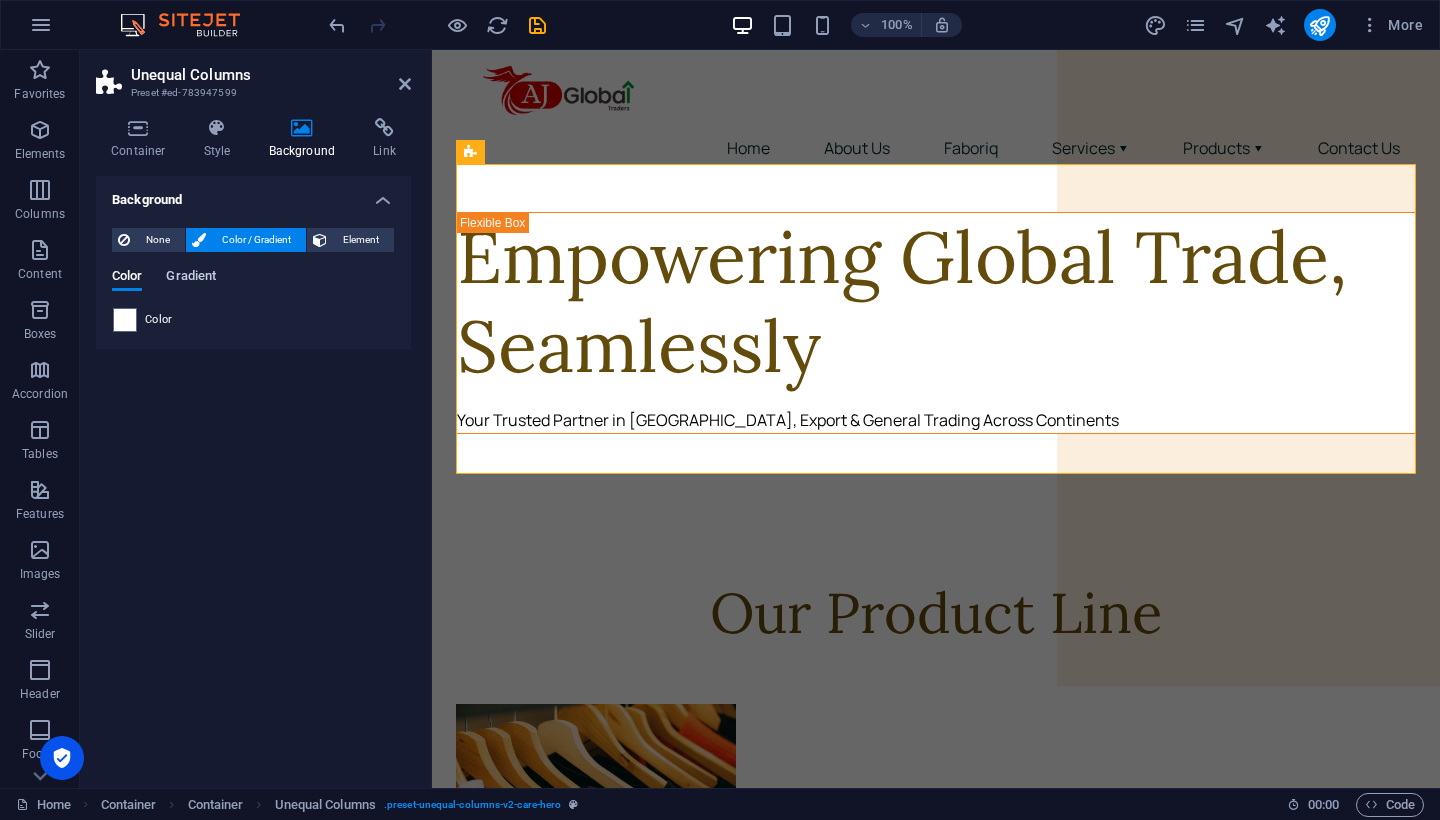 click on "Gradient" at bounding box center (191, 278) 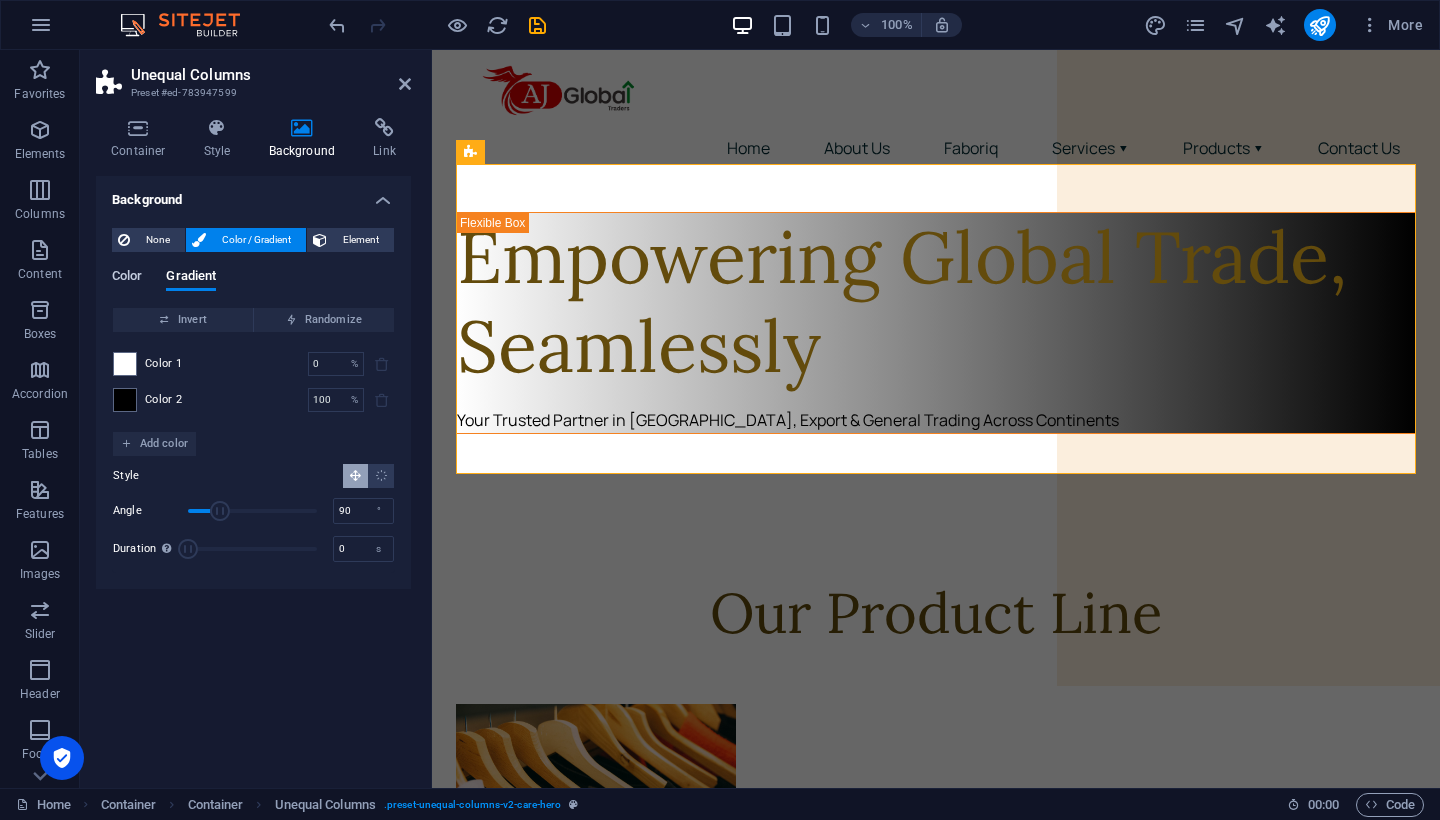 click on "Color" at bounding box center [127, 278] 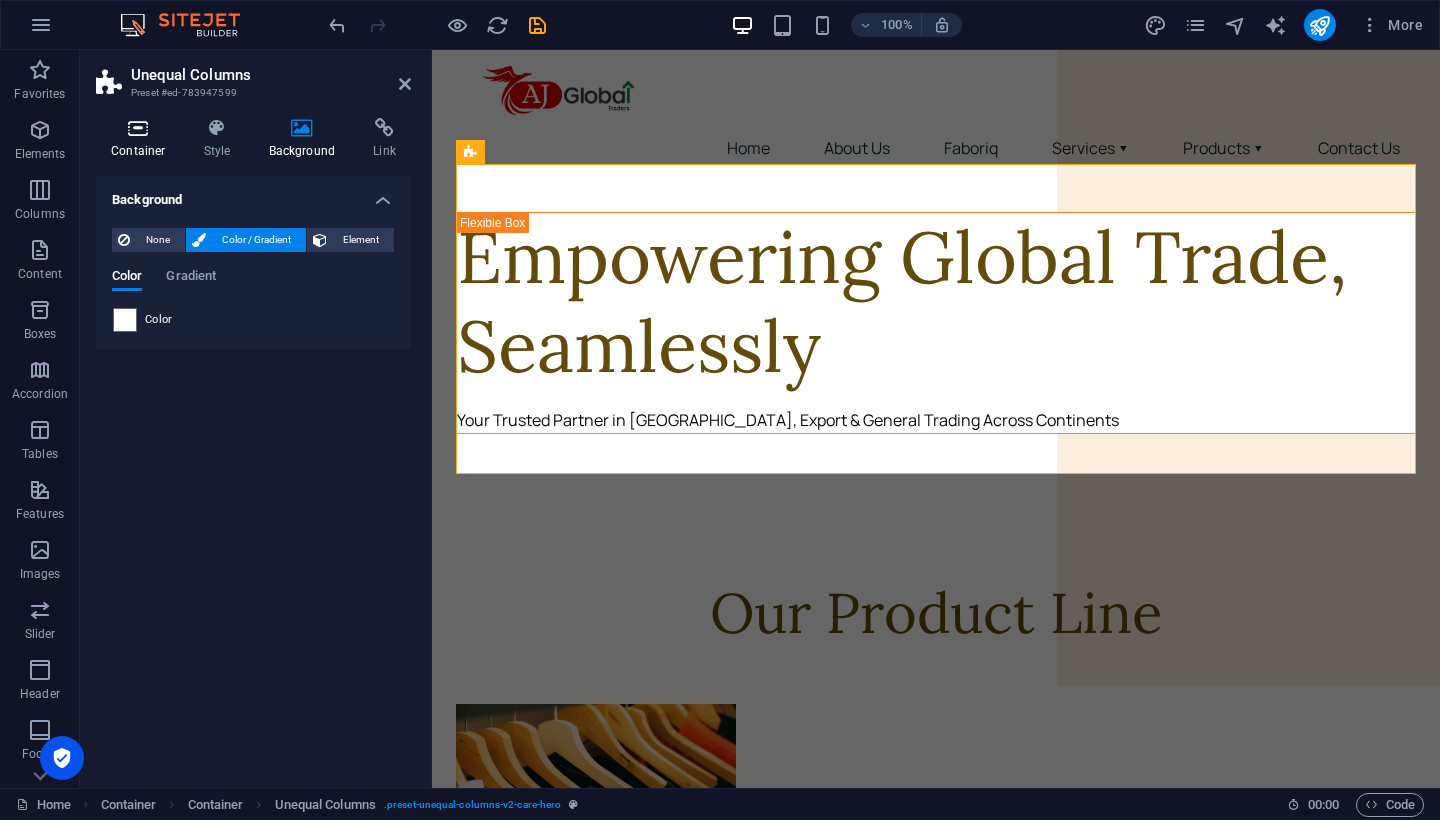 click on "Container" at bounding box center [142, 139] 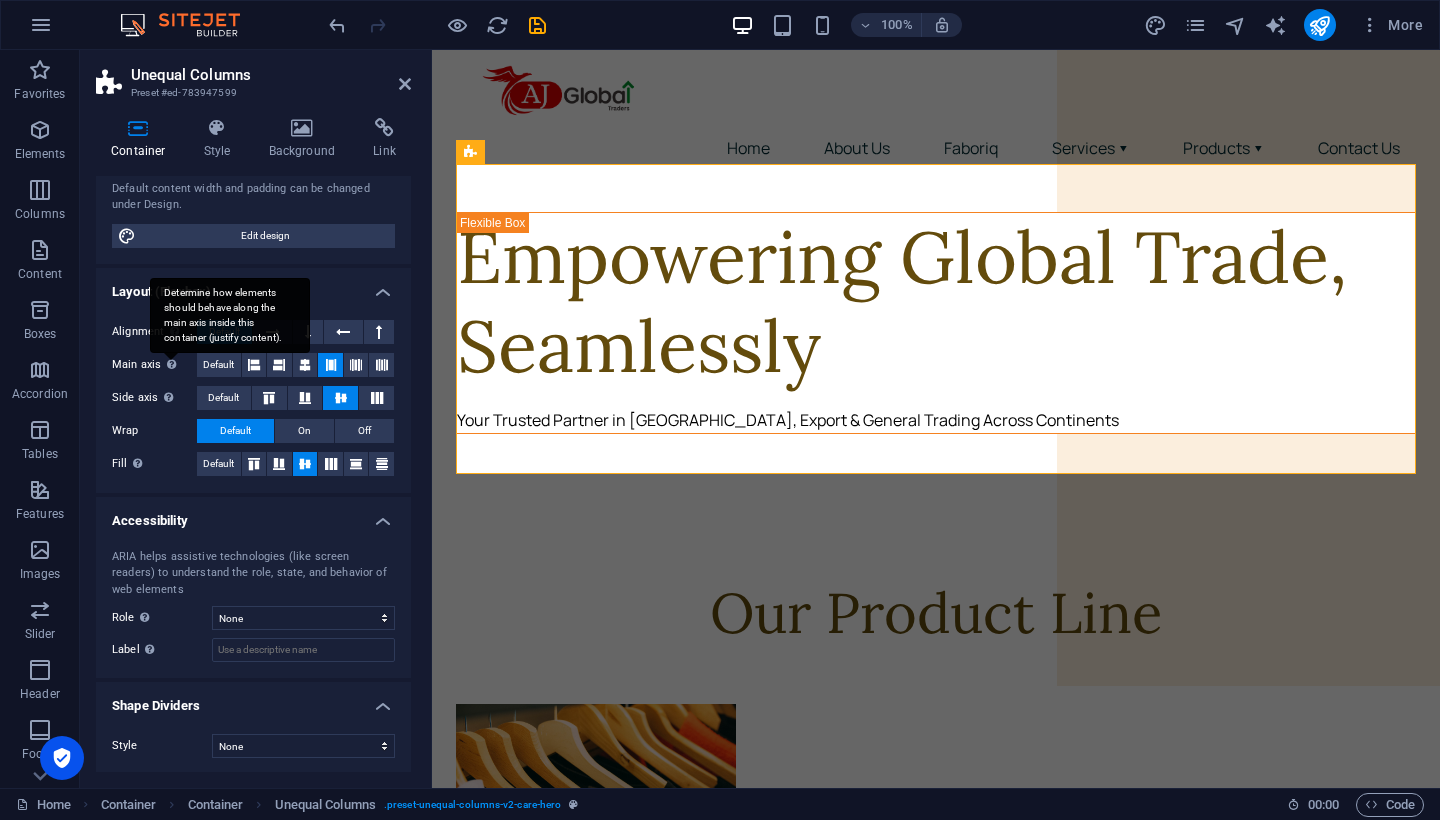 scroll, scrollTop: 176, scrollLeft: 0, axis: vertical 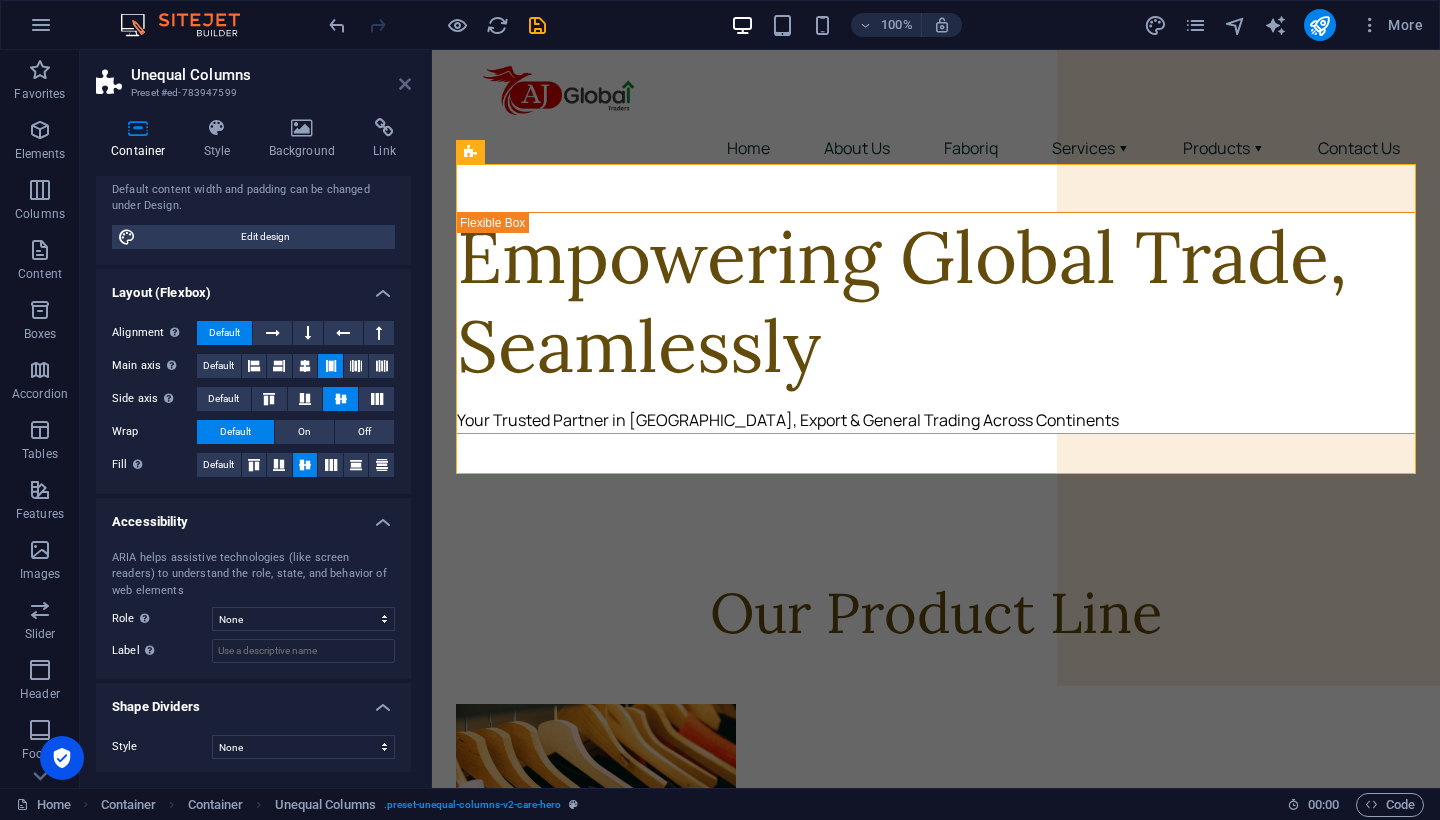 click at bounding box center [405, 84] 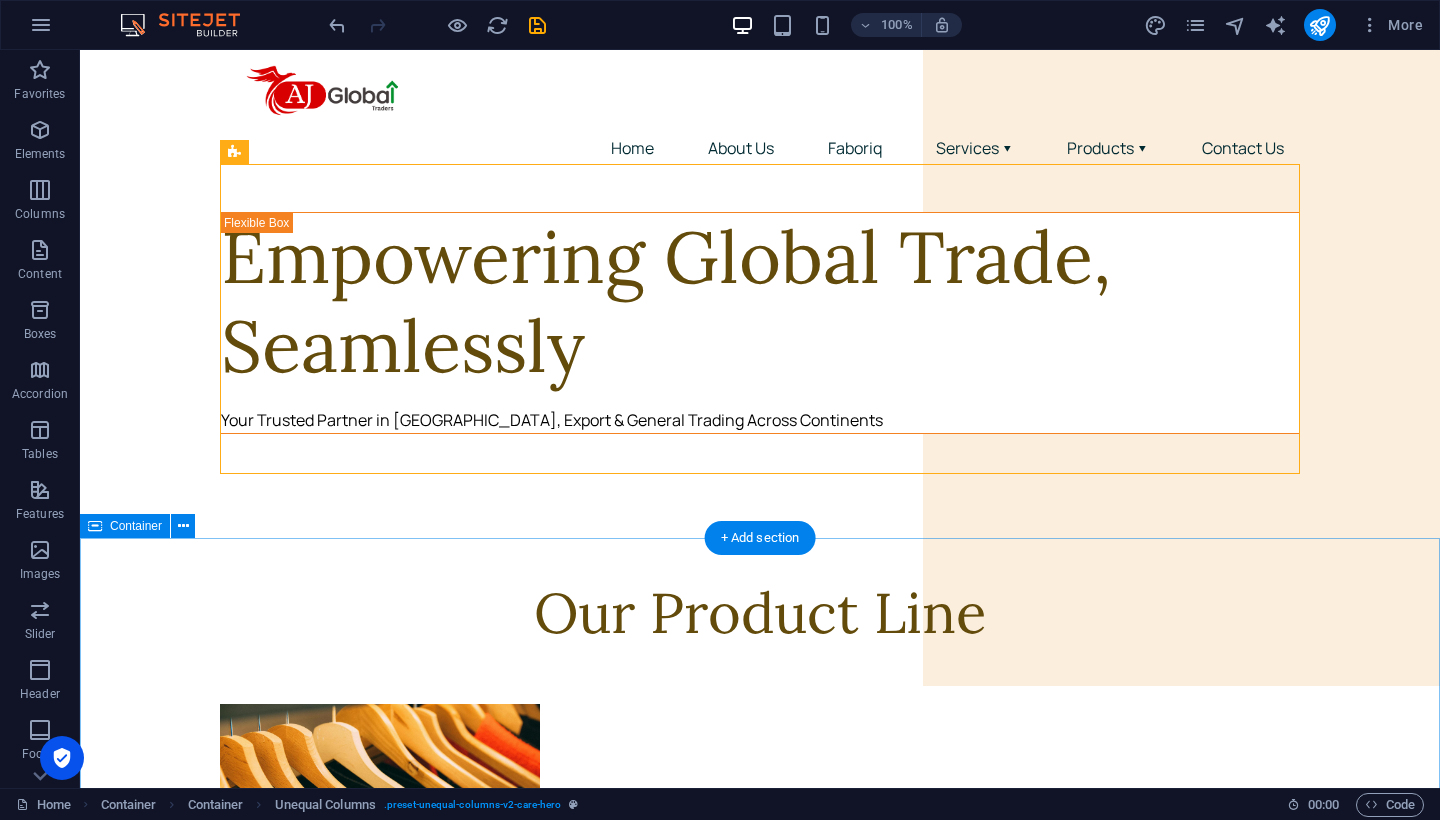 click on "Our Product Line Clothing We deal in the sourcing and distribution of a wide variety of clothing and apparel. From everyday wear to fashion-forward pieces, we partner with trusted manufacturers to deliver quality garments for retailers, wholesalers, and e-commerce platforms. Read More      Construction Material We source and supply high-quality construction materials from both local and international manufacturers. Our offerings include a wide range of building materials to support infrastructure, real estate, and industrial projects with reliable and timely delivery. Read More      Fruits & Vegetables We specialize in sourcing fresh fruits and vegetables globally and locally. With a strong supply chain and quality control process, we ensure the timely distribution of premium-grade produce to meet wholesale and retail demands. Read More      Learn More Clothing From   casual wear to fashion apparel   textile manufacturers, export houses, and fashion labels   to deliver garments that blend   ." at bounding box center (760, 2820) 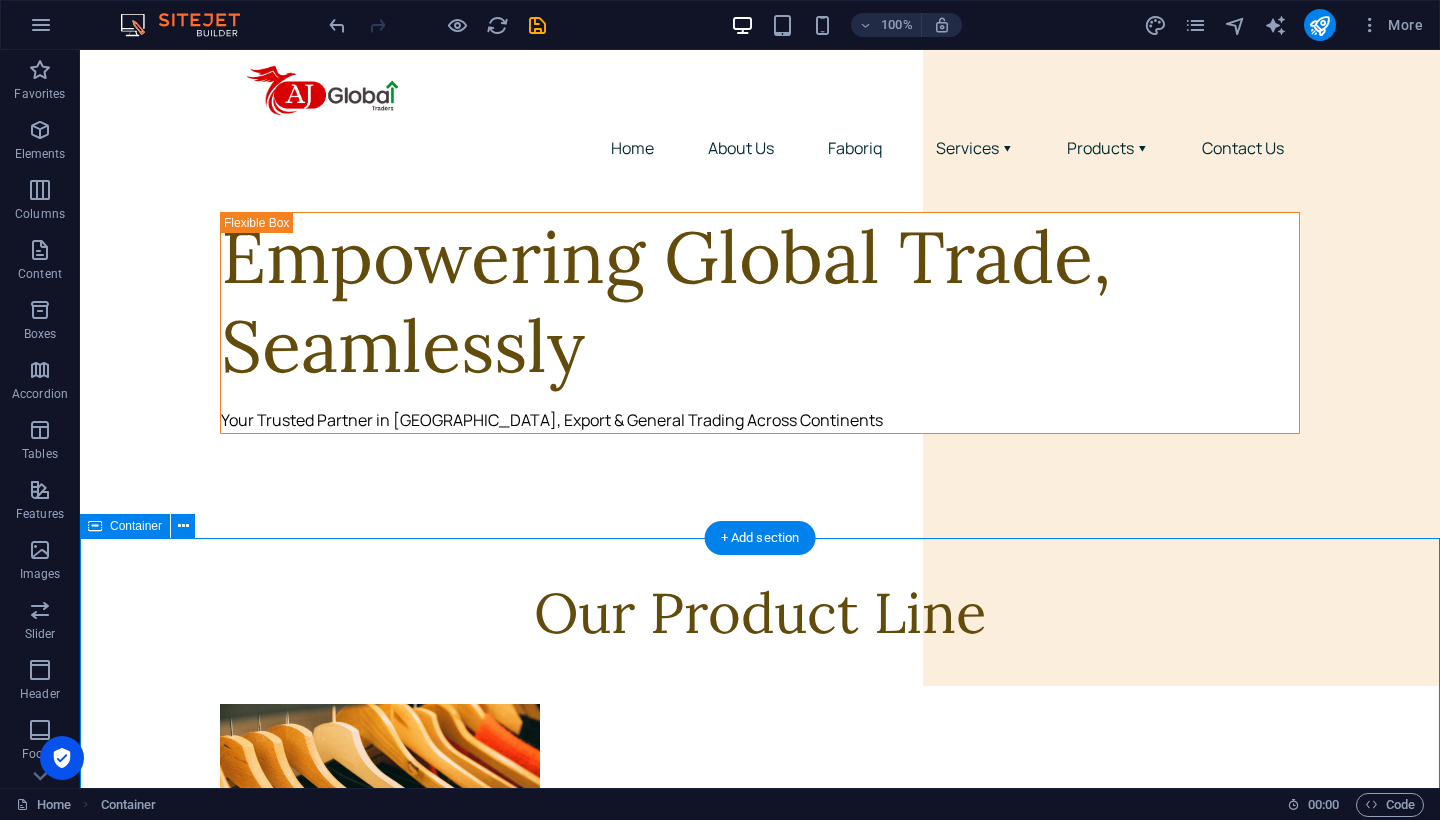 click on "Our Product Line Clothing We deal in the sourcing and distribution of a wide variety of clothing and apparel. From everyday wear to fashion-forward pieces, we partner with trusted manufacturers to deliver quality garments for retailers, wholesalers, and e-commerce platforms. Read More      Construction Material We source and supply high-quality construction materials from both local and international manufacturers. Our offerings include a wide range of building materials to support infrastructure, real estate, and industrial projects with reliable and timely delivery. Read More      Fruits & Vegetables We specialize in sourcing fresh fruits and vegetables globally and locally. With a strong supply chain and quality control process, we ensure the timely distribution of premium-grade produce to meet wholesale and retail demands. Read More      Learn More Clothing From   casual wear to fashion apparel   textile manufacturers, export houses, and fashion labels   to deliver garments that blend   ." at bounding box center (760, 2820) 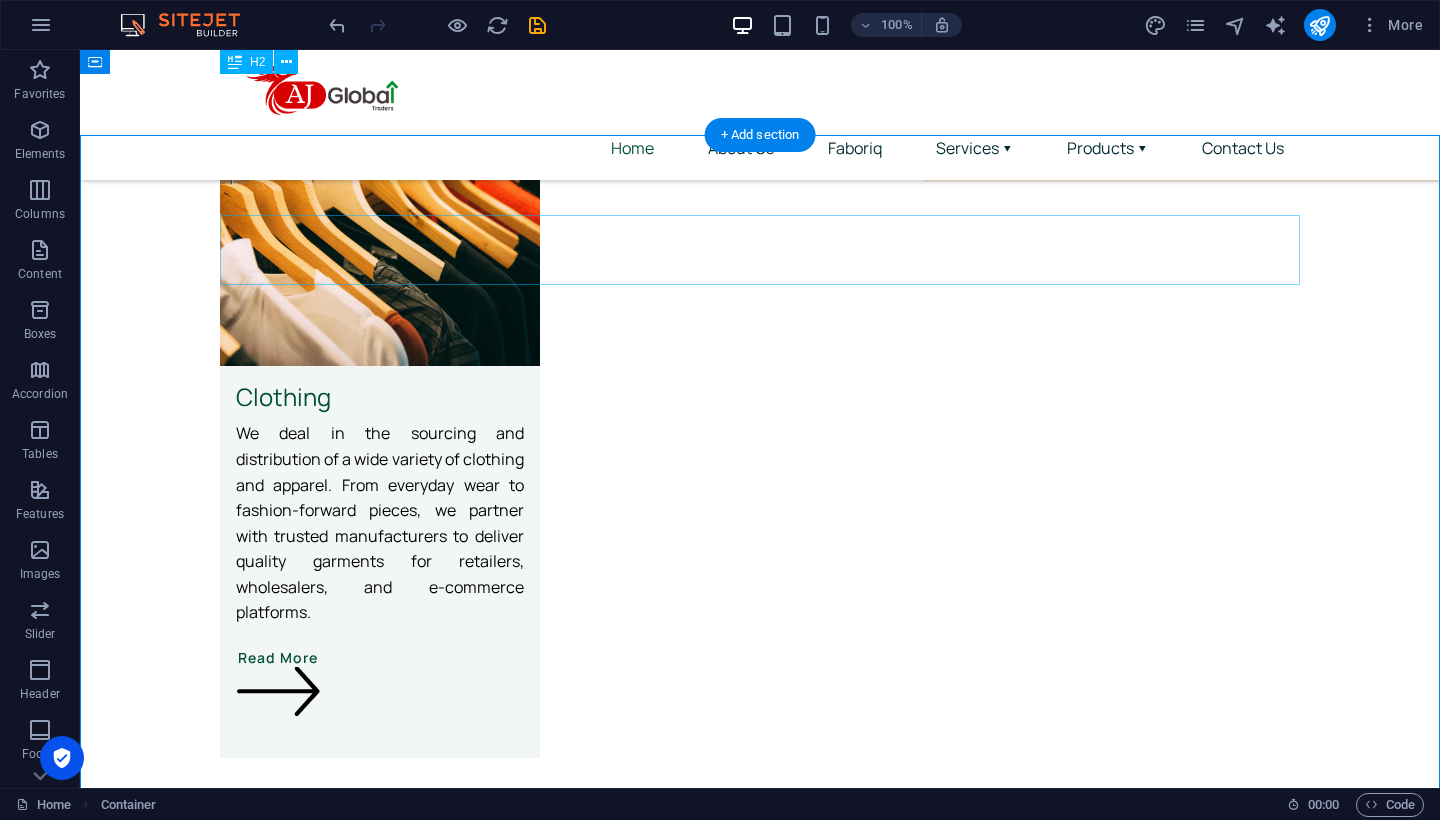 scroll, scrollTop: 403, scrollLeft: 0, axis: vertical 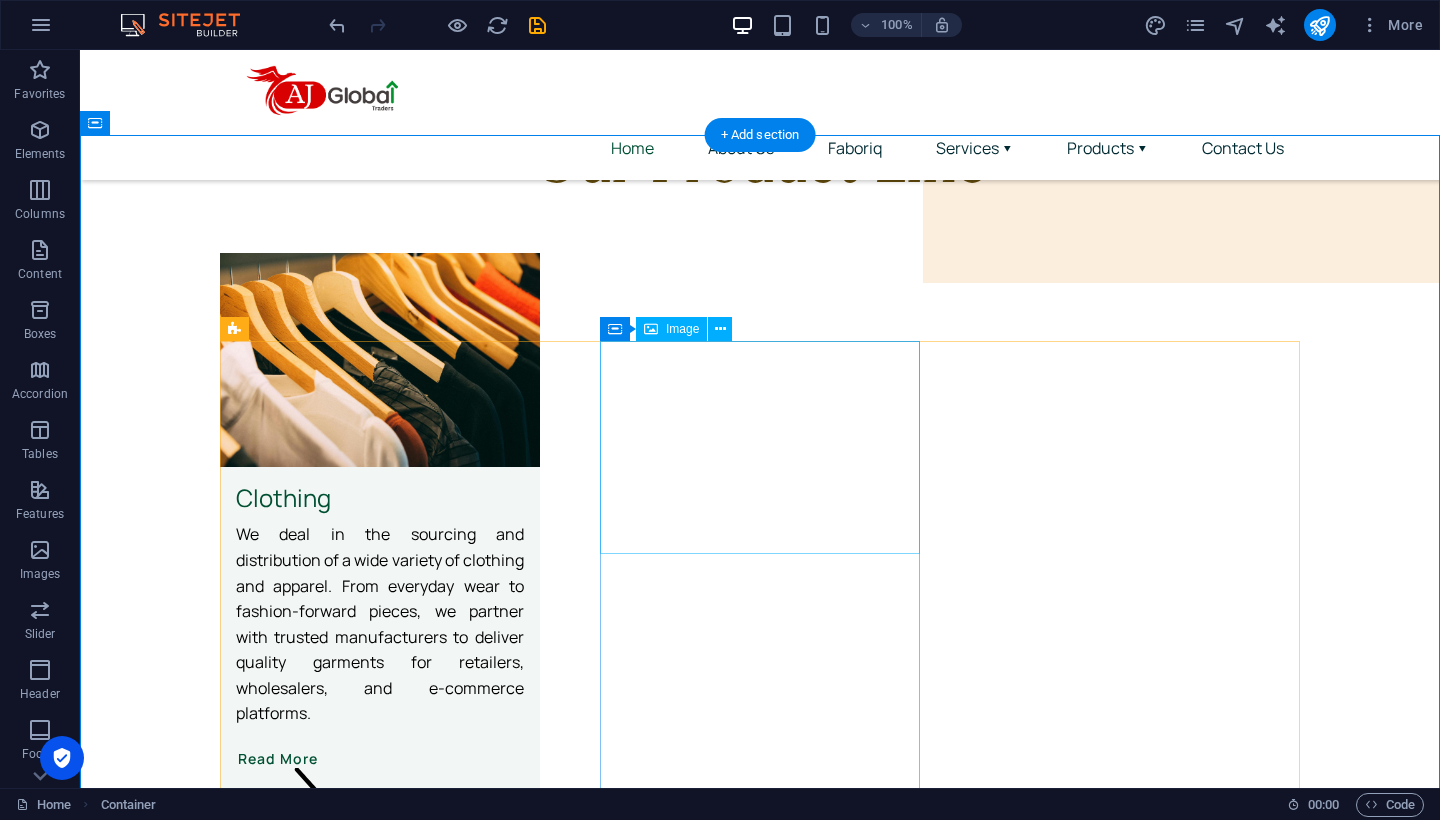 click on "Image" at bounding box center [682, 329] 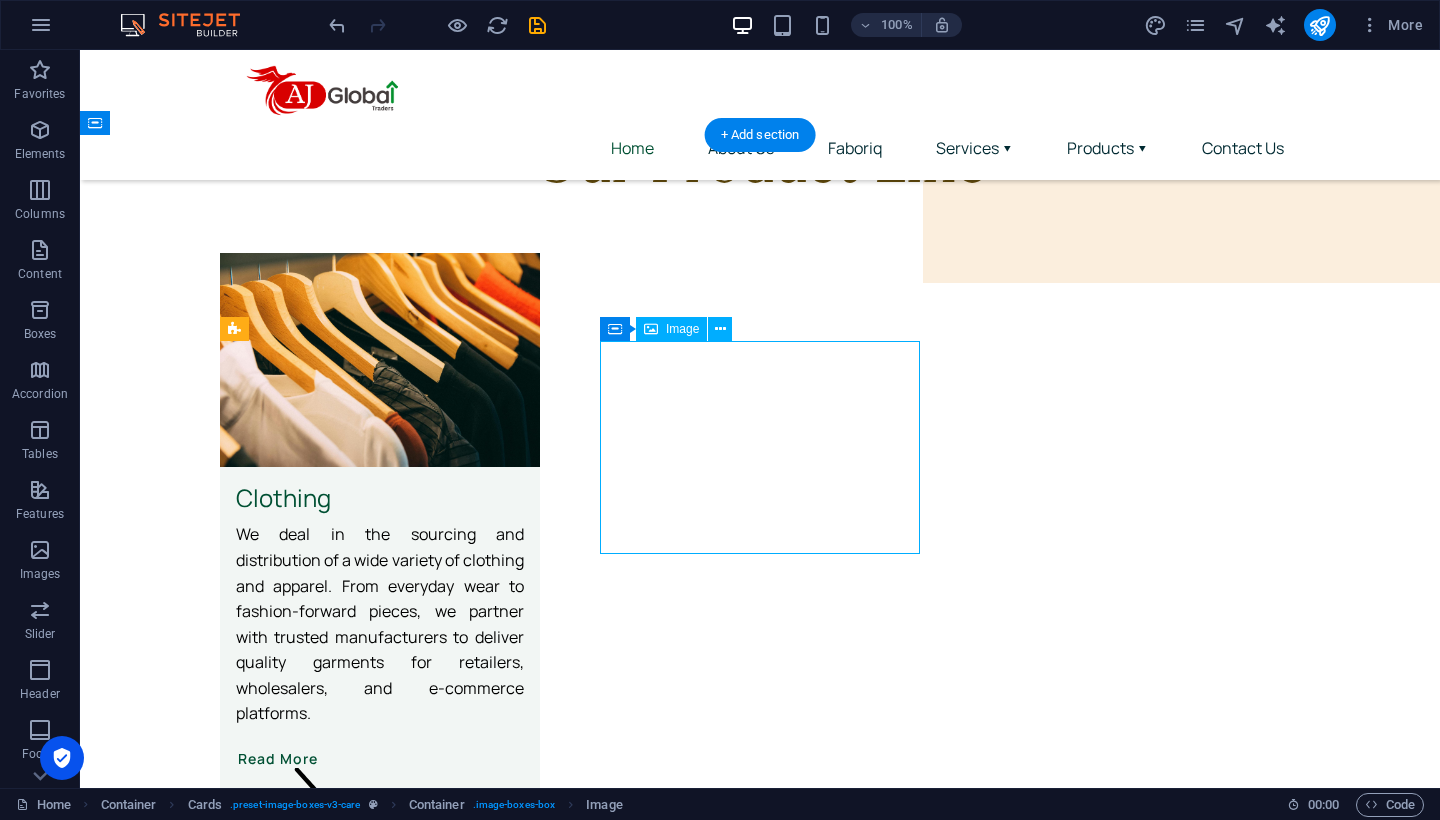 click on "Image" at bounding box center [682, 329] 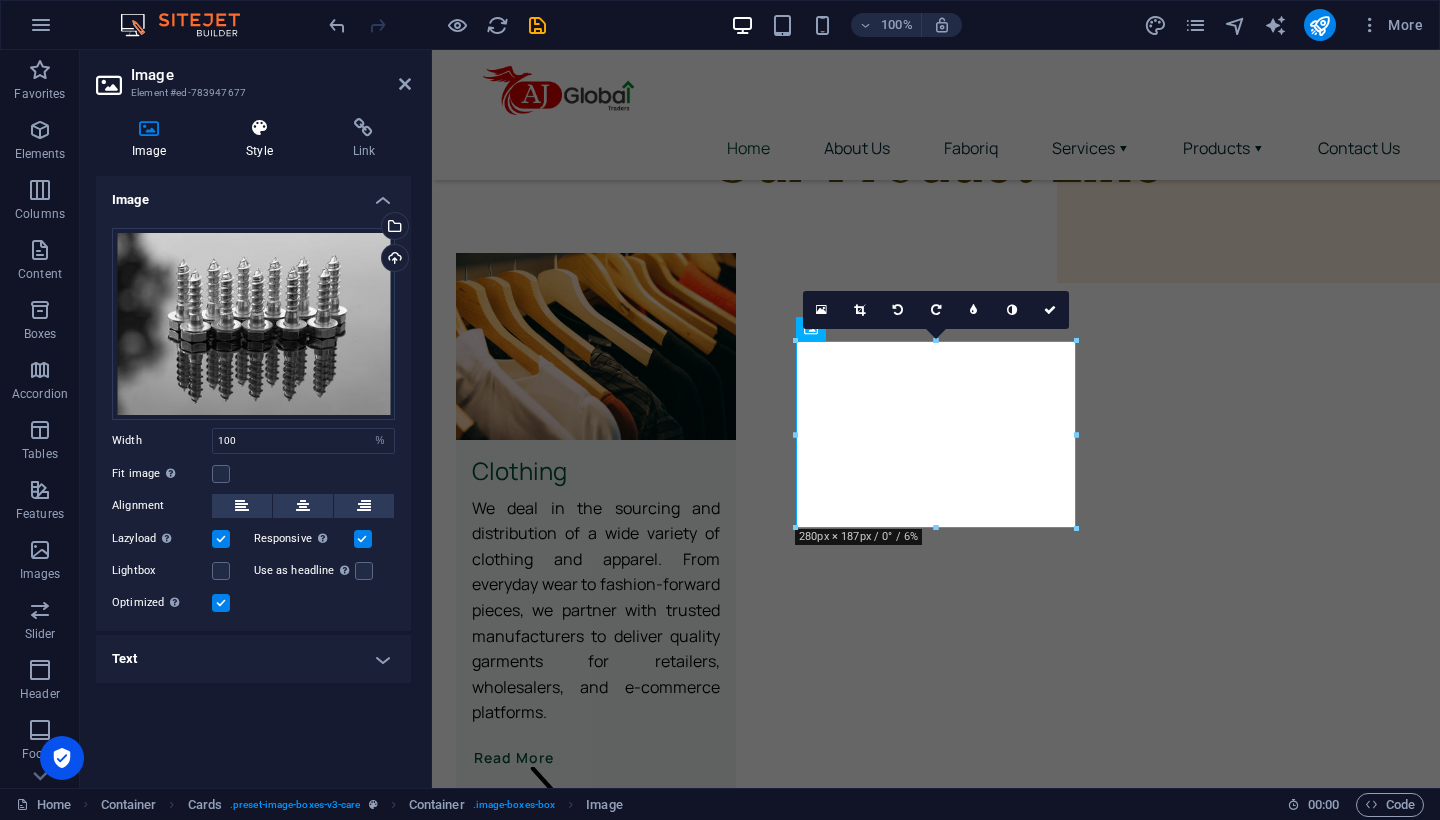 click on "Style" at bounding box center [263, 139] 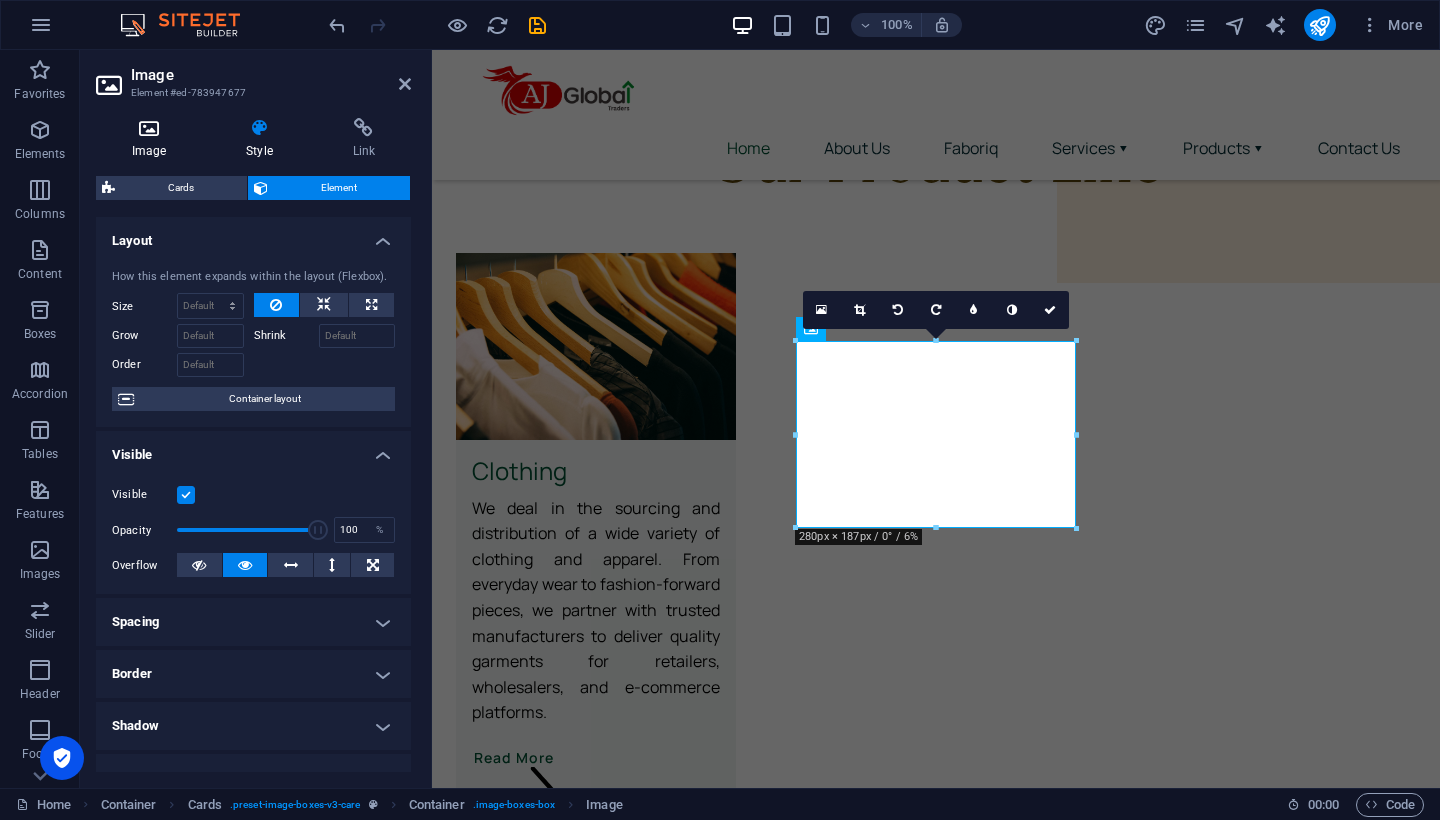 click on "Image" at bounding box center [153, 139] 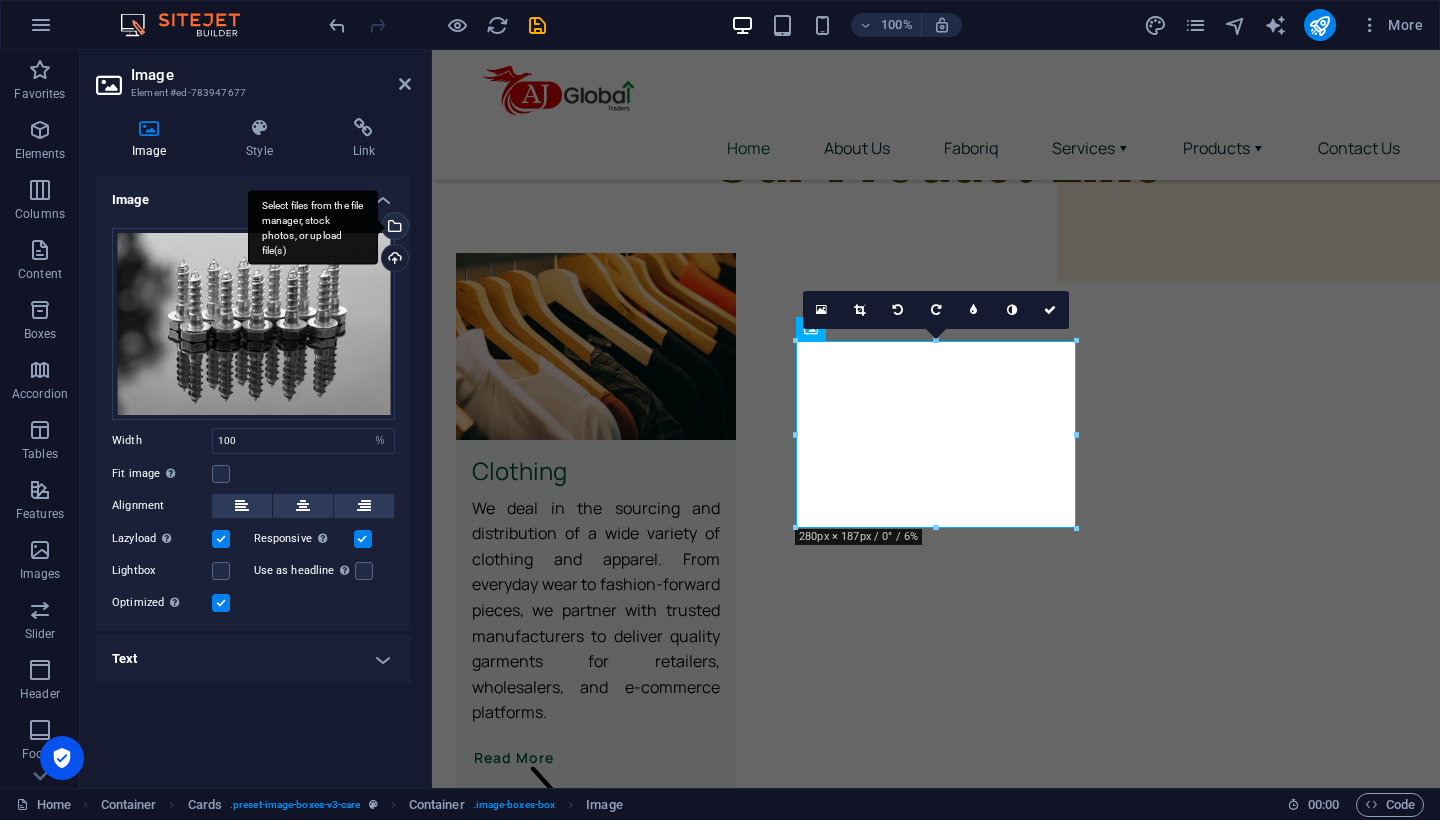 click on "Select files from the file manager, stock photos, or upload file(s)" at bounding box center (393, 228) 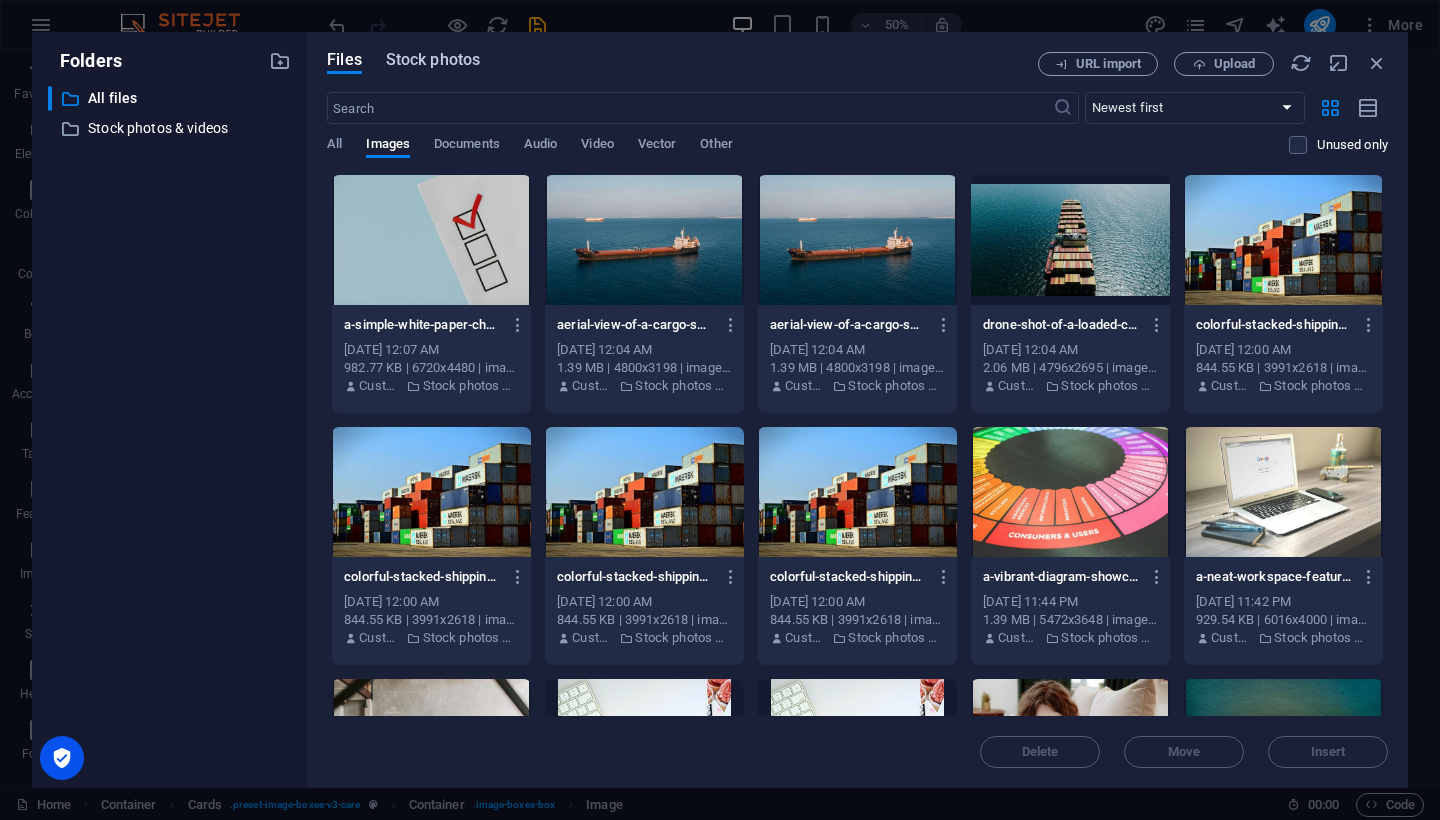 click on "Stock photos" at bounding box center [433, 60] 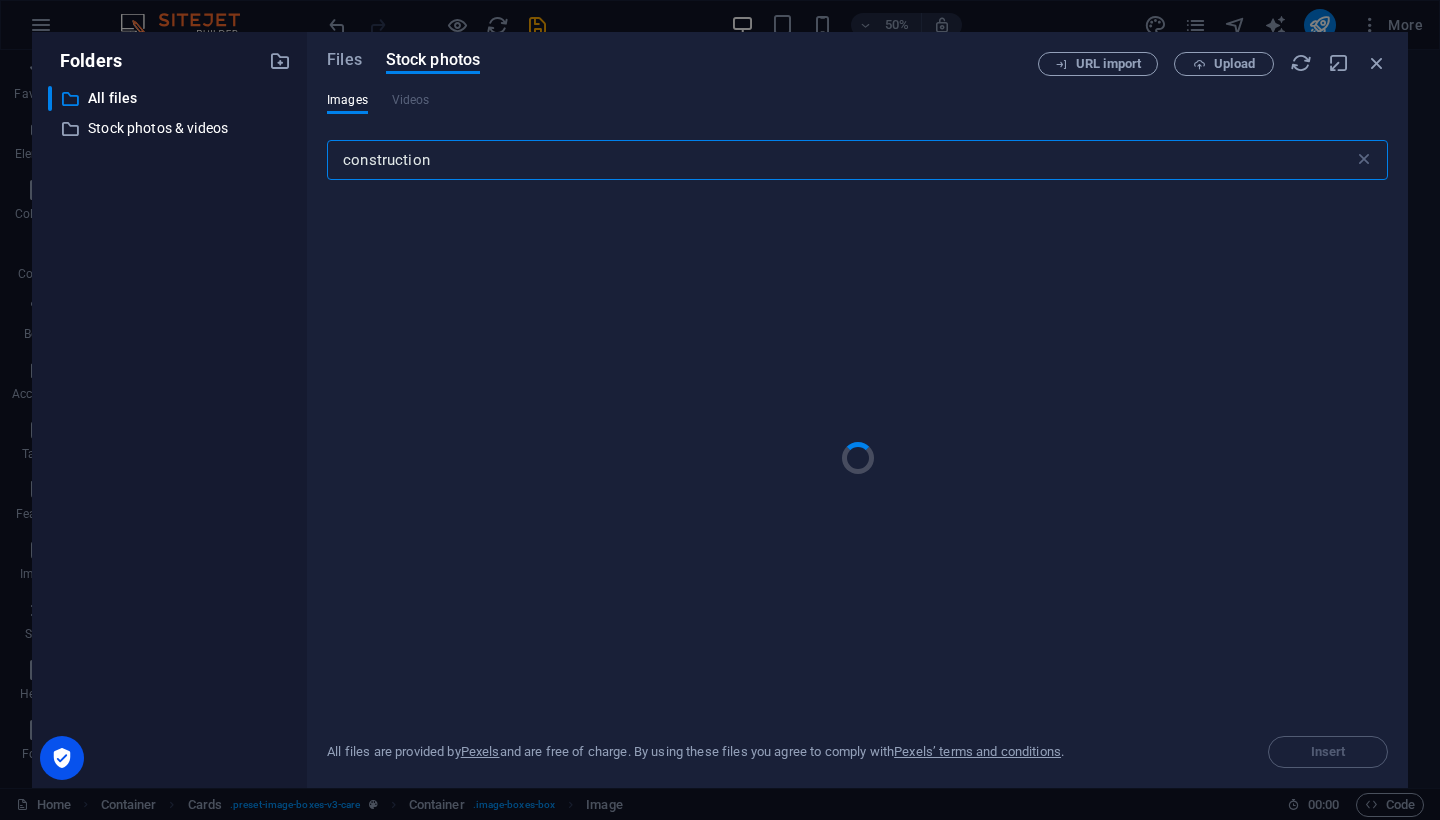 click on "construction" at bounding box center [840, 160] 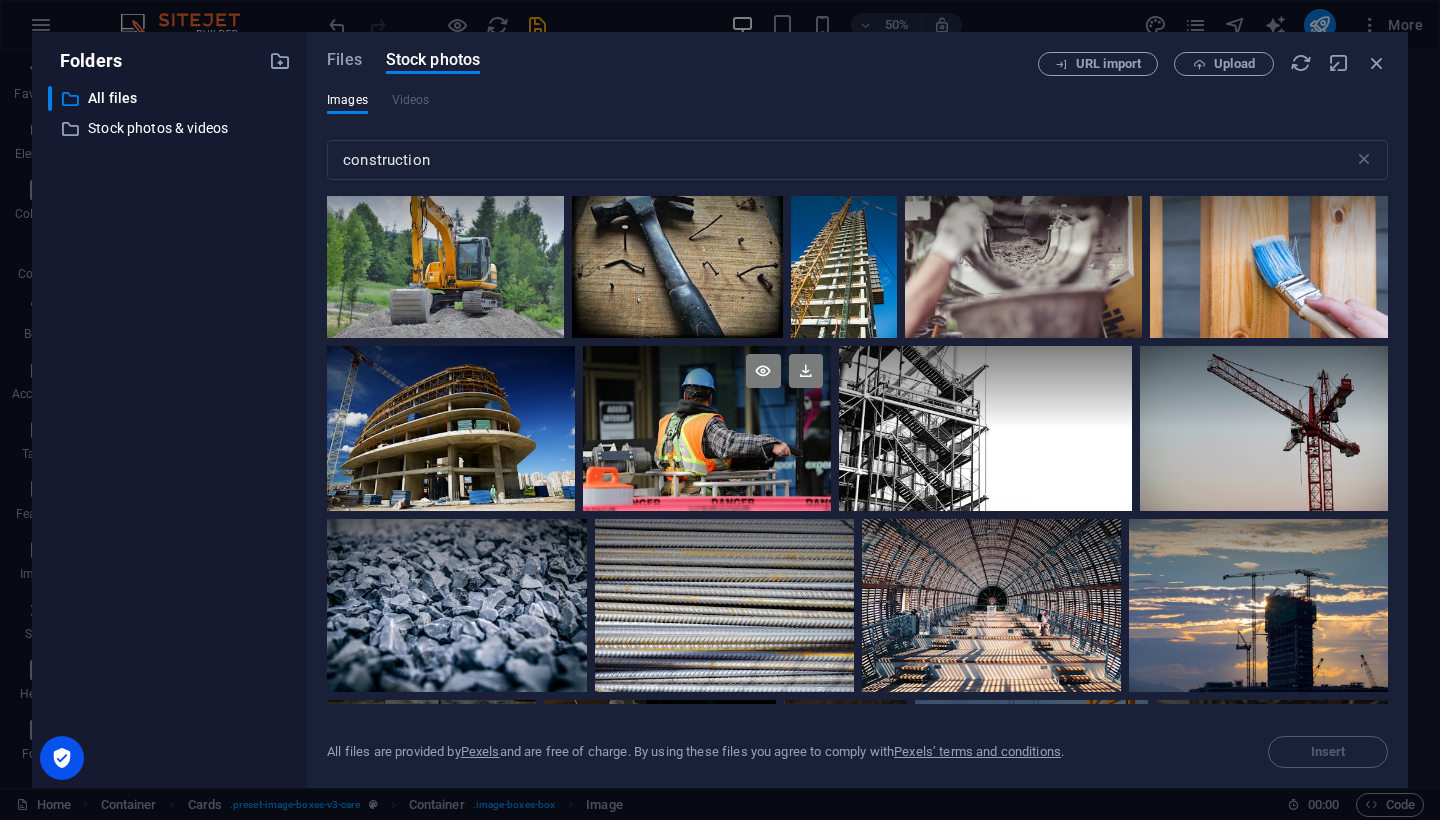 scroll, scrollTop: 1518, scrollLeft: 0, axis: vertical 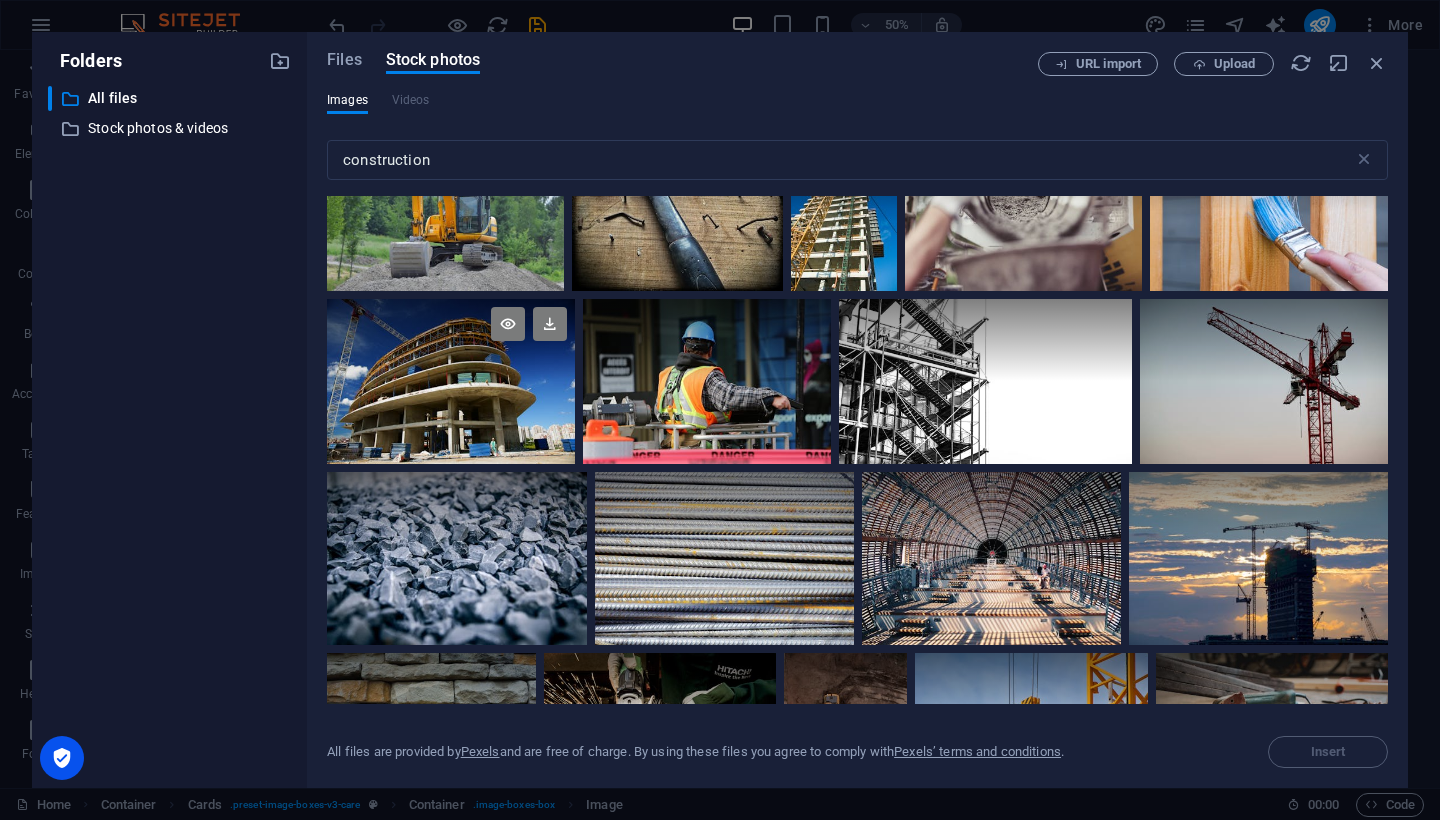 click at bounding box center (451, 381) 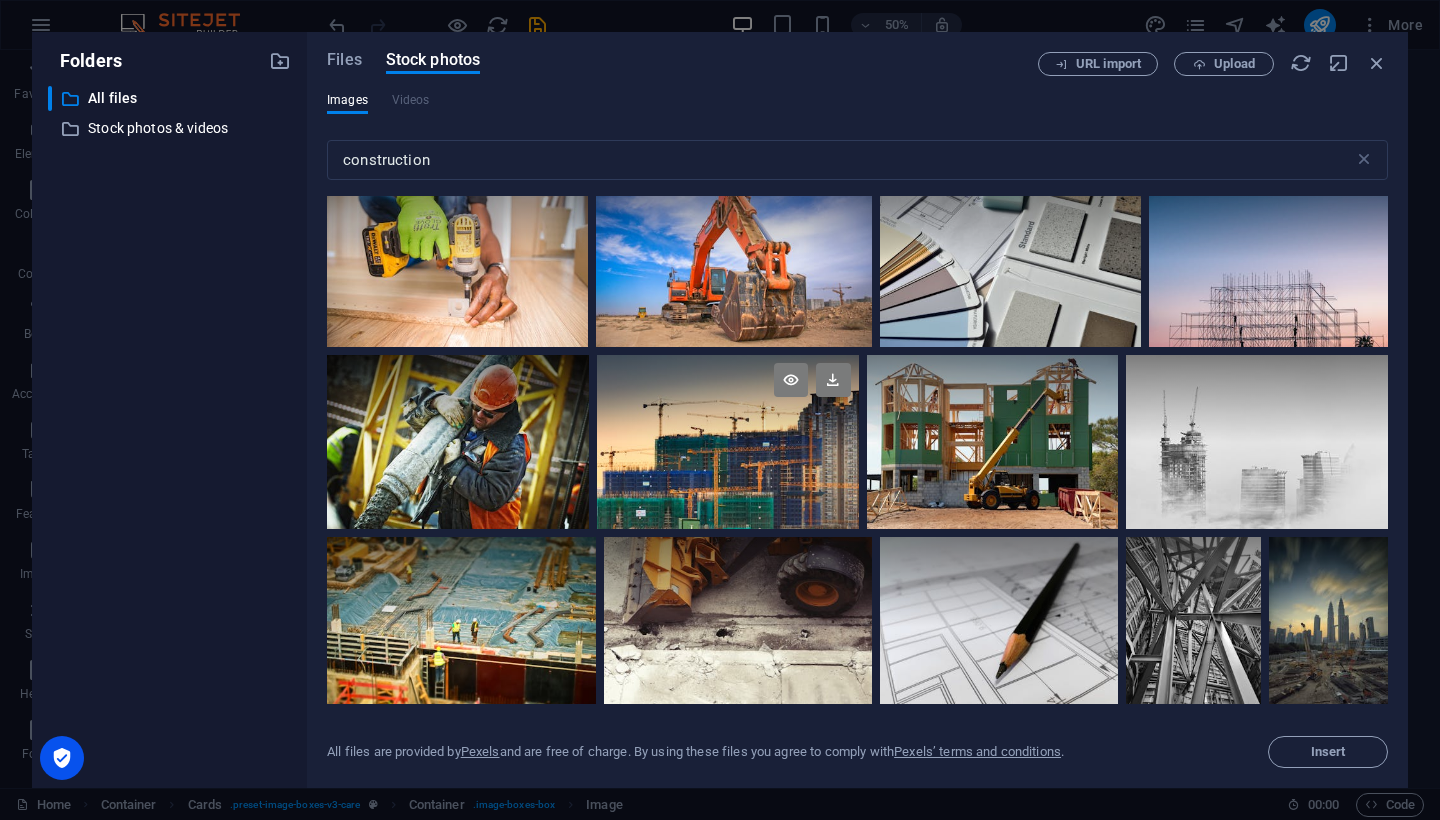 scroll, scrollTop: 373, scrollLeft: 0, axis: vertical 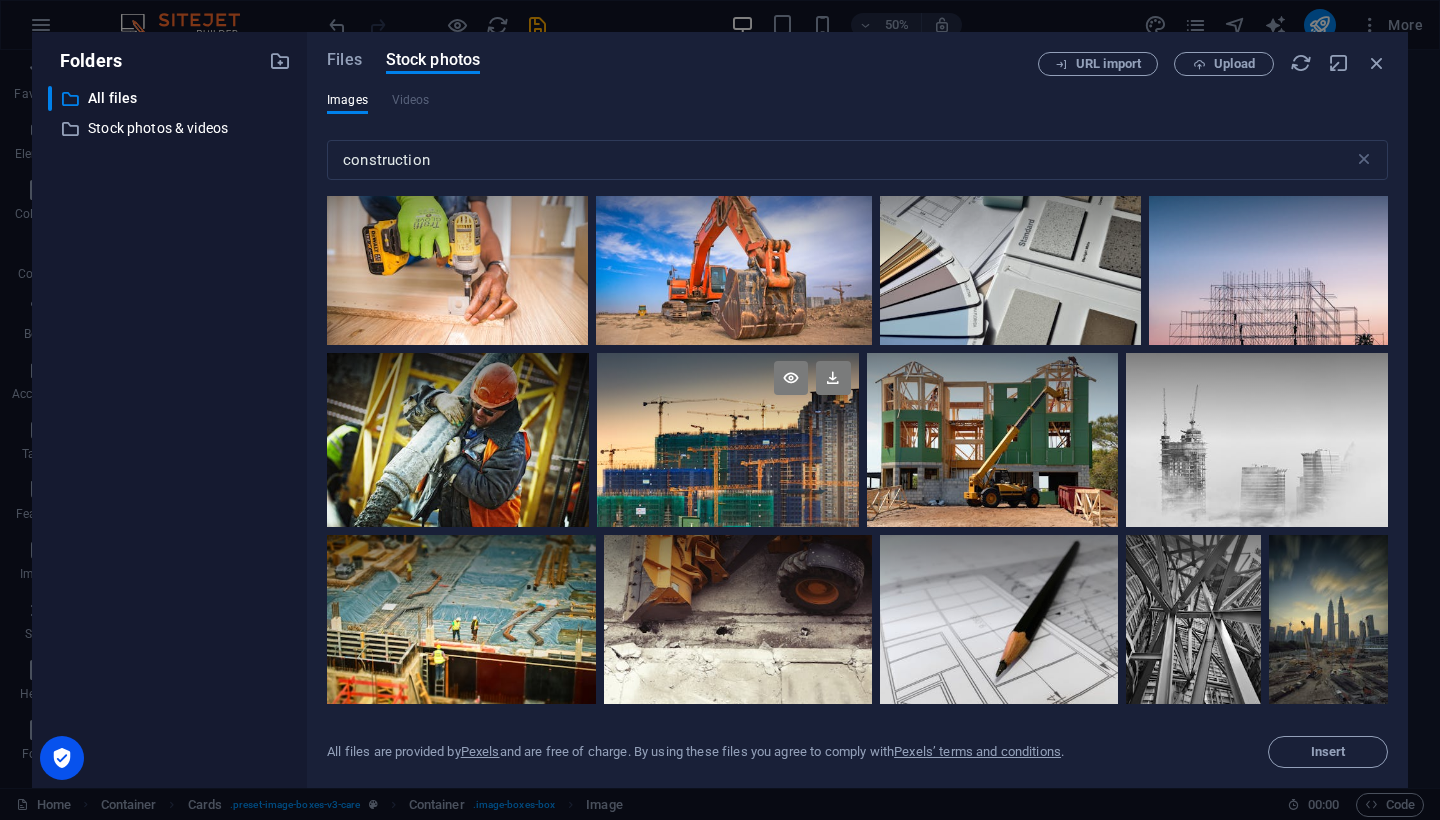 click at bounding box center [728, 440] 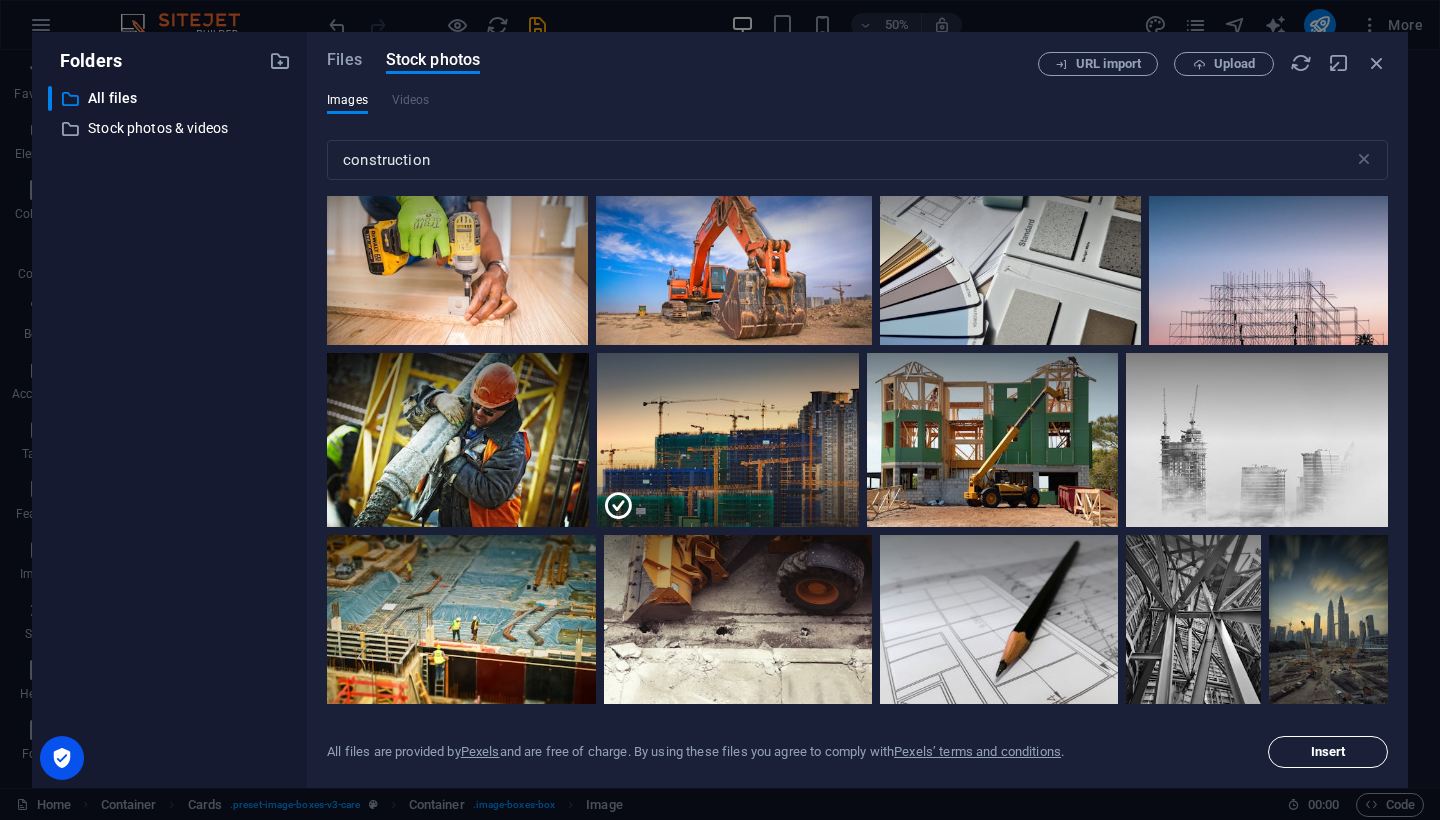 click on "Insert" at bounding box center (1328, 752) 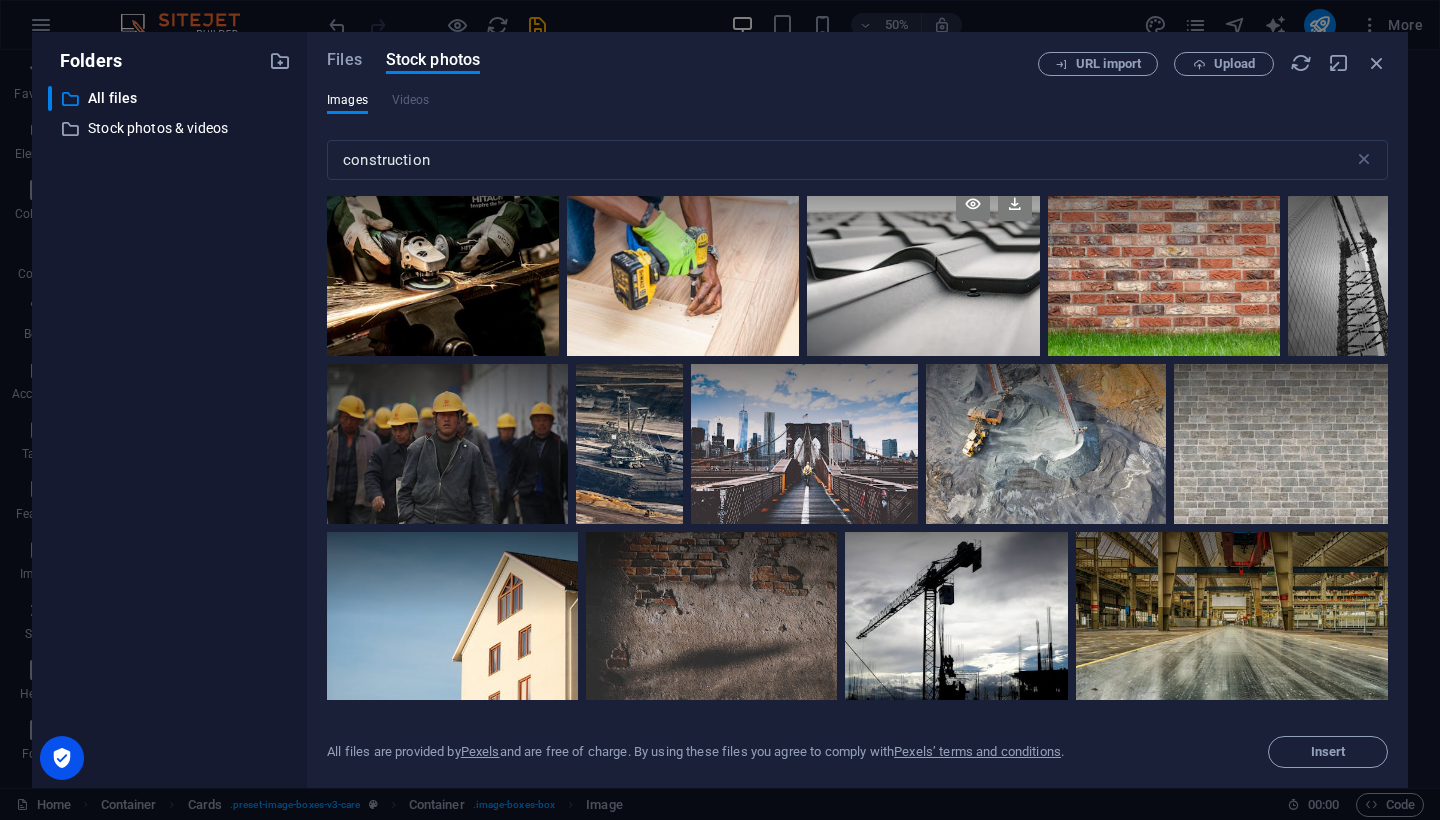 scroll, scrollTop: 3530, scrollLeft: 0, axis: vertical 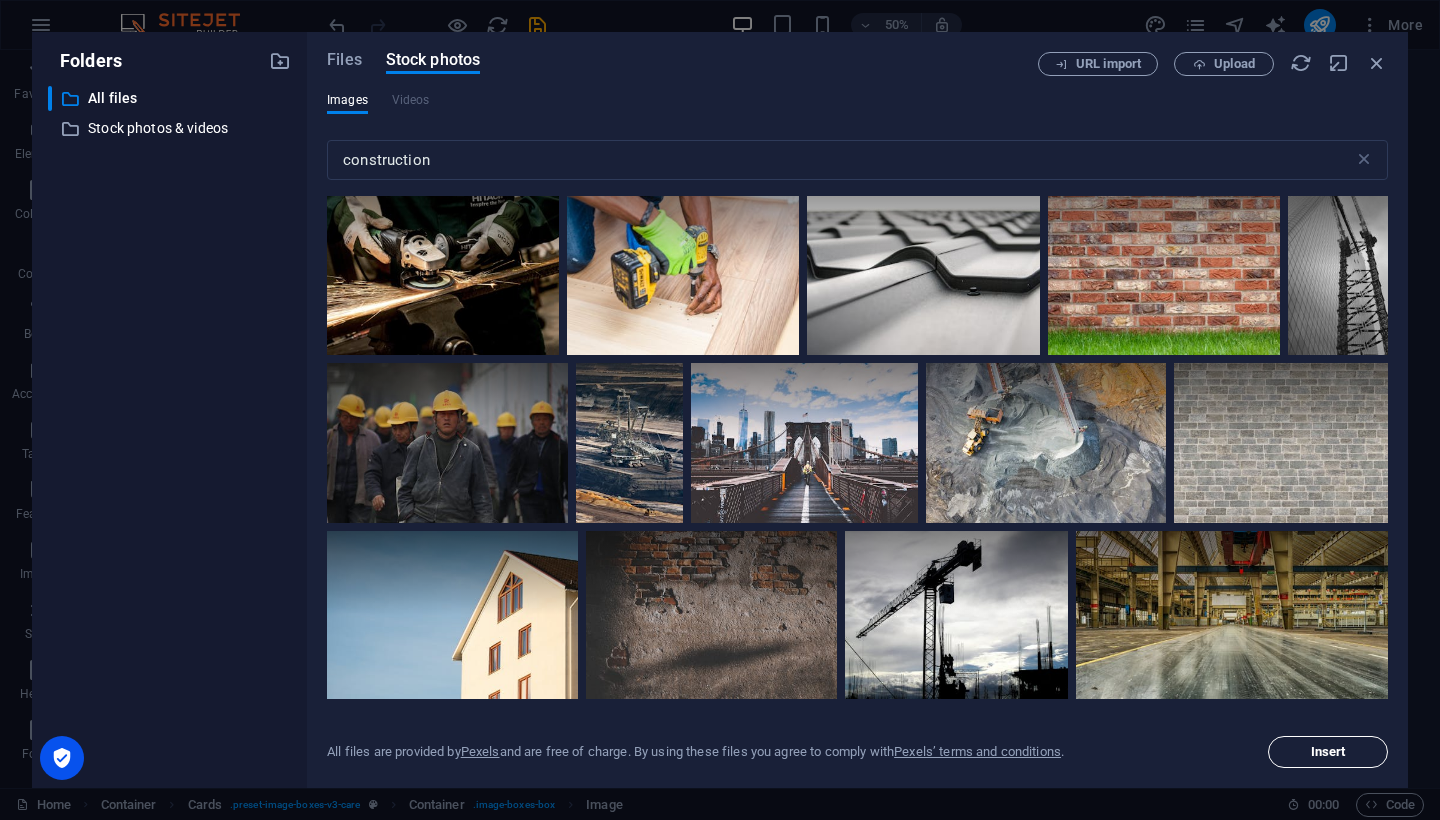click on "Insert" at bounding box center [1328, 752] 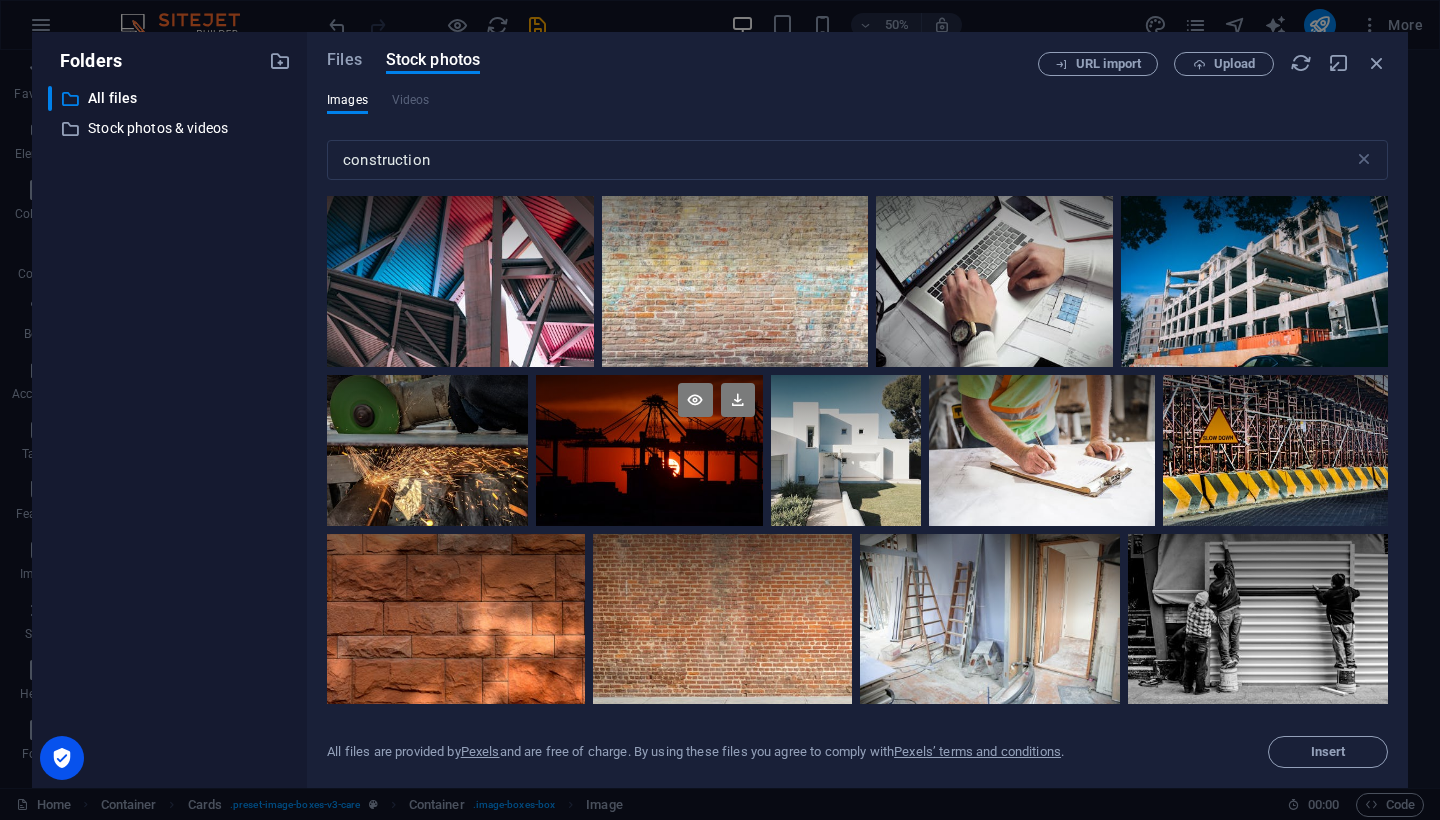 scroll, scrollTop: 4984, scrollLeft: 0, axis: vertical 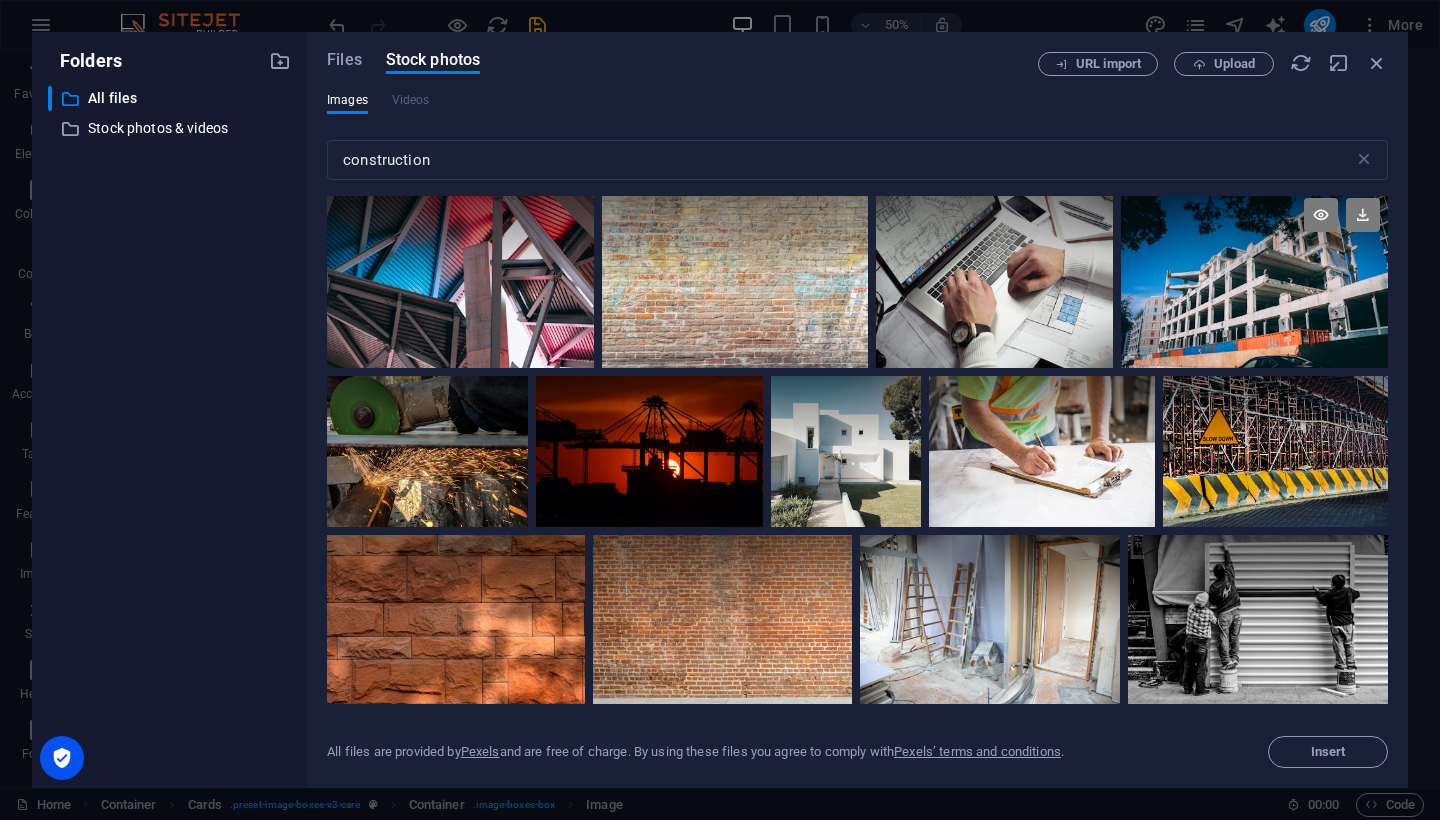 click at bounding box center (1254, 279) 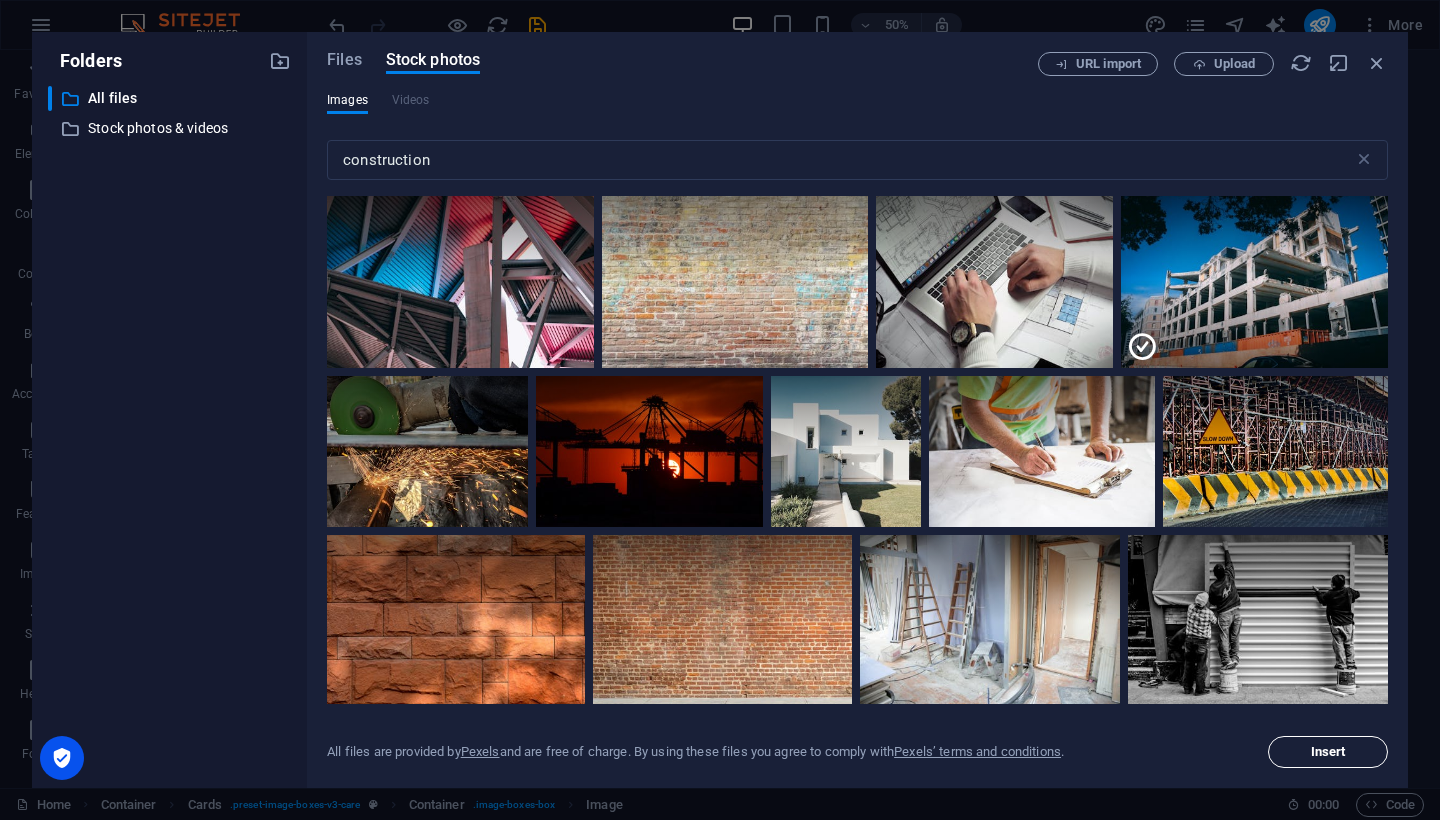 click on "Insert" at bounding box center [1328, 752] 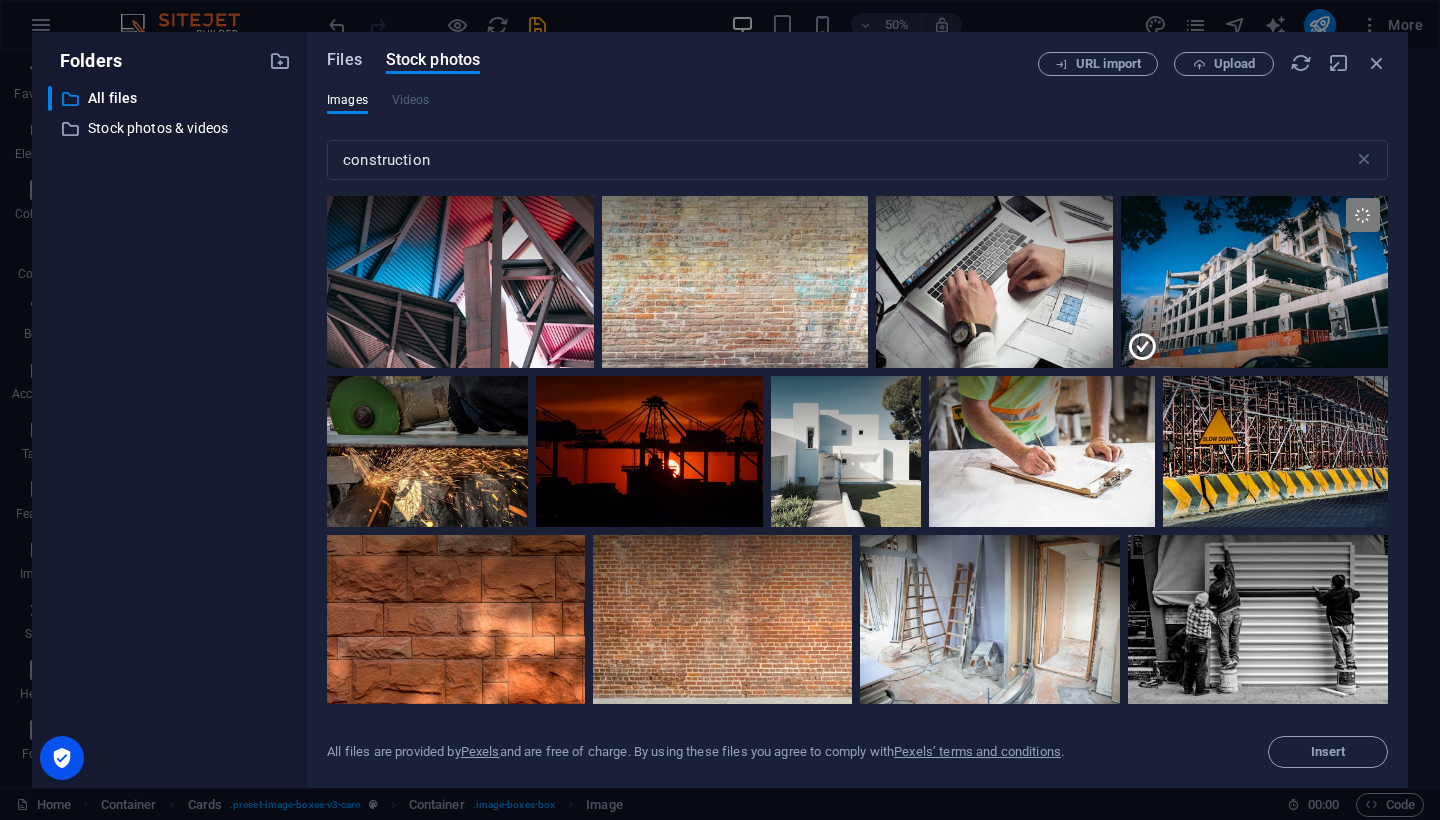 click on "Files" at bounding box center (344, 60) 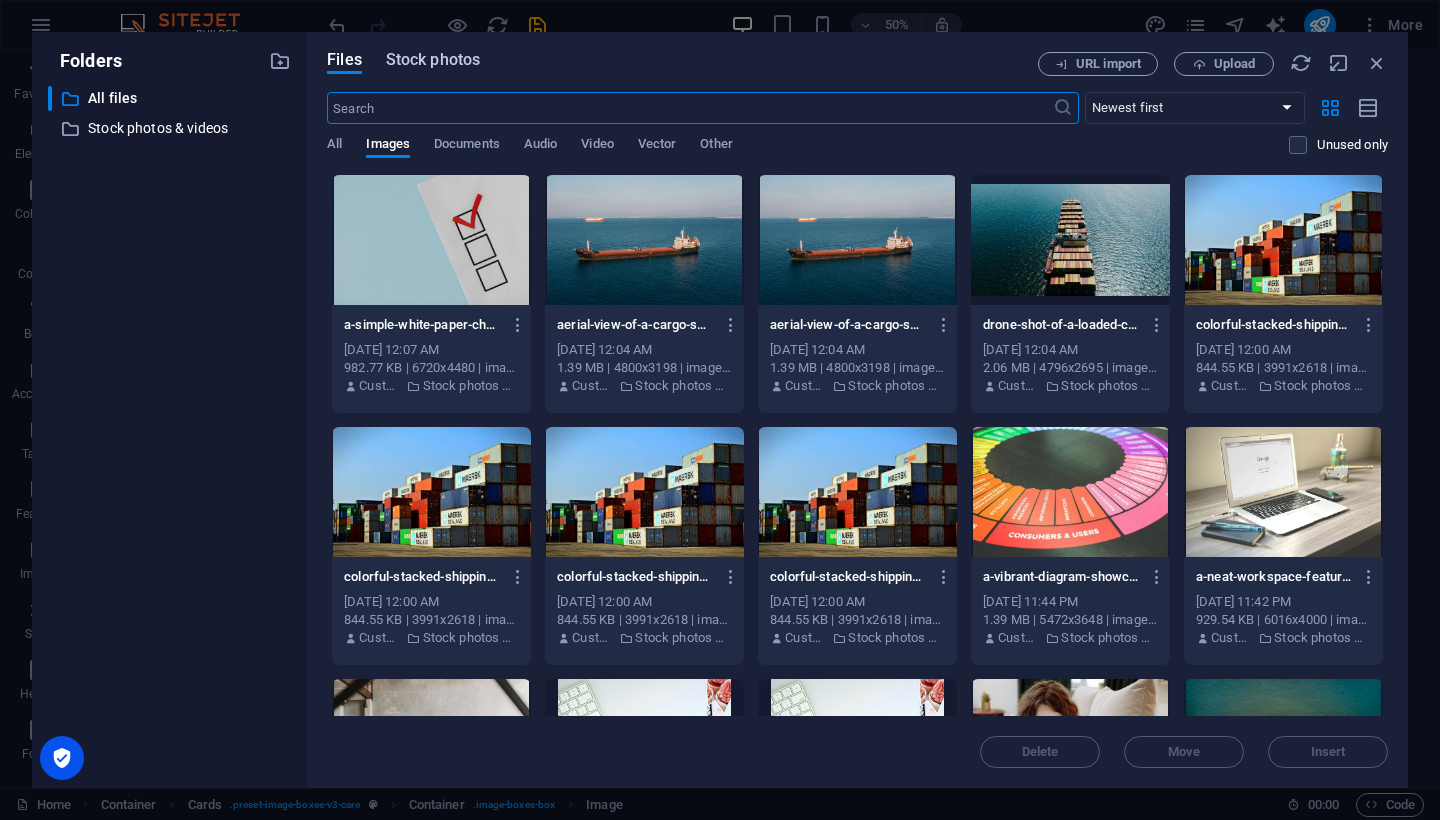 click on "Stock photos" at bounding box center (433, 60) 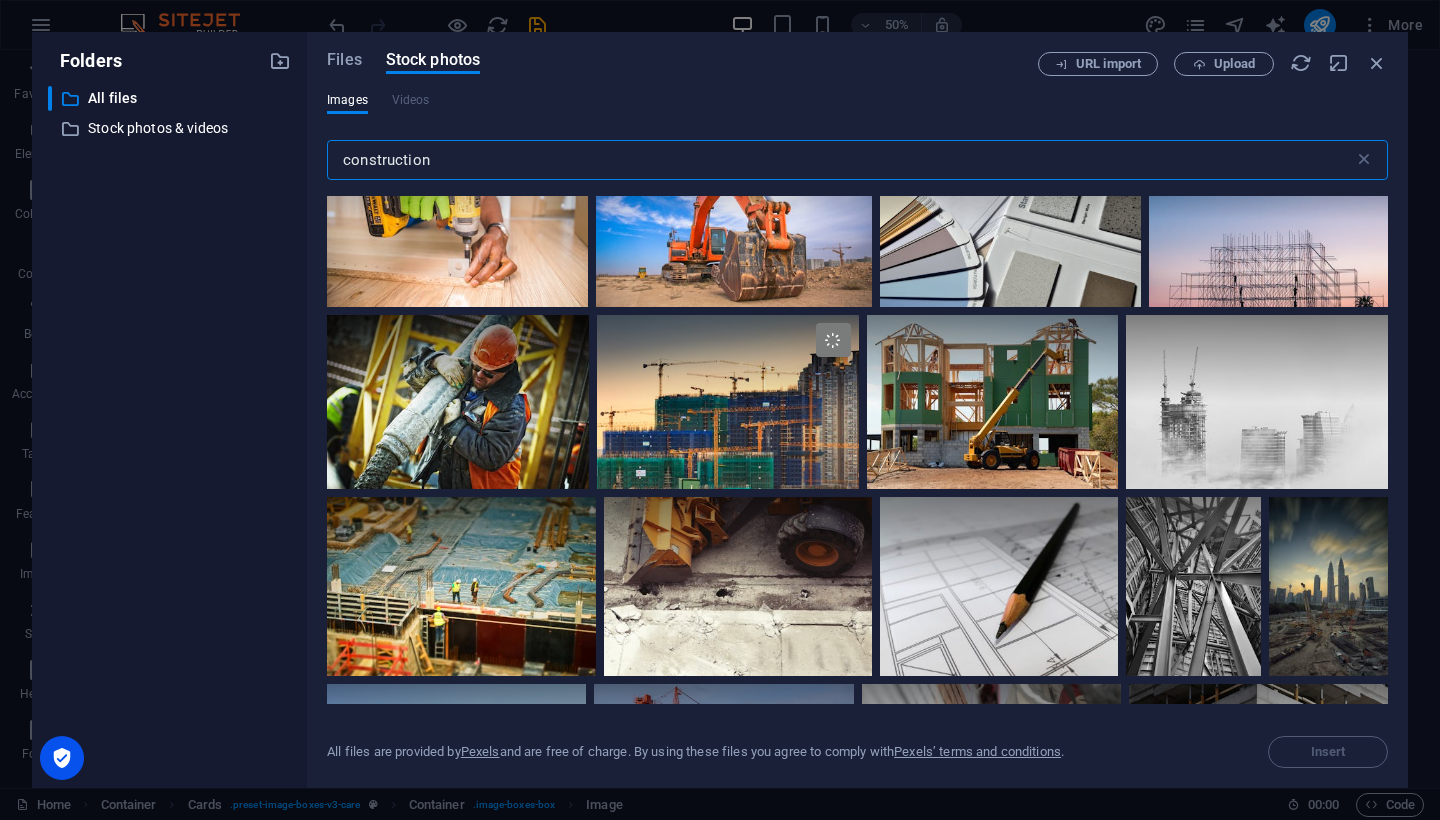 scroll, scrollTop: 406, scrollLeft: 0, axis: vertical 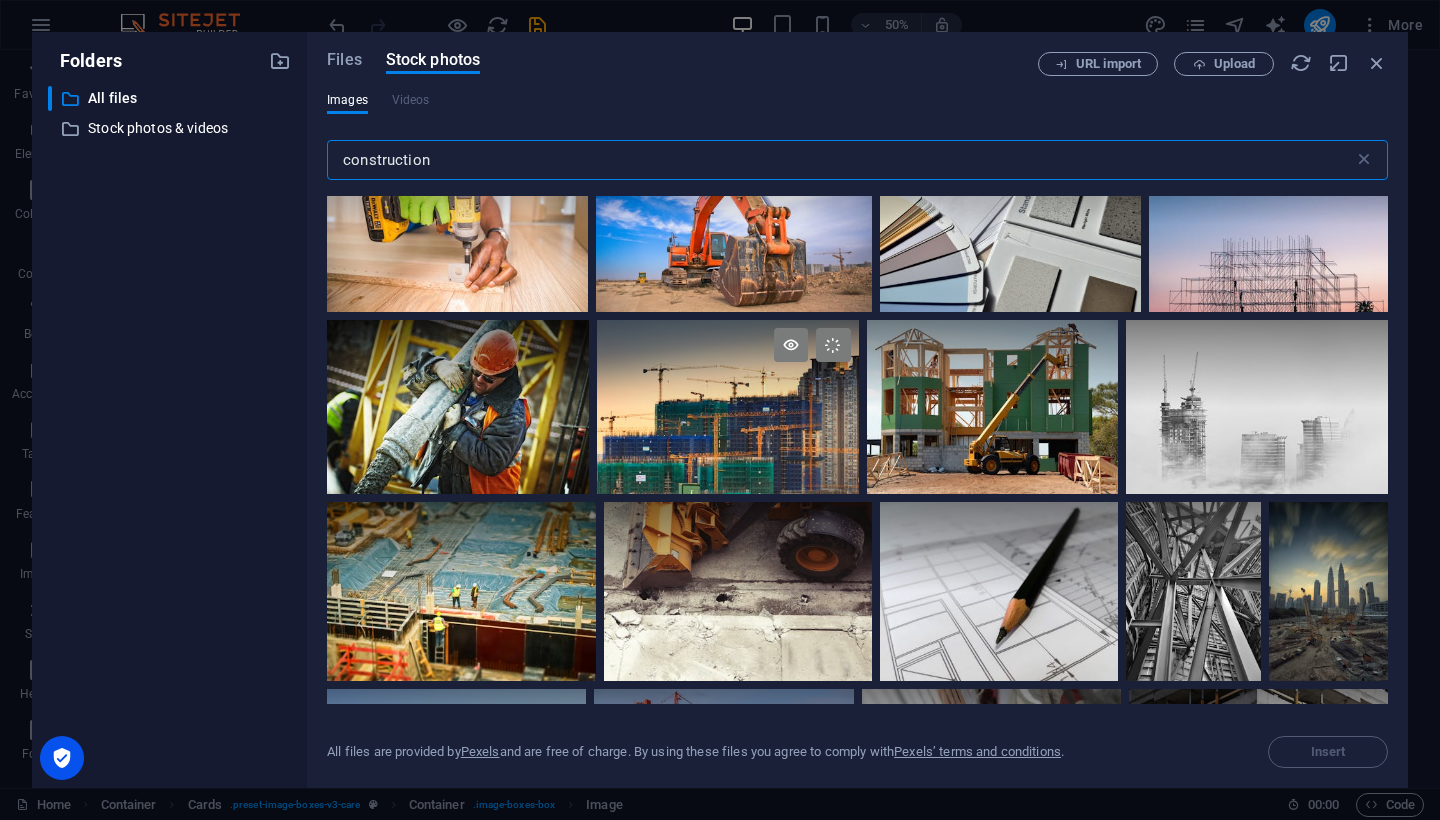 click at bounding box center (728, 363) 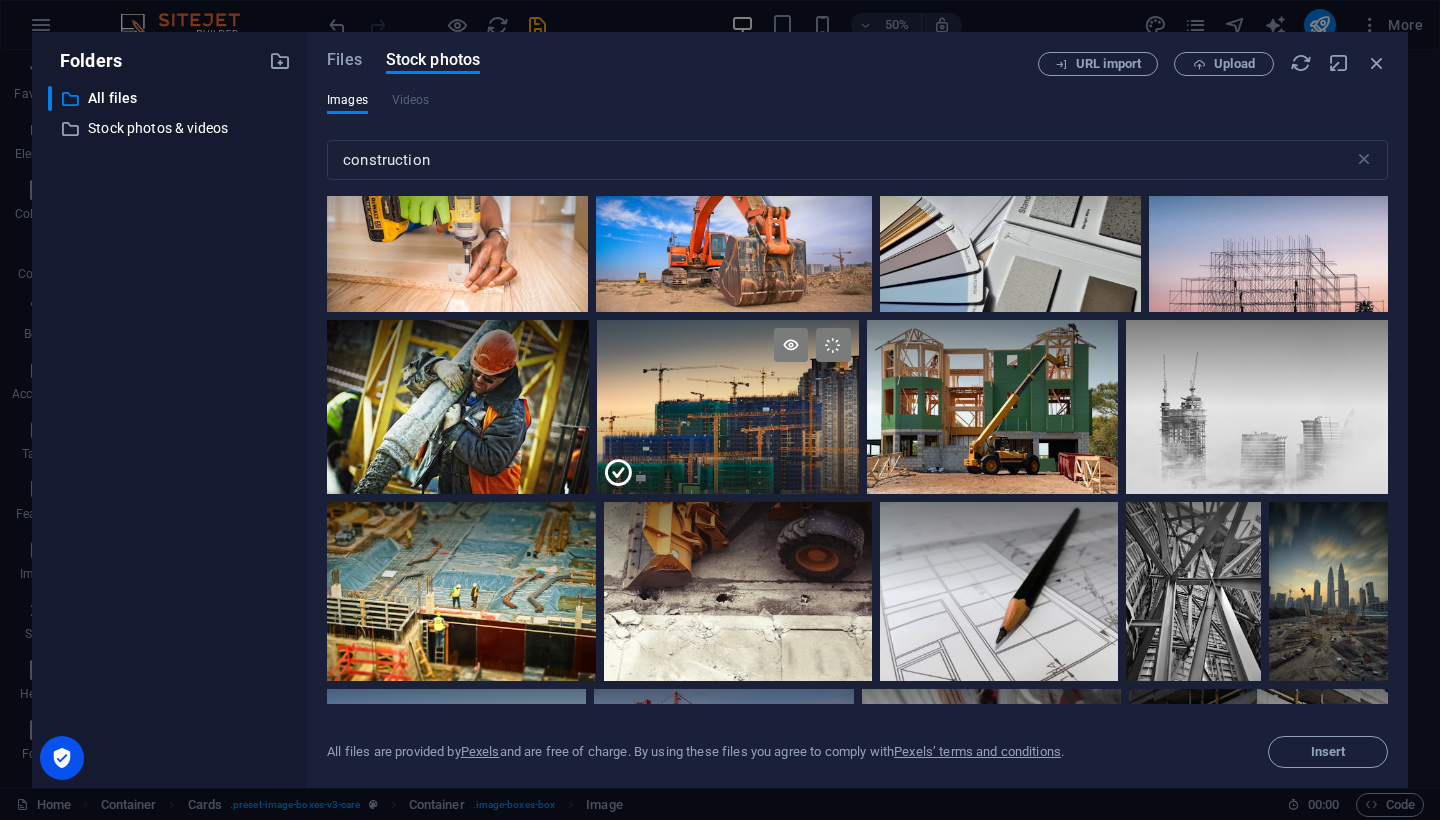 click at bounding box center [728, 363] 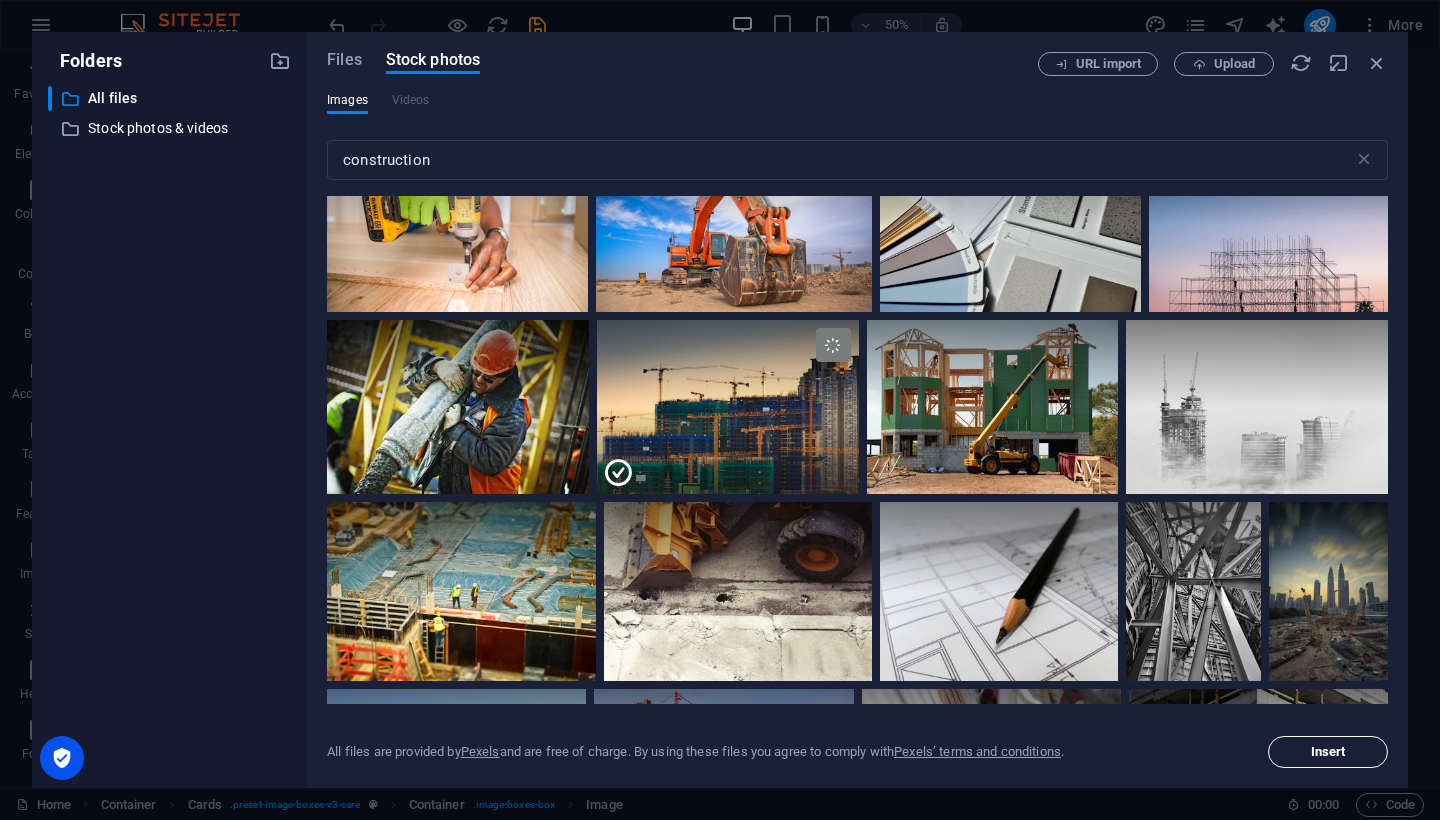 click on "Insert" at bounding box center (1328, 752) 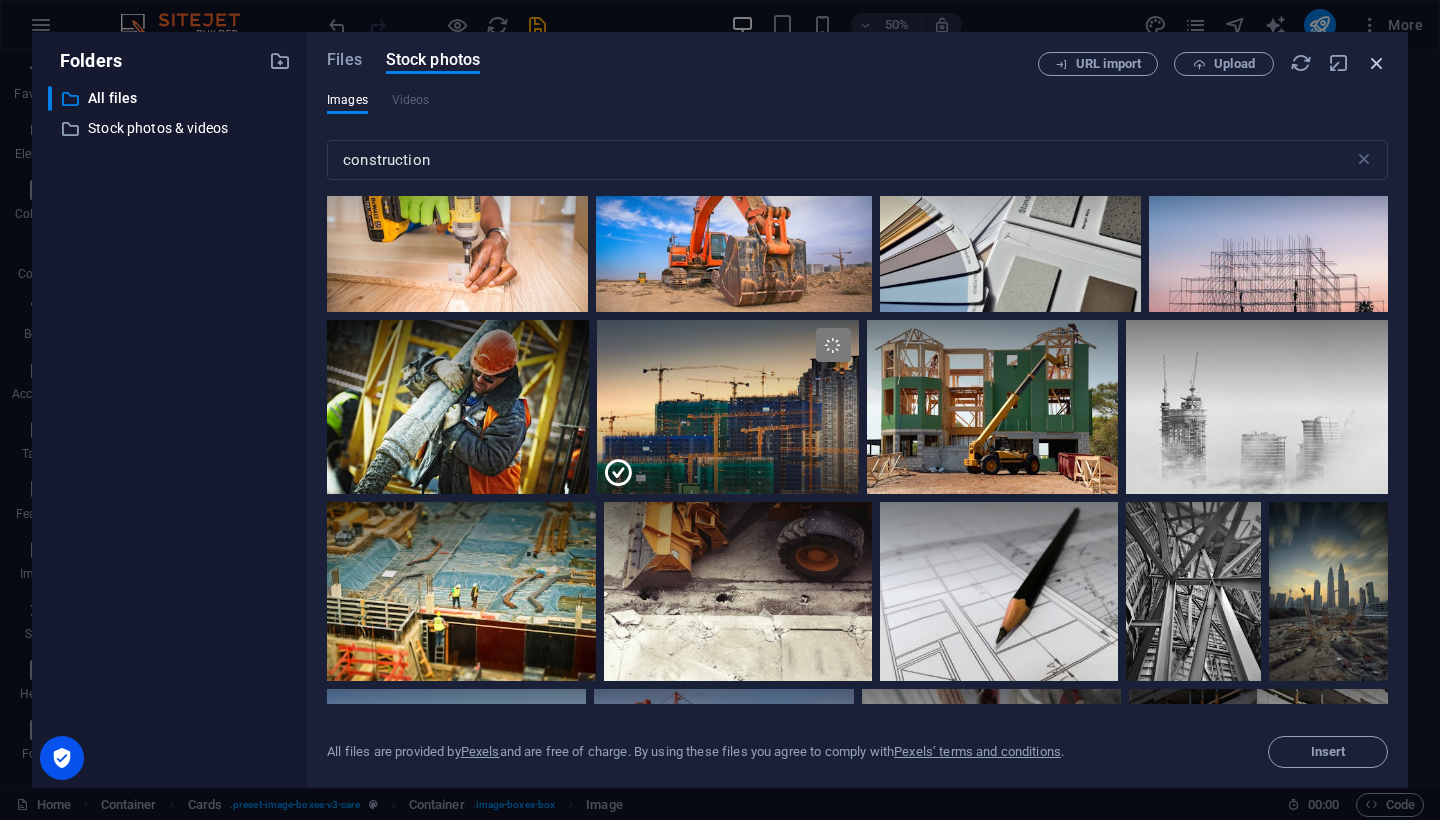 click at bounding box center (1377, 63) 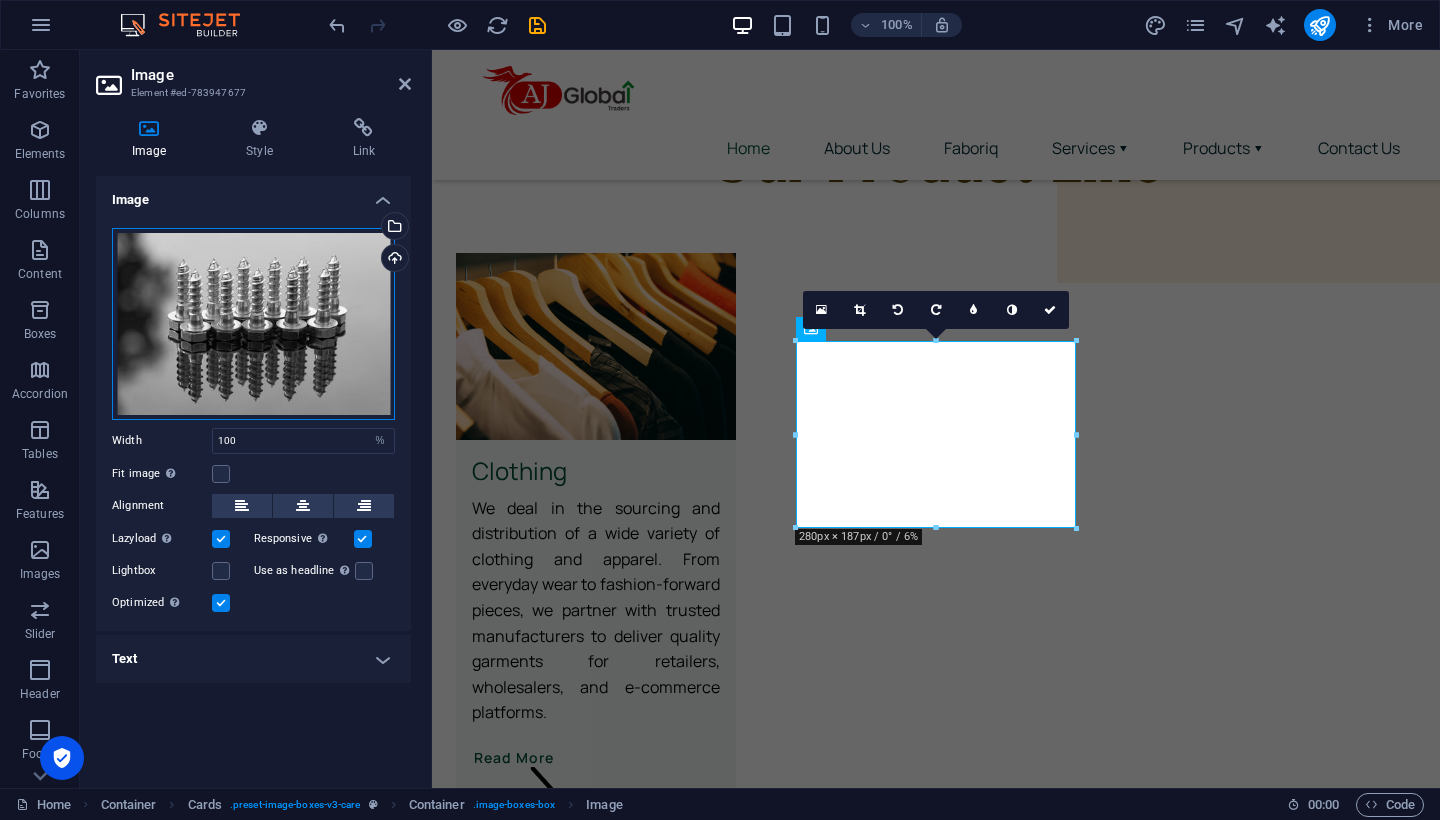 click on "Drag files here, click to choose files or select files from Files or our free stock photos & videos" at bounding box center [253, 324] 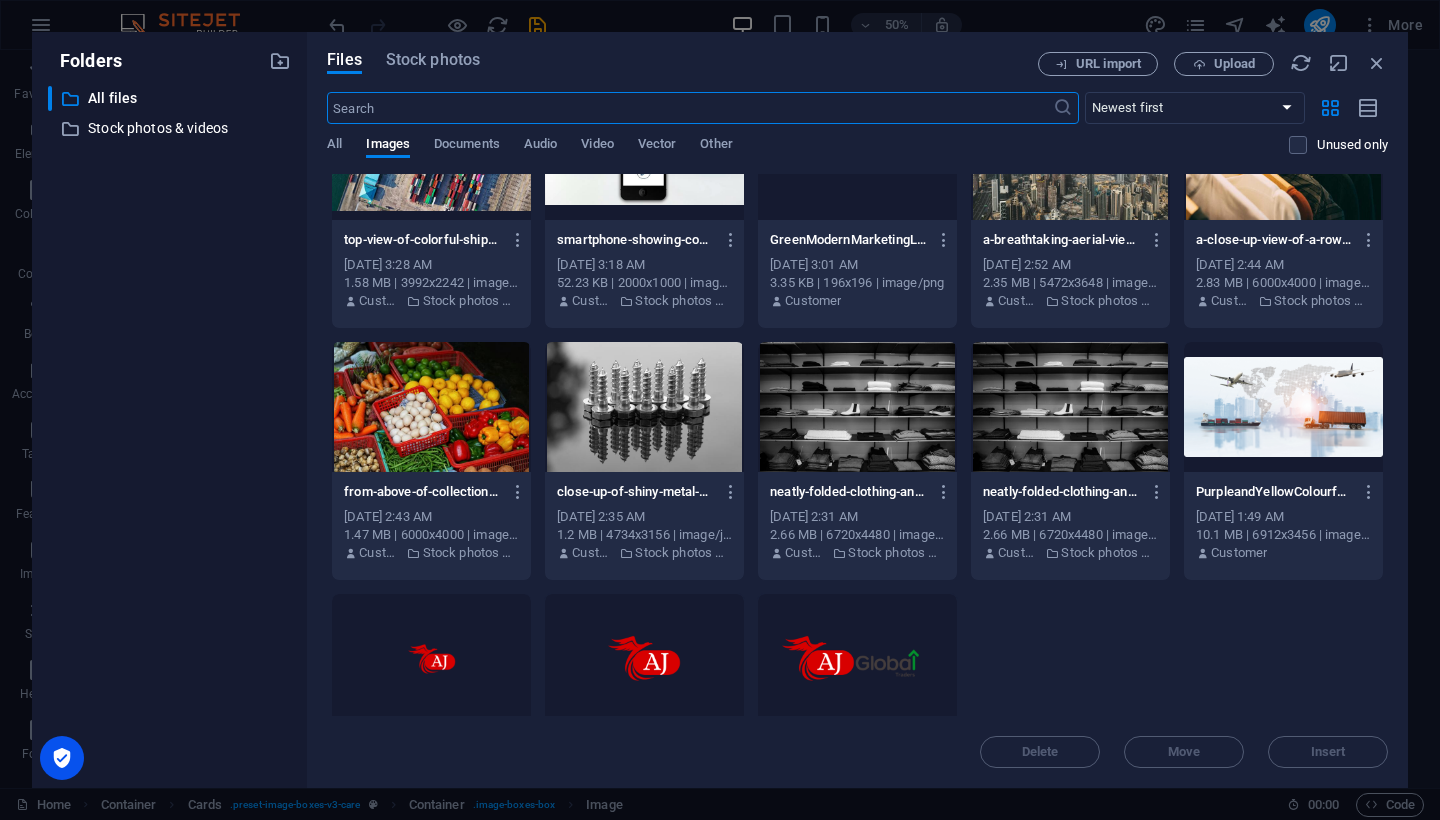 scroll, scrollTop: 1402, scrollLeft: 0, axis: vertical 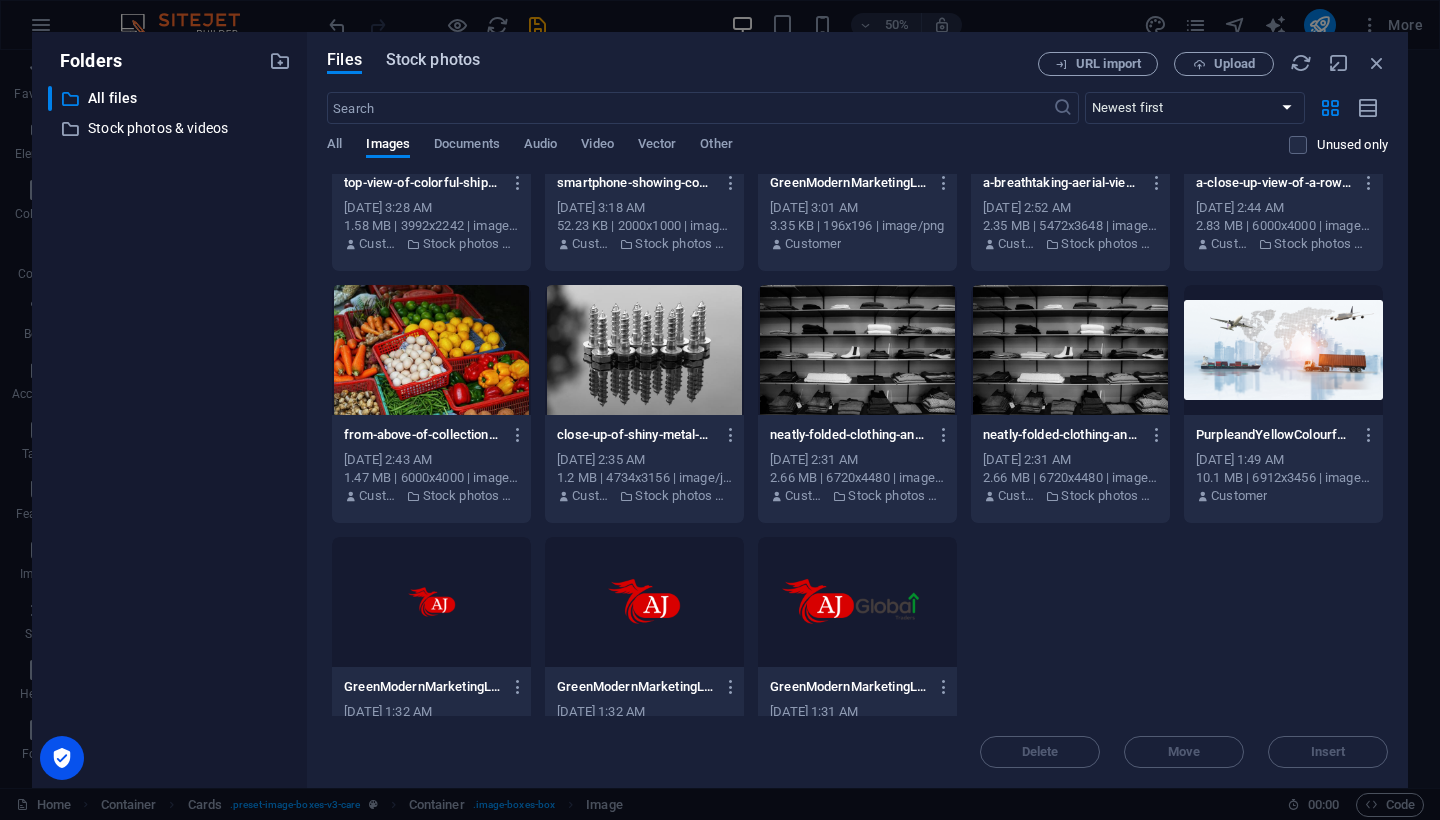 click on "Stock photos" at bounding box center [433, 60] 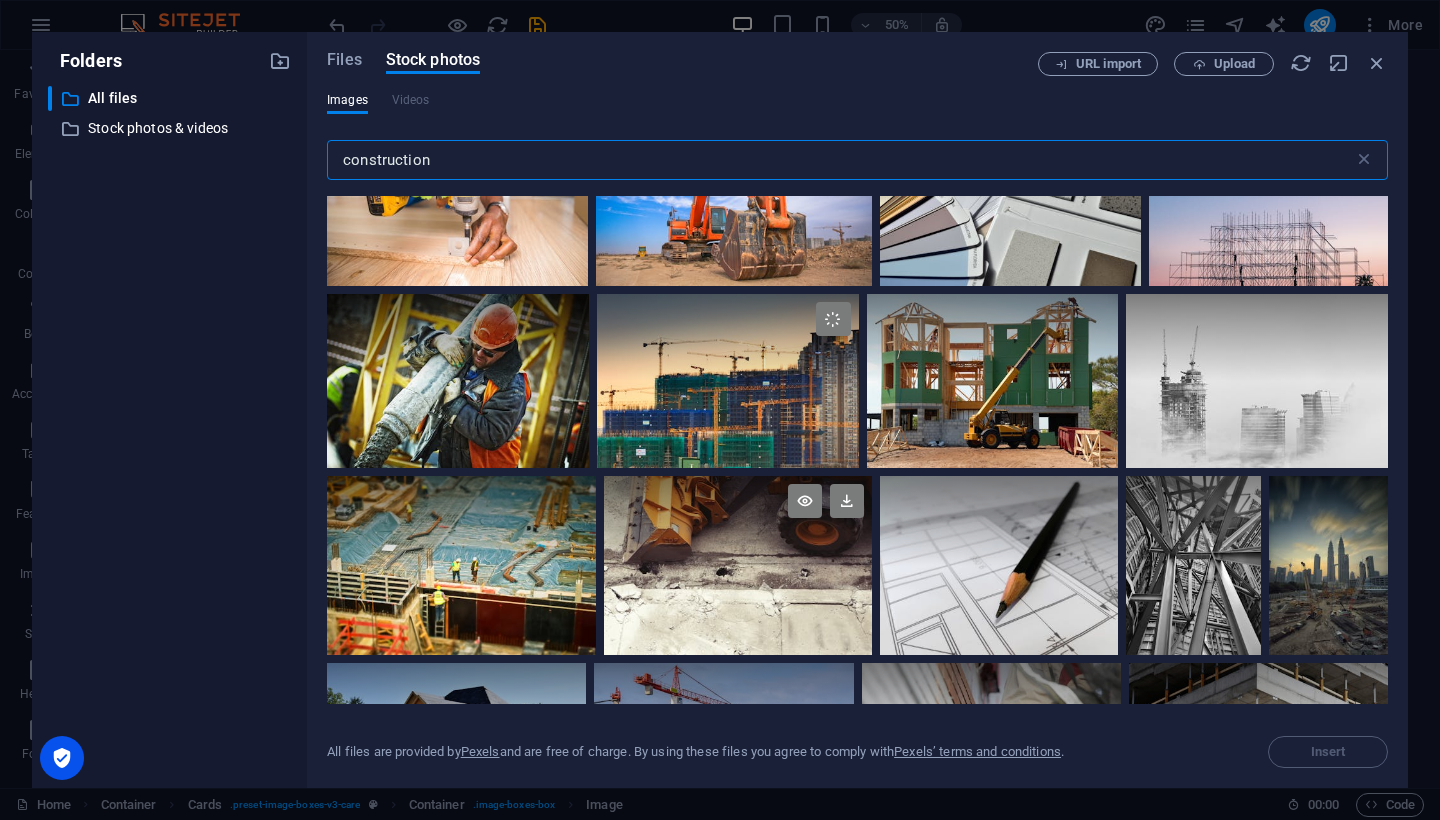 scroll, scrollTop: 433, scrollLeft: 0, axis: vertical 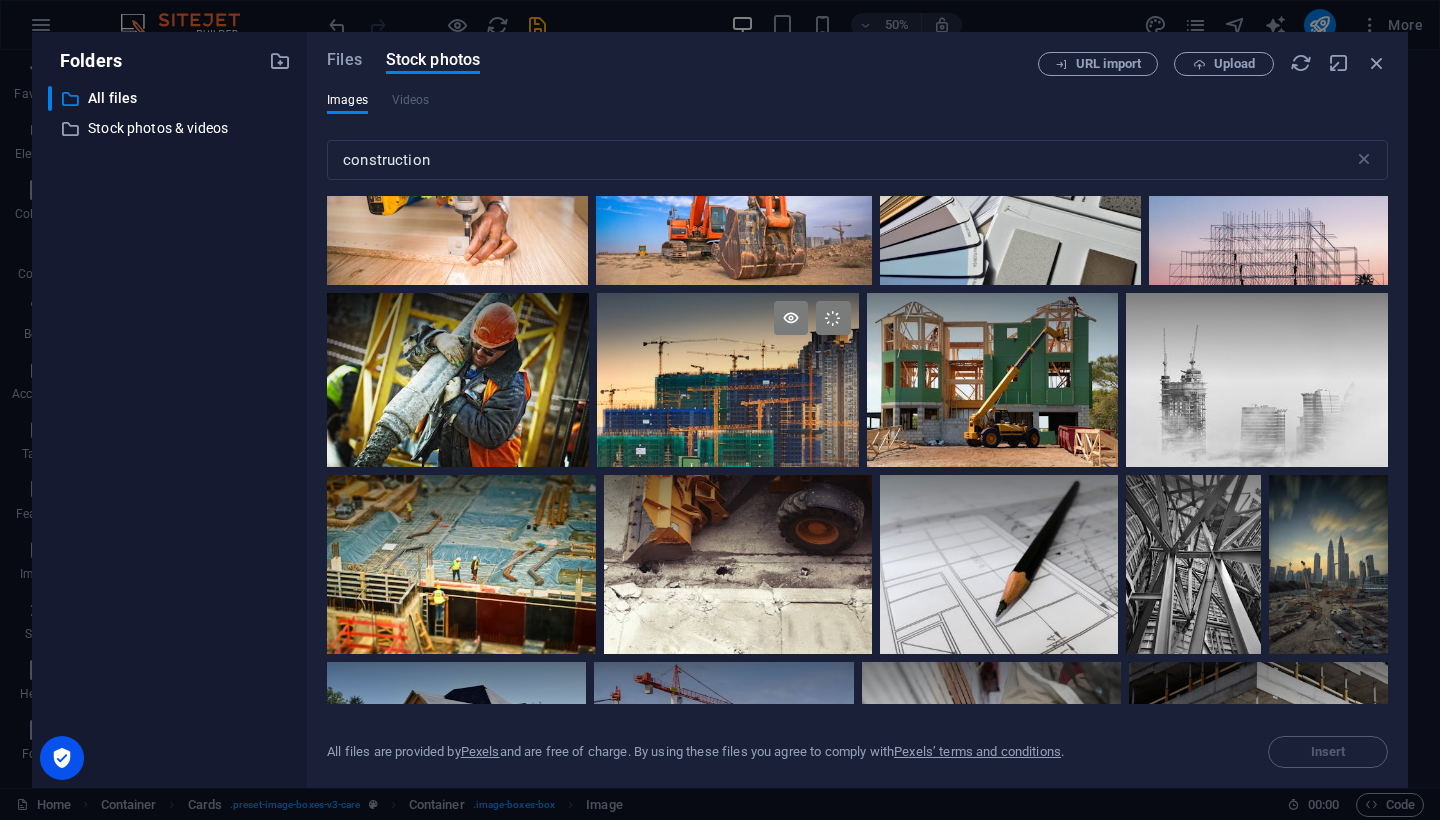 click at bounding box center [833, 318] 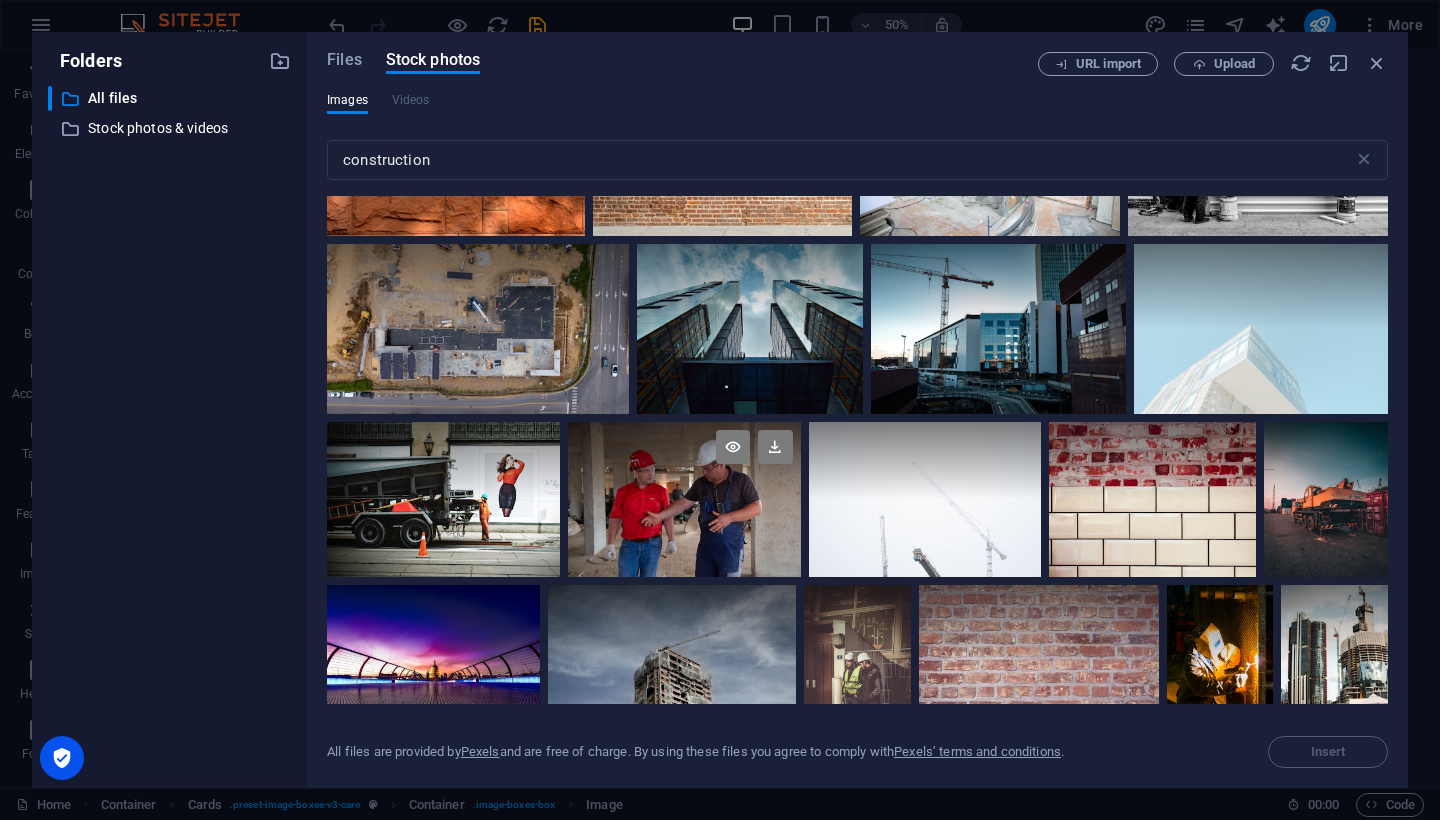 scroll, scrollTop: 5463, scrollLeft: 0, axis: vertical 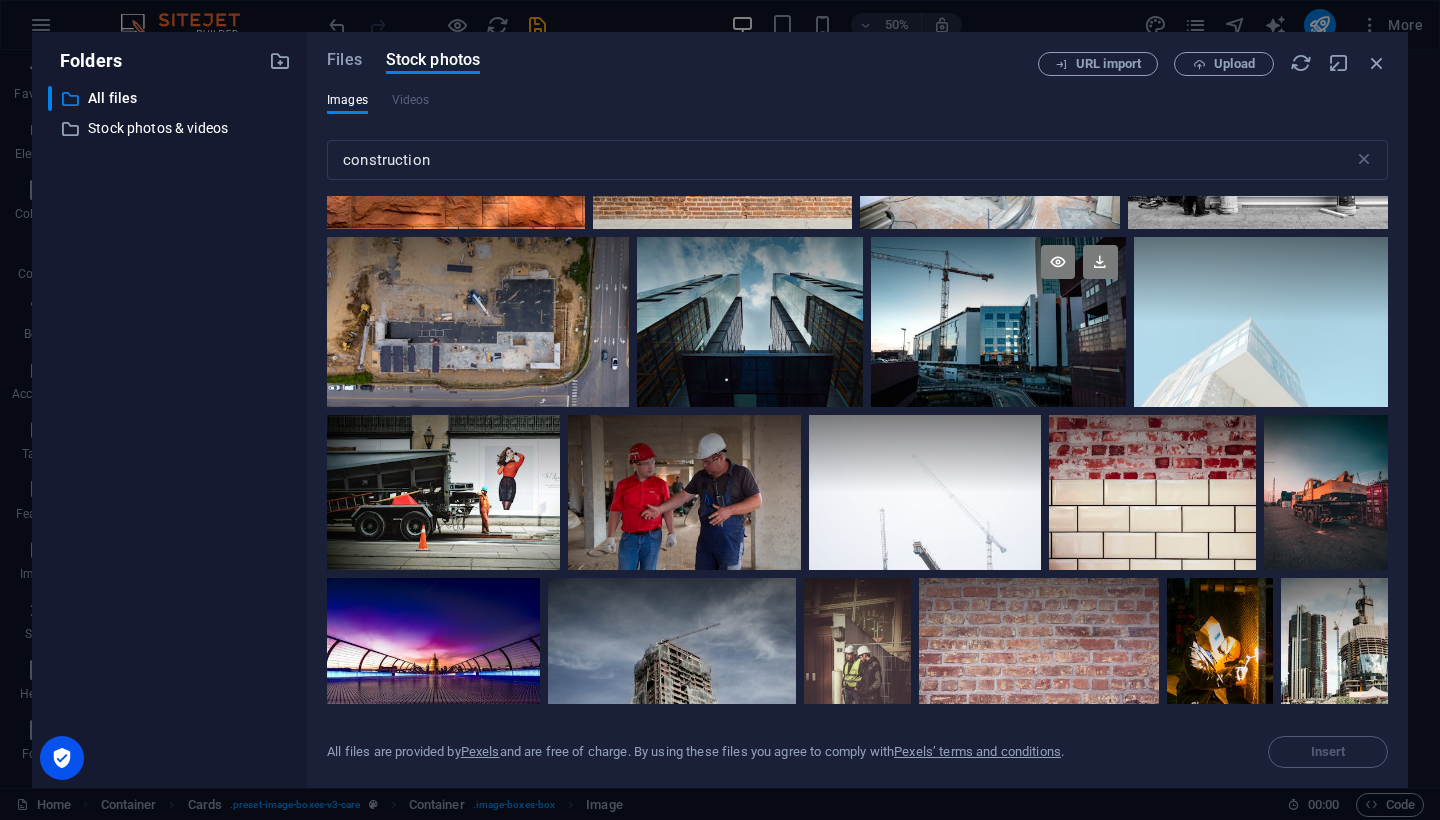 click at bounding box center (998, 279) 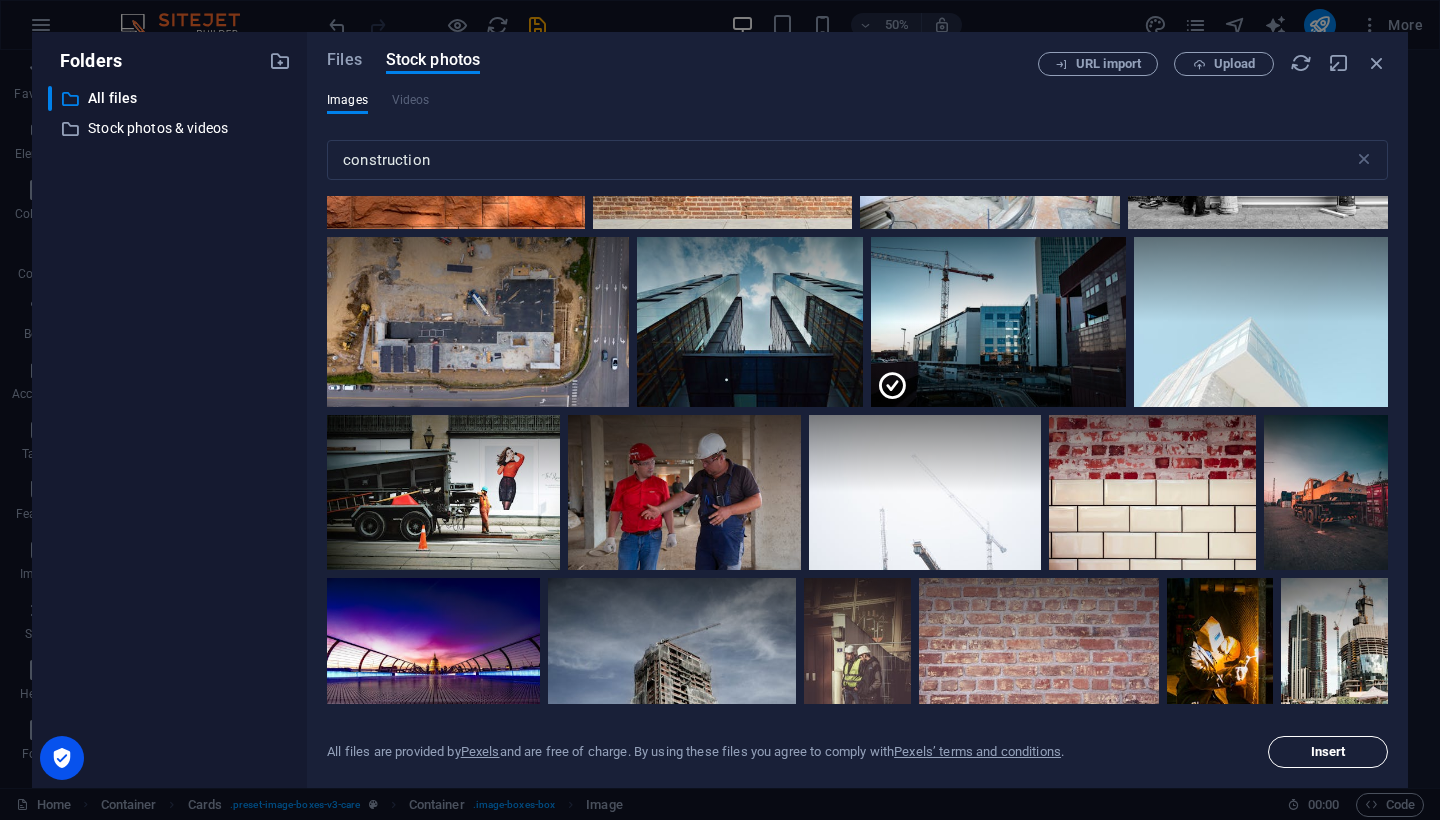 click on "Insert" at bounding box center (1328, 752) 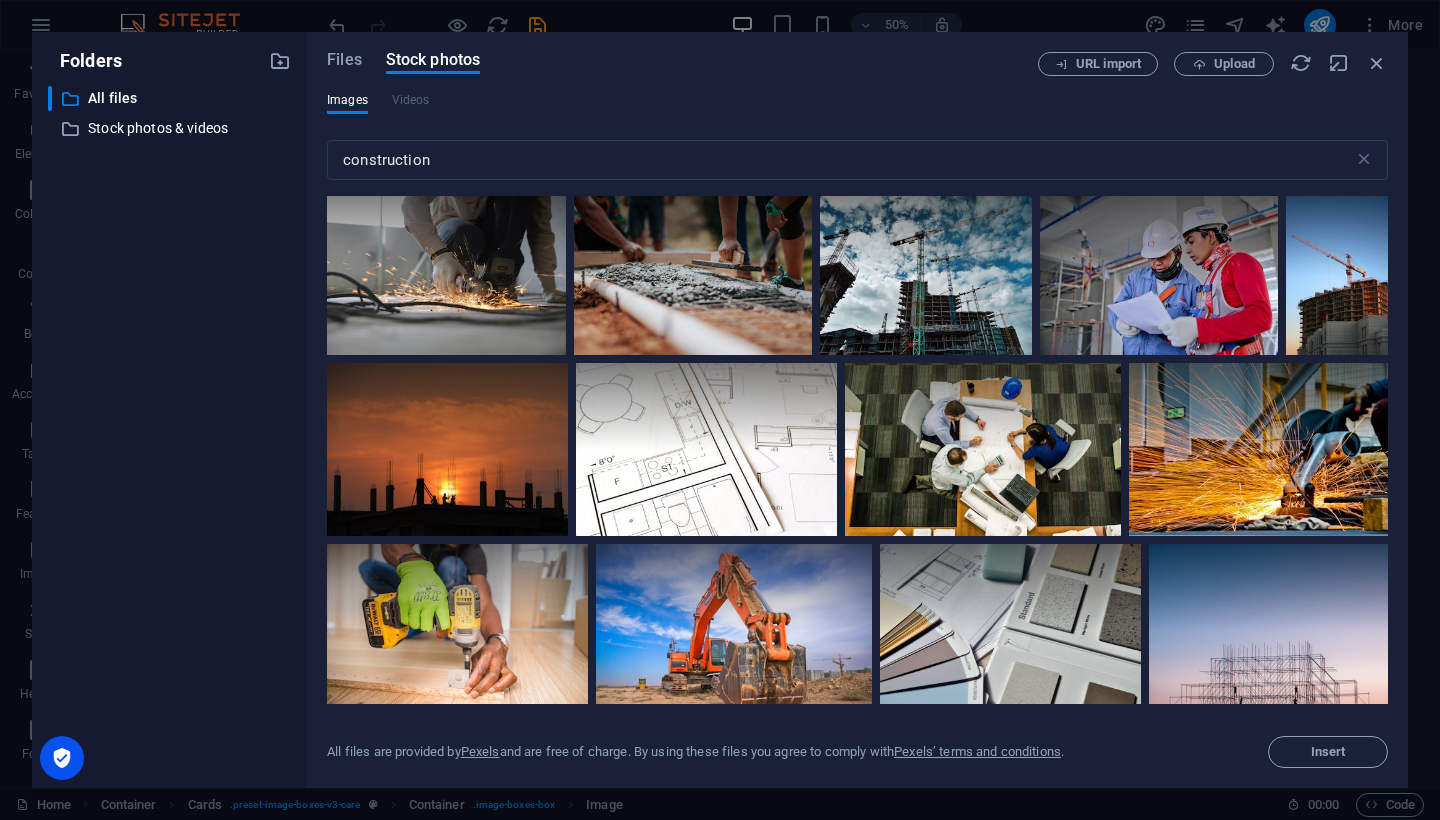 scroll, scrollTop: 0, scrollLeft: 0, axis: both 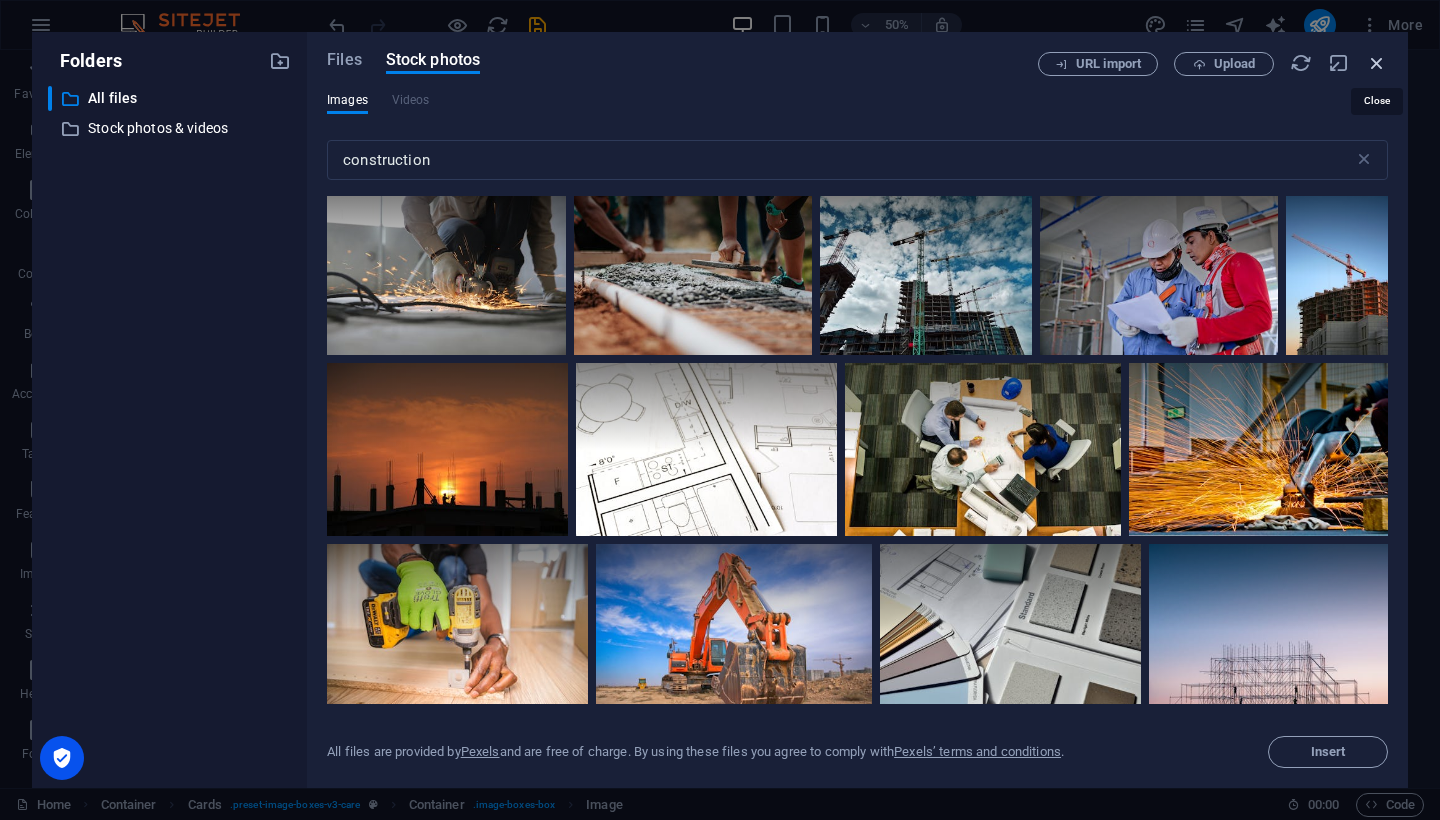 click at bounding box center (1377, 63) 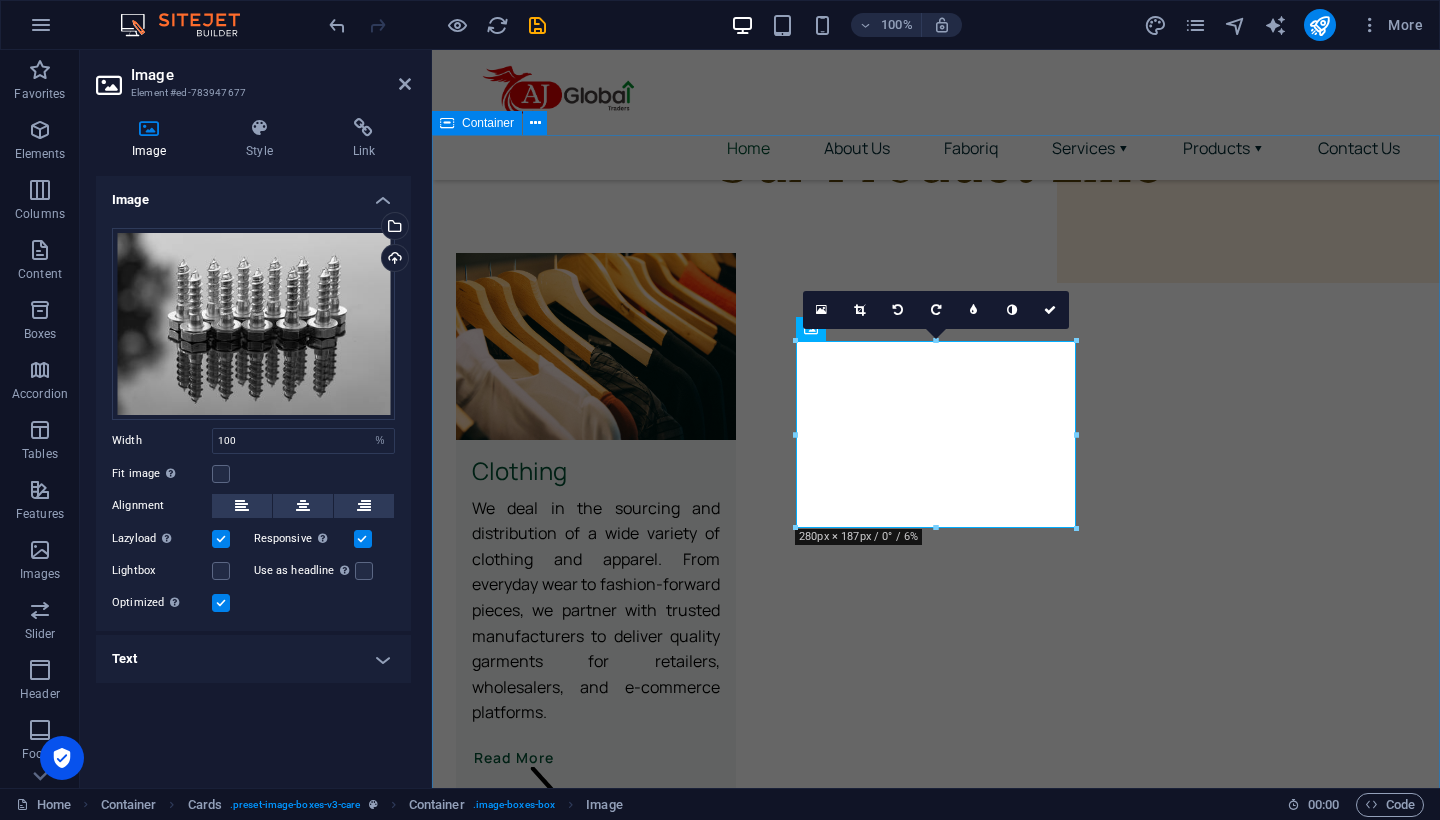 click on "Our Product Line Clothing We deal in the sourcing and distribution of a wide variety of clothing and apparel. From everyday wear to fashion-forward pieces, we partner with trusted manufacturers to deliver quality garments for retailers, wholesalers, and e-commerce platforms. Read More      Construction Material We source and supply high-quality construction materials from both local and international manufacturers. Our offerings include a wide range of building materials to support infrastructure, real estate, and industrial projects with reliable and timely delivery. Read More      Fruits & Vegetables We specialize in sourcing fresh fruits and vegetables globally and locally. With a strong supply chain and quality control process, we ensure the timely distribution of premium-grade produce to meet wholesale and retail demands. Read More      Learn More Clothing From   casual wear to fashion apparel   textile manufacturers, export houses, and fashion labels   to deliver garments that blend   ." at bounding box center (936, 2367) 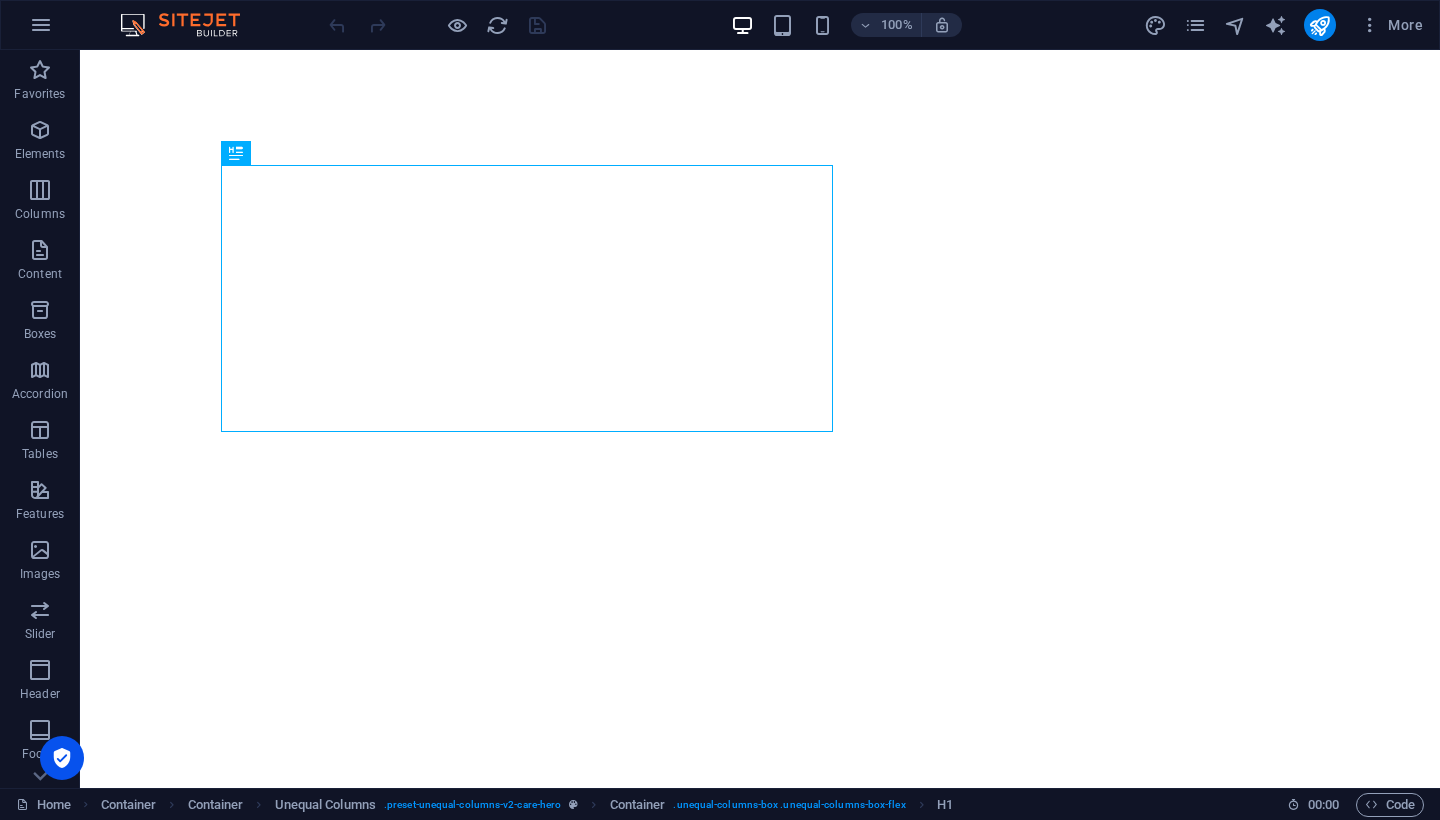 scroll, scrollTop: 0, scrollLeft: 0, axis: both 